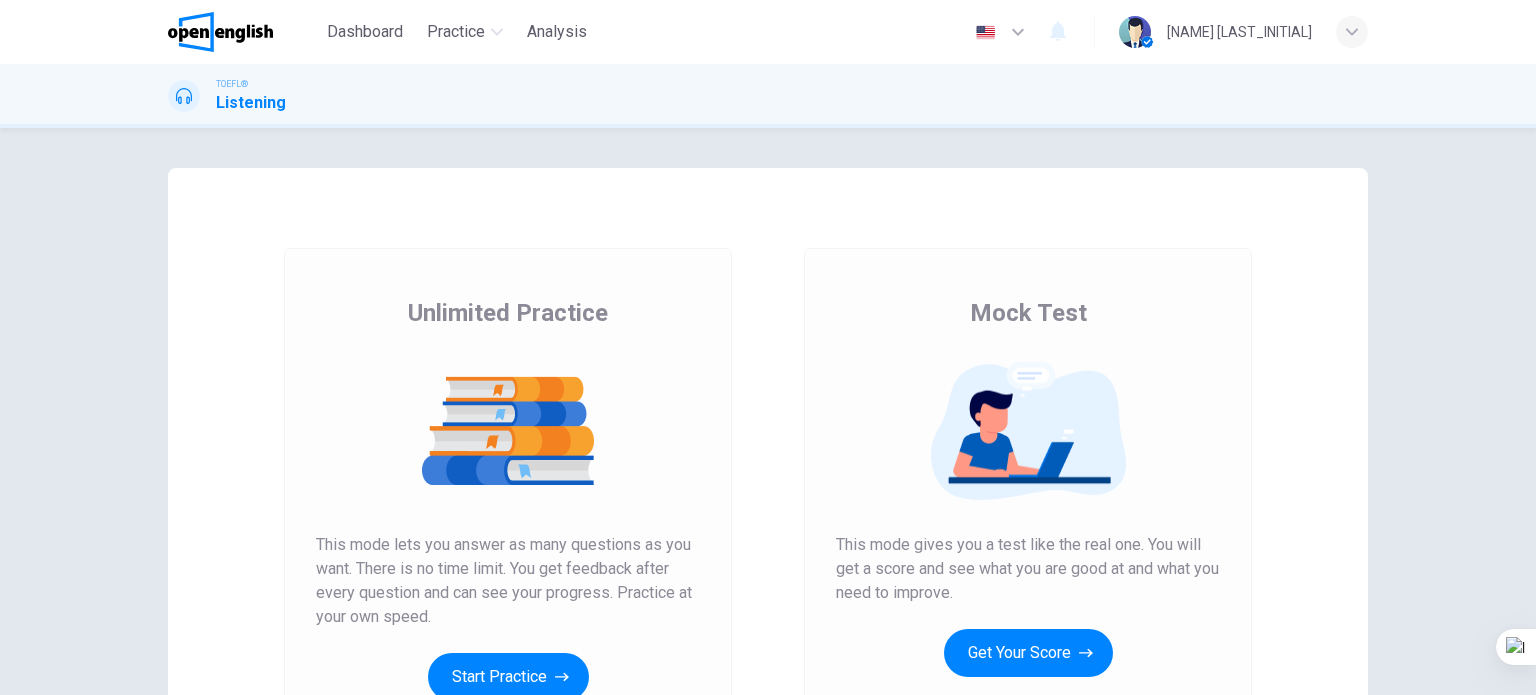 scroll, scrollTop: 0, scrollLeft: 0, axis: both 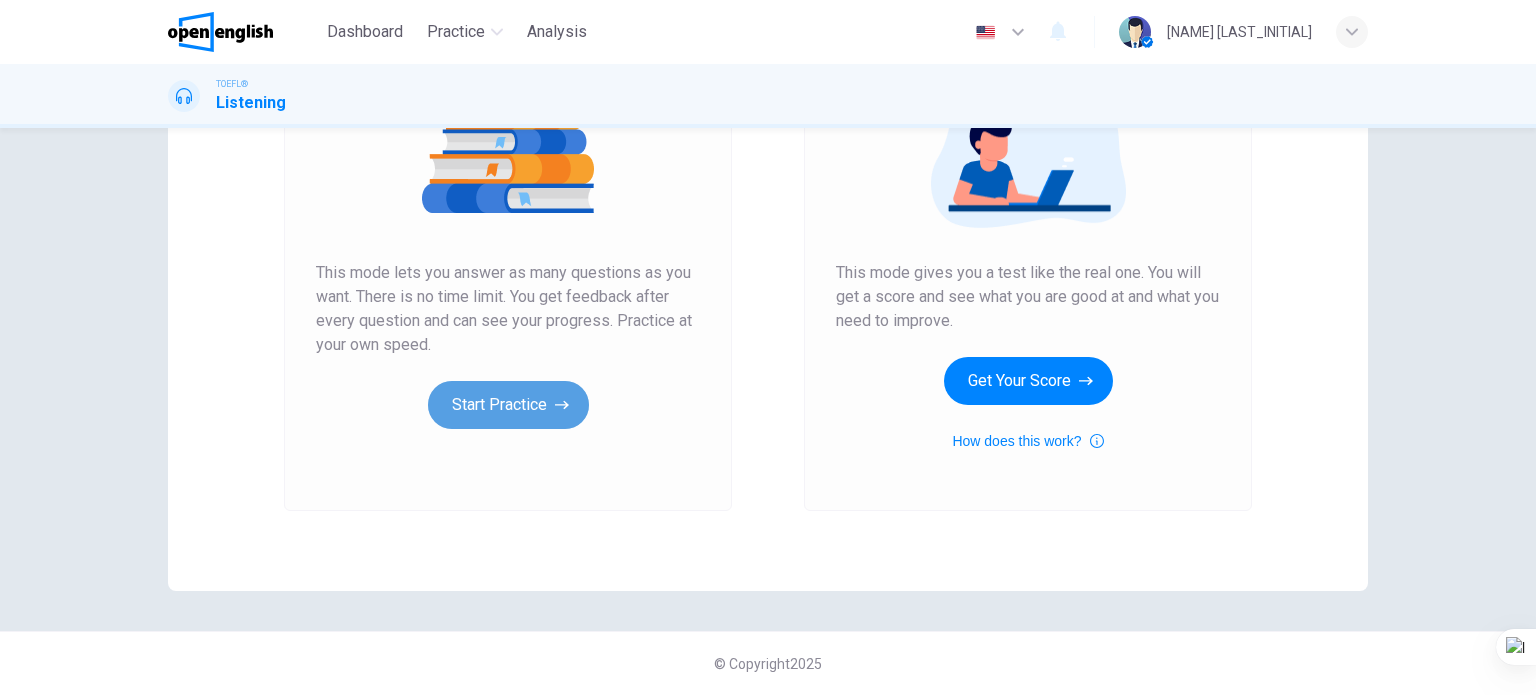 click on "Start Practice" at bounding box center (508, 405) 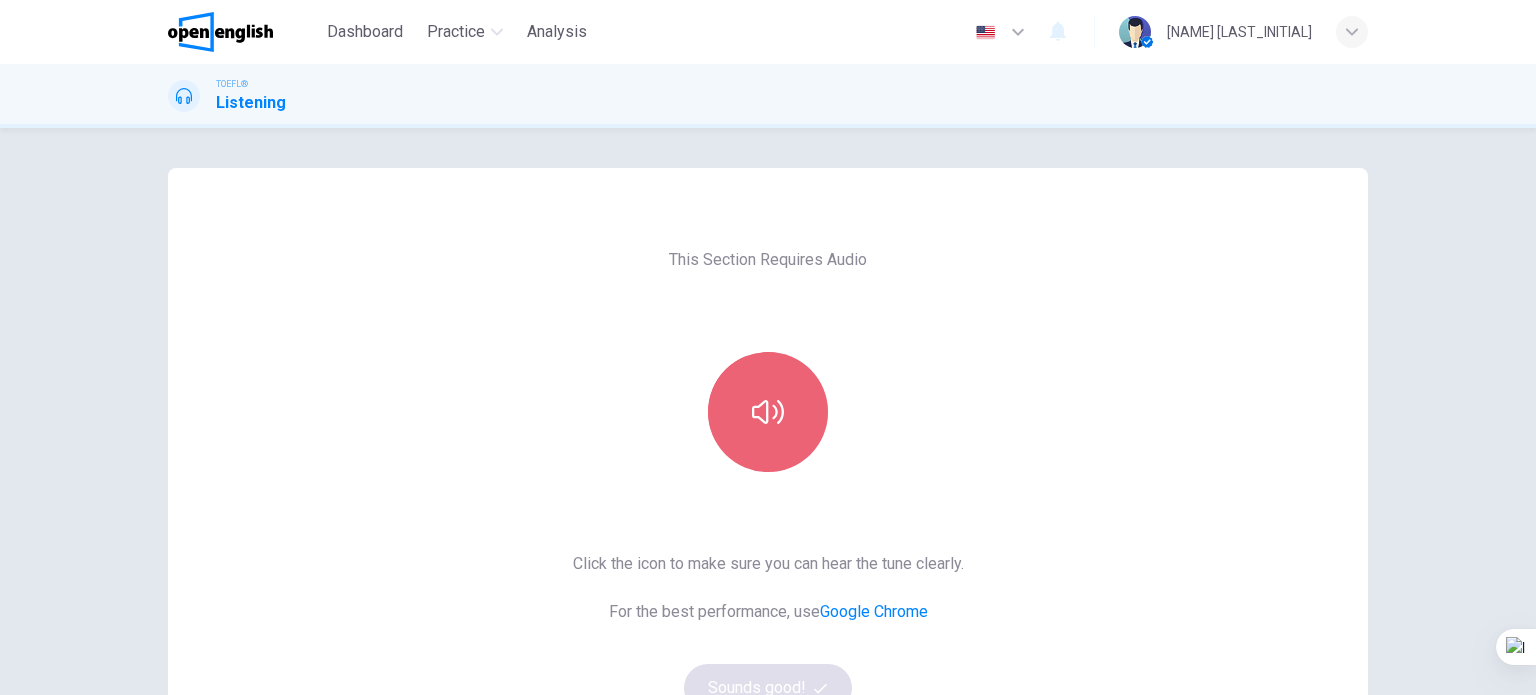 click 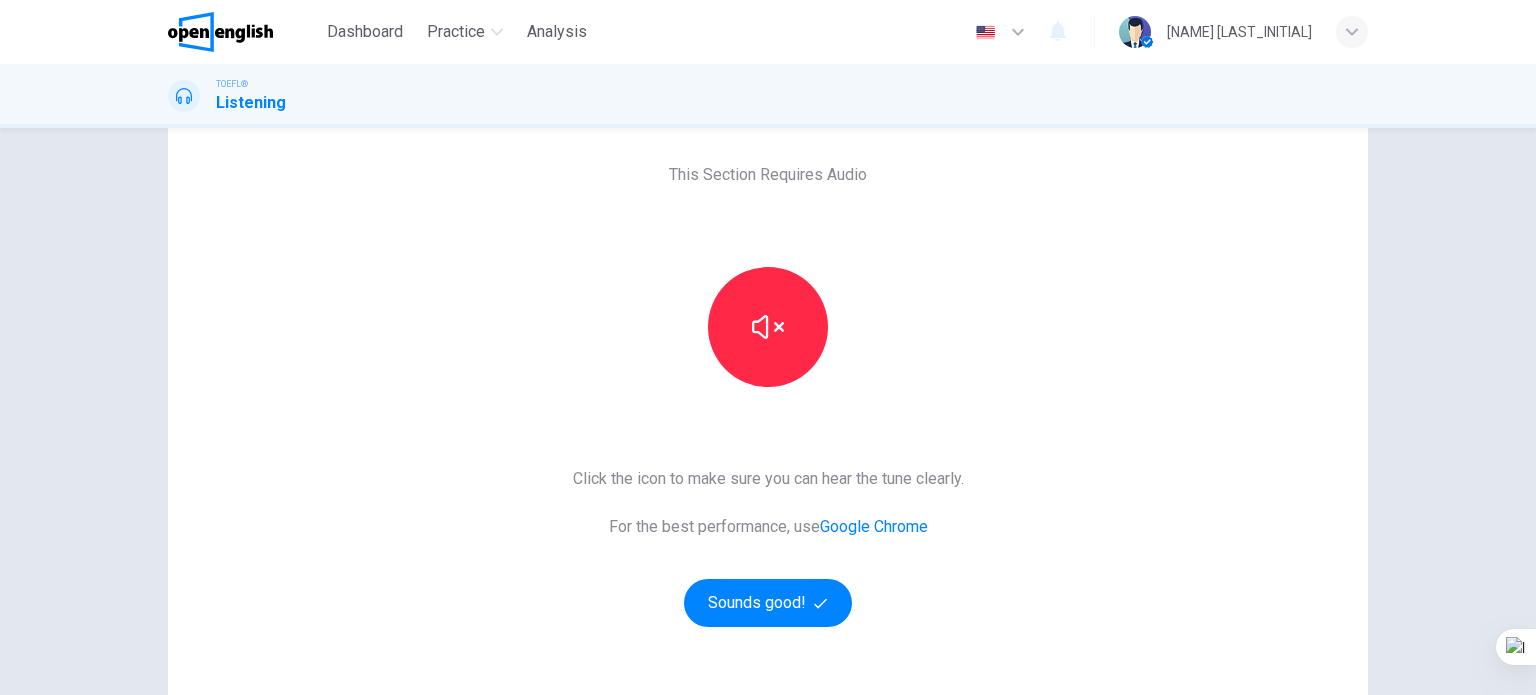 scroll, scrollTop: 200, scrollLeft: 0, axis: vertical 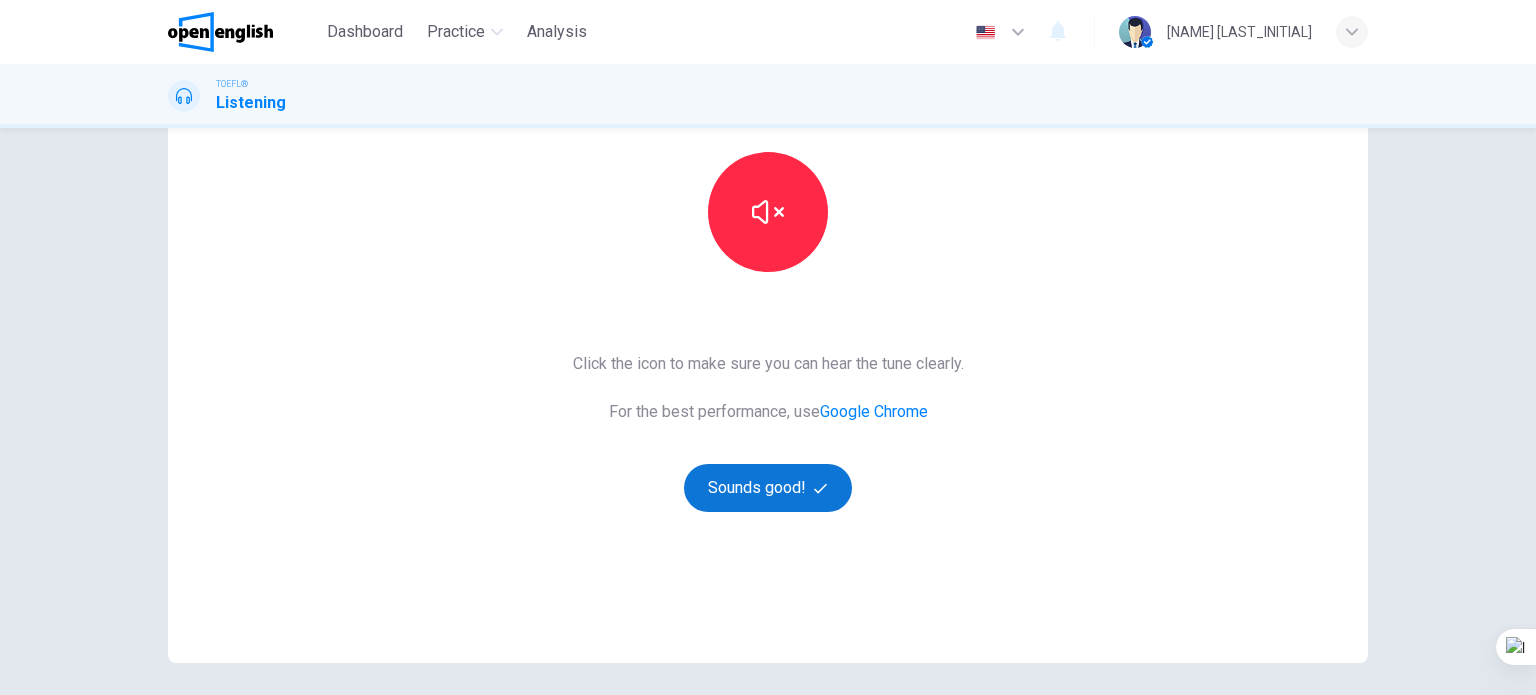 click on "Sounds good!" at bounding box center [768, 488] 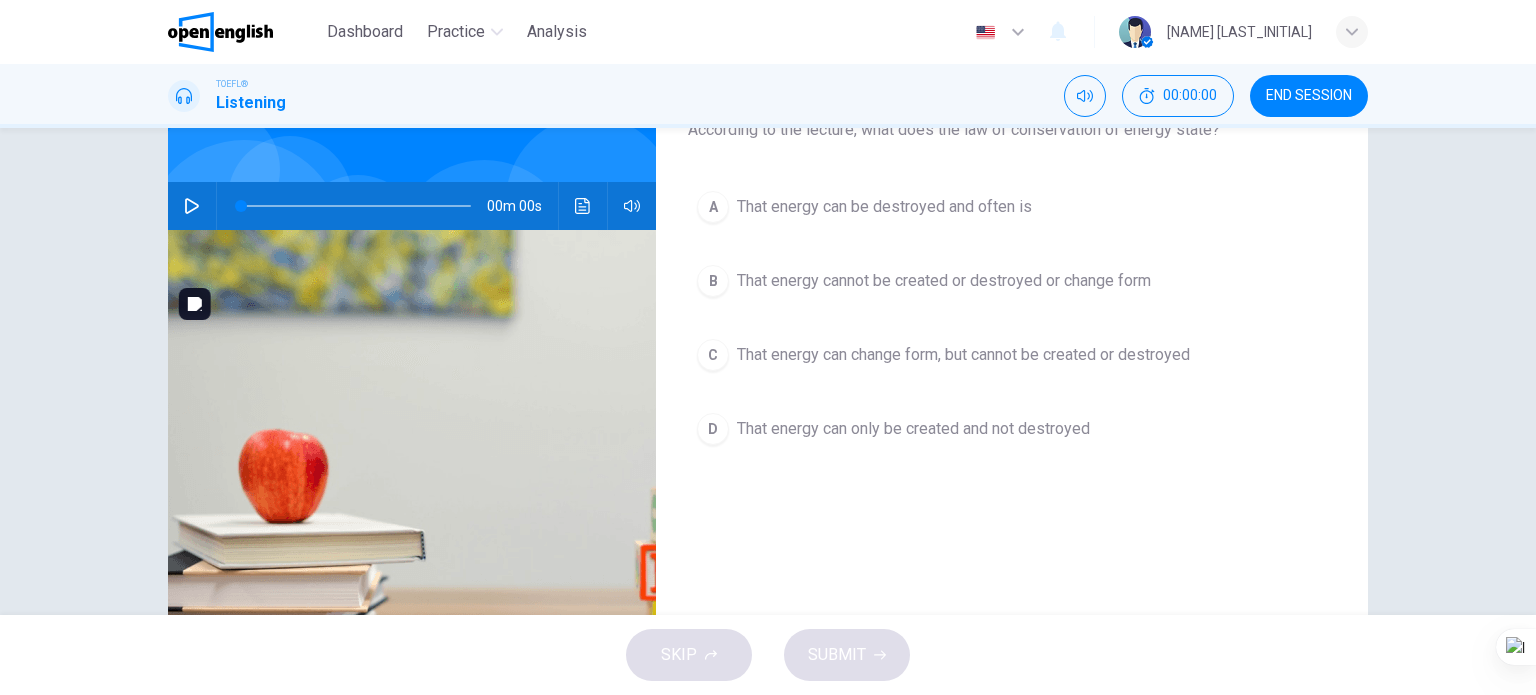 scroll, scrollTop: 100, scrollLeft: 0, axis: vertical 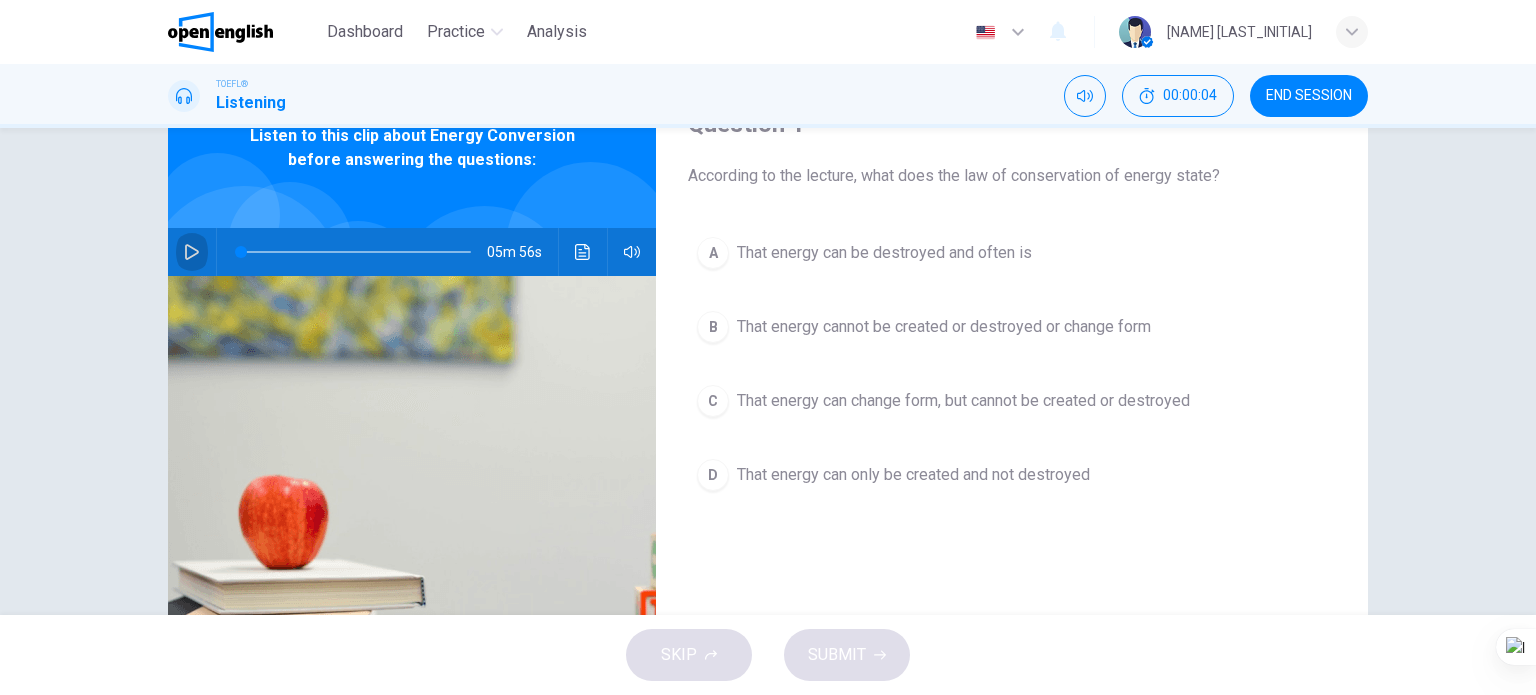click 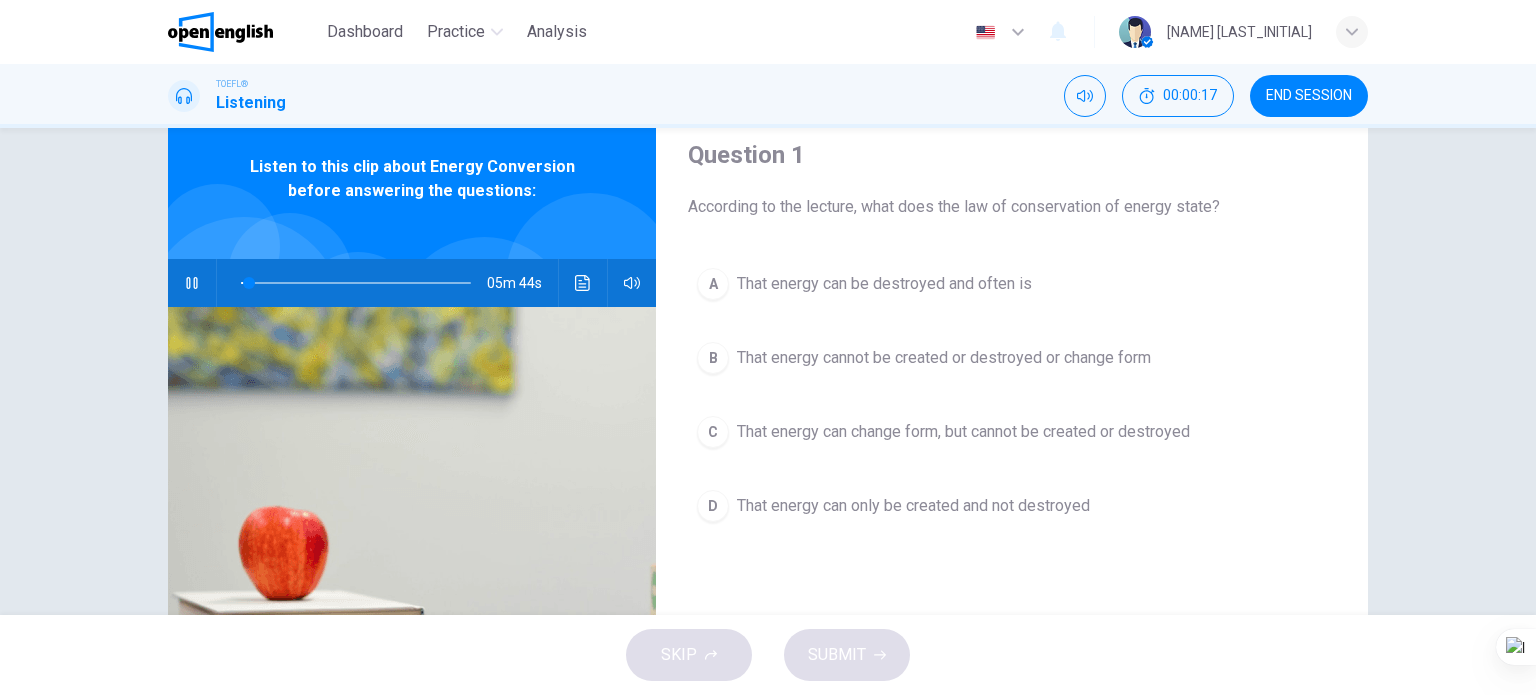 scroll, scrollTop: 100, scrollLeft: 0, axis: vertical 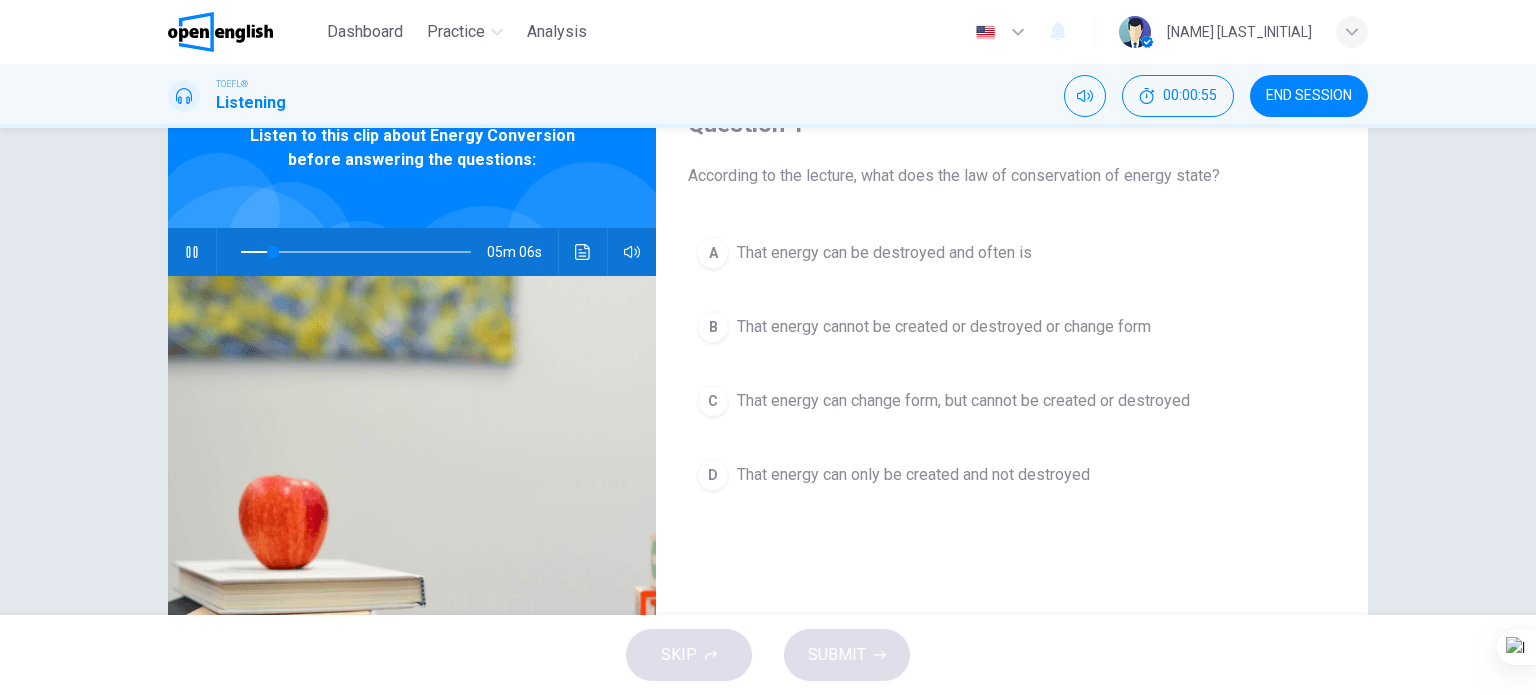 click on "That energy can change form, but cannot be created or destroyed" at bounding box center (963, 401) 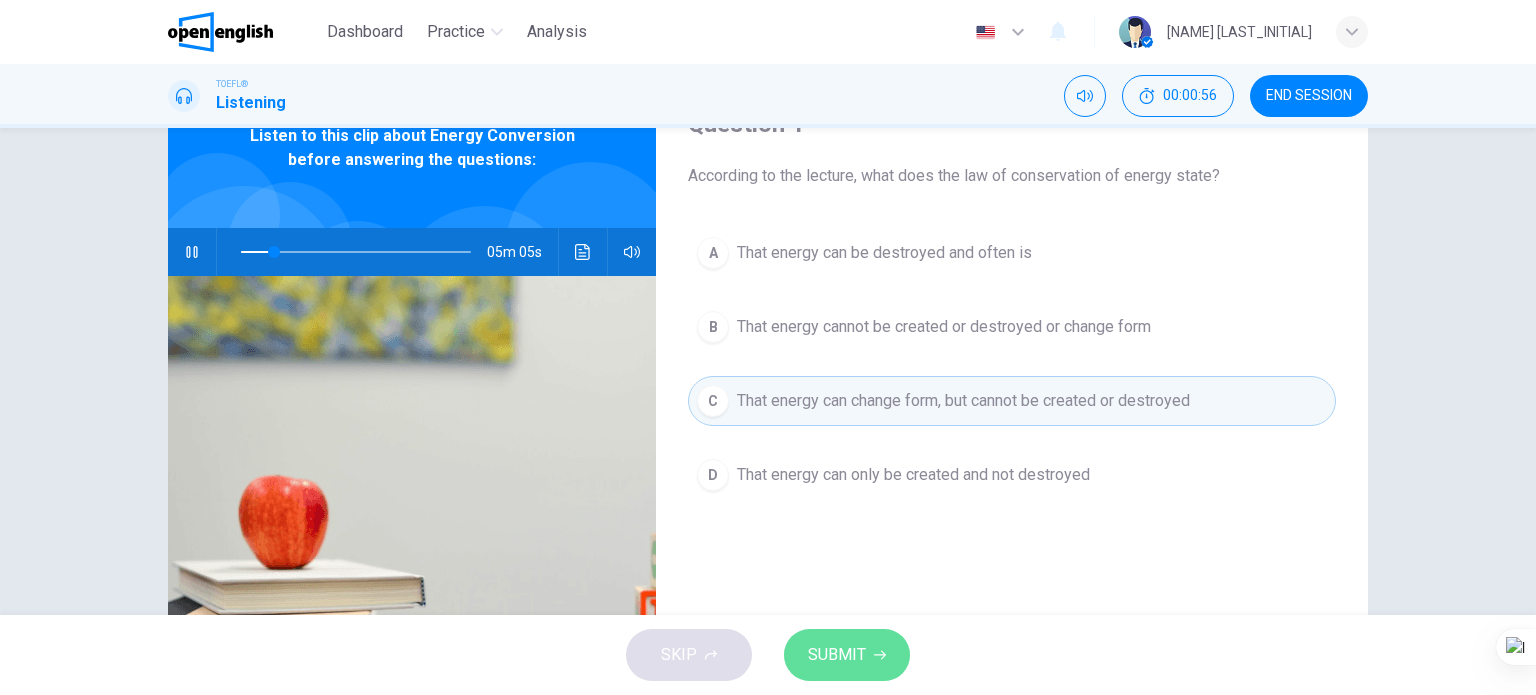 click on "SUBMIT" at bounding box center [837, 655] 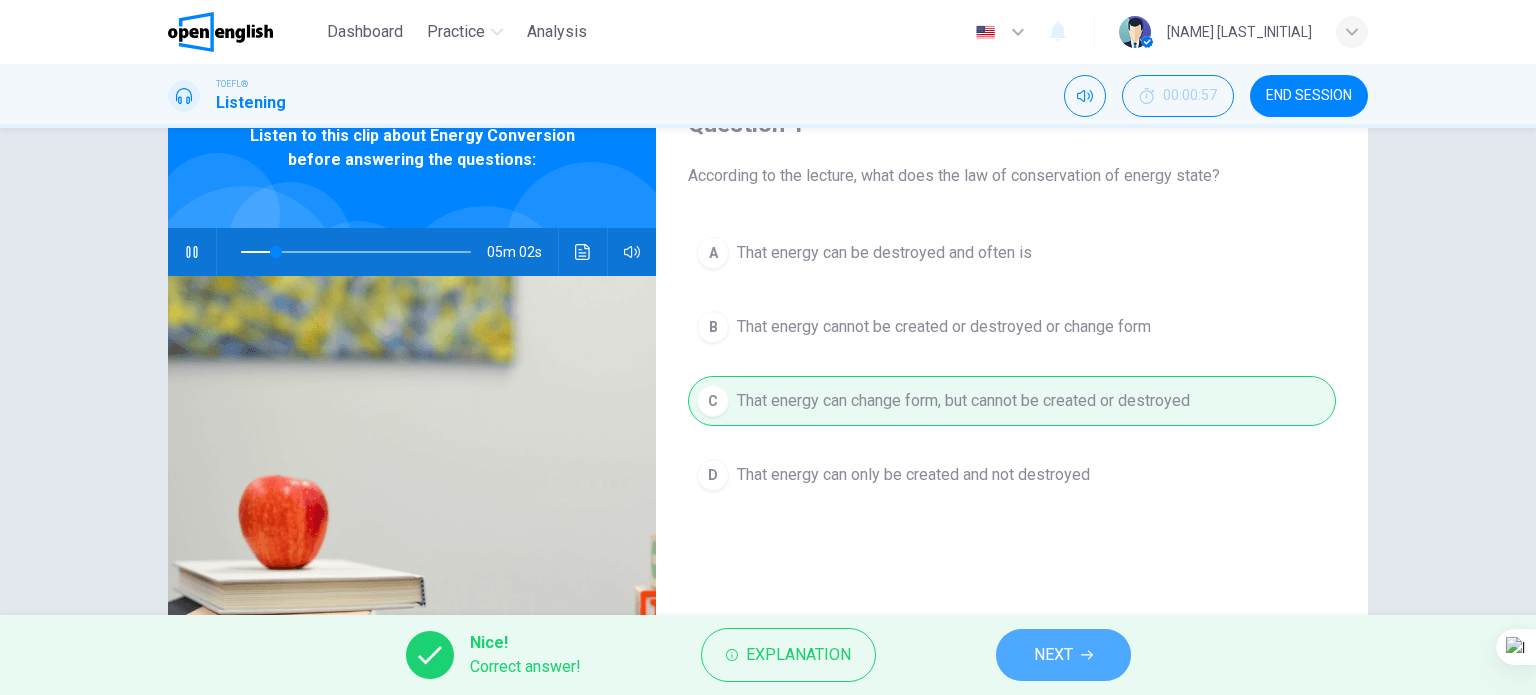 click on "NEXT" at bounding box center (1053, 655) 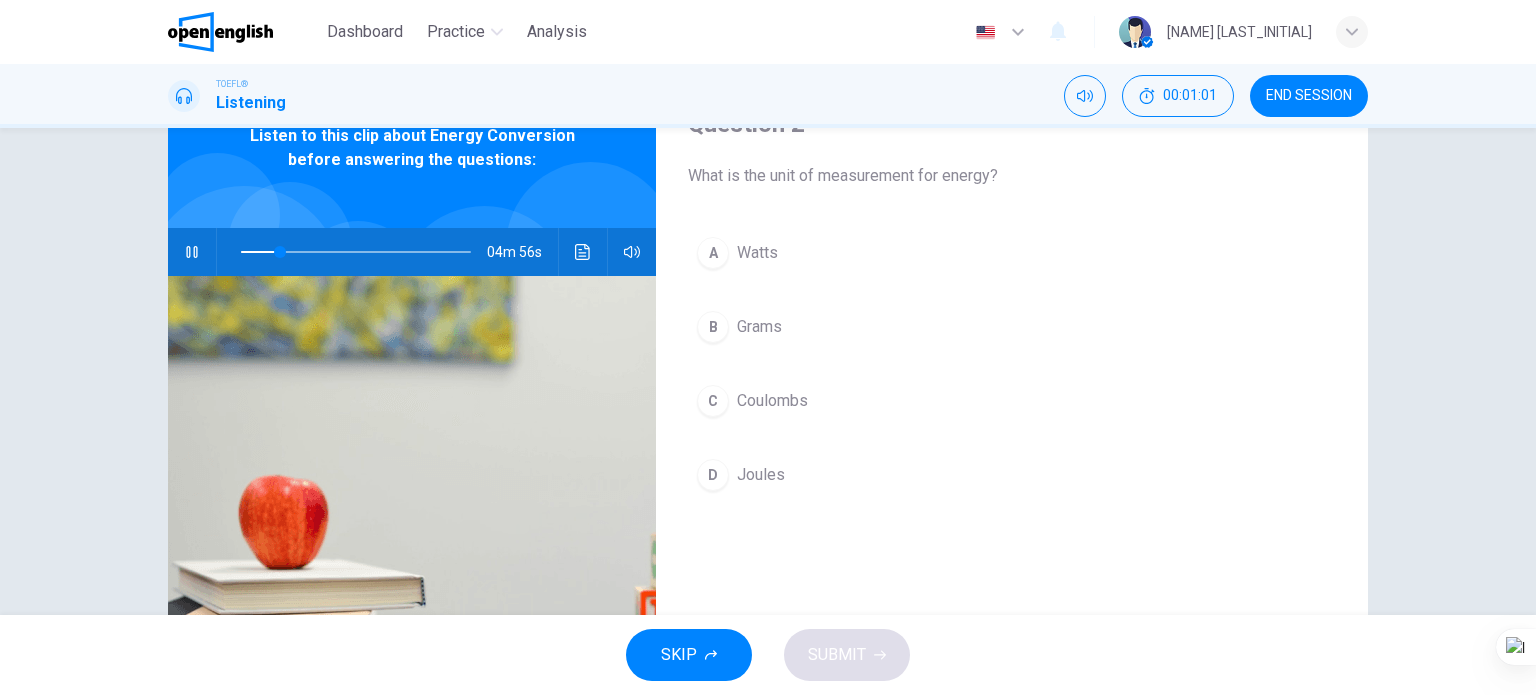 click on "D Joules" at bounding box center [1012, 475] 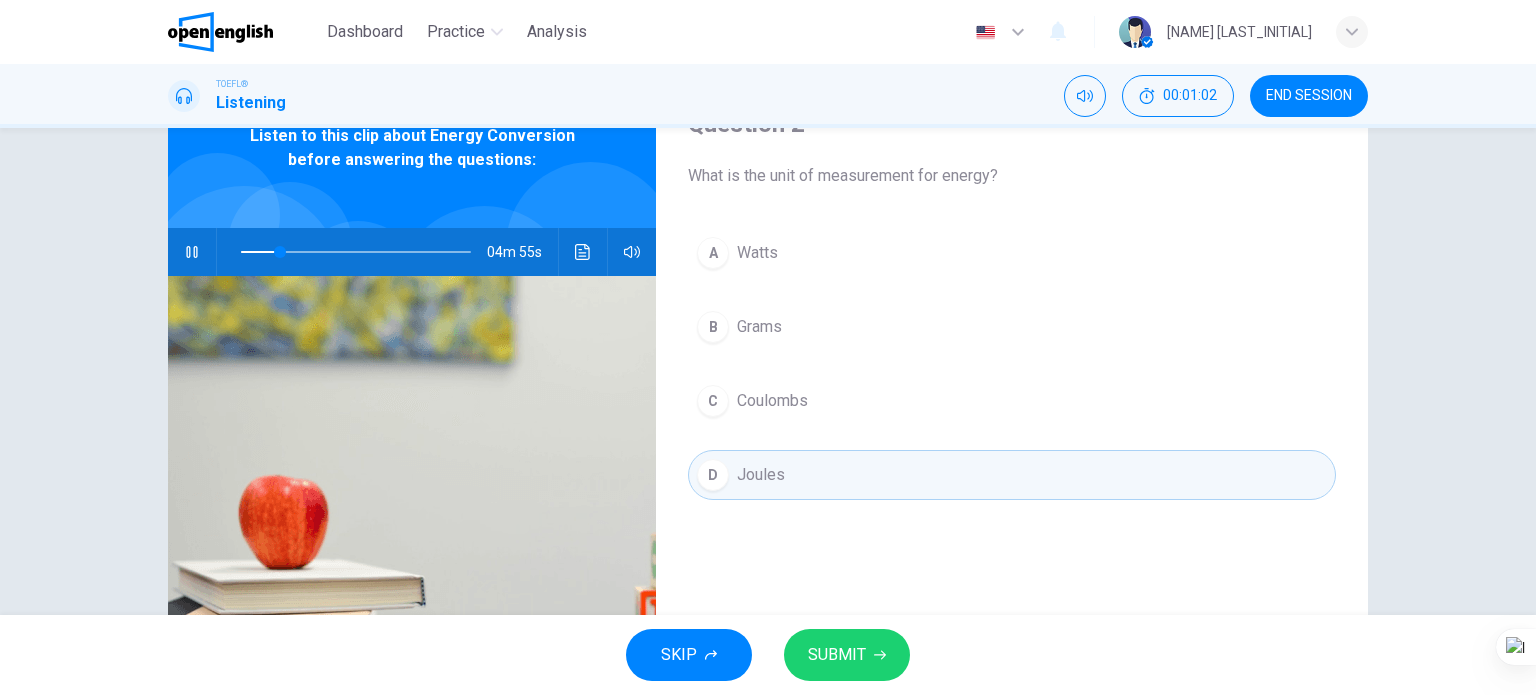 click on "SUBMIT" at bounding box center [847, 655] 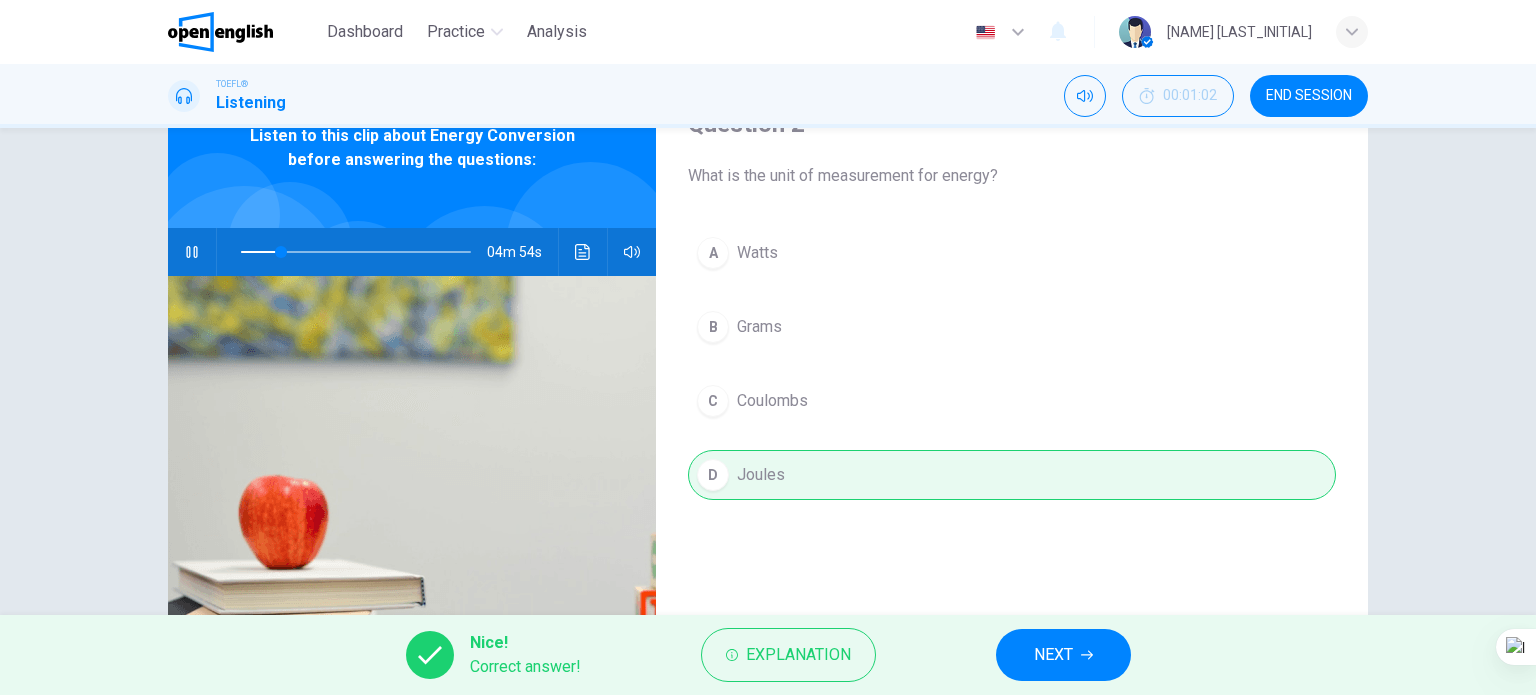 click on "NEXT" at bounding box center (1053, 655) 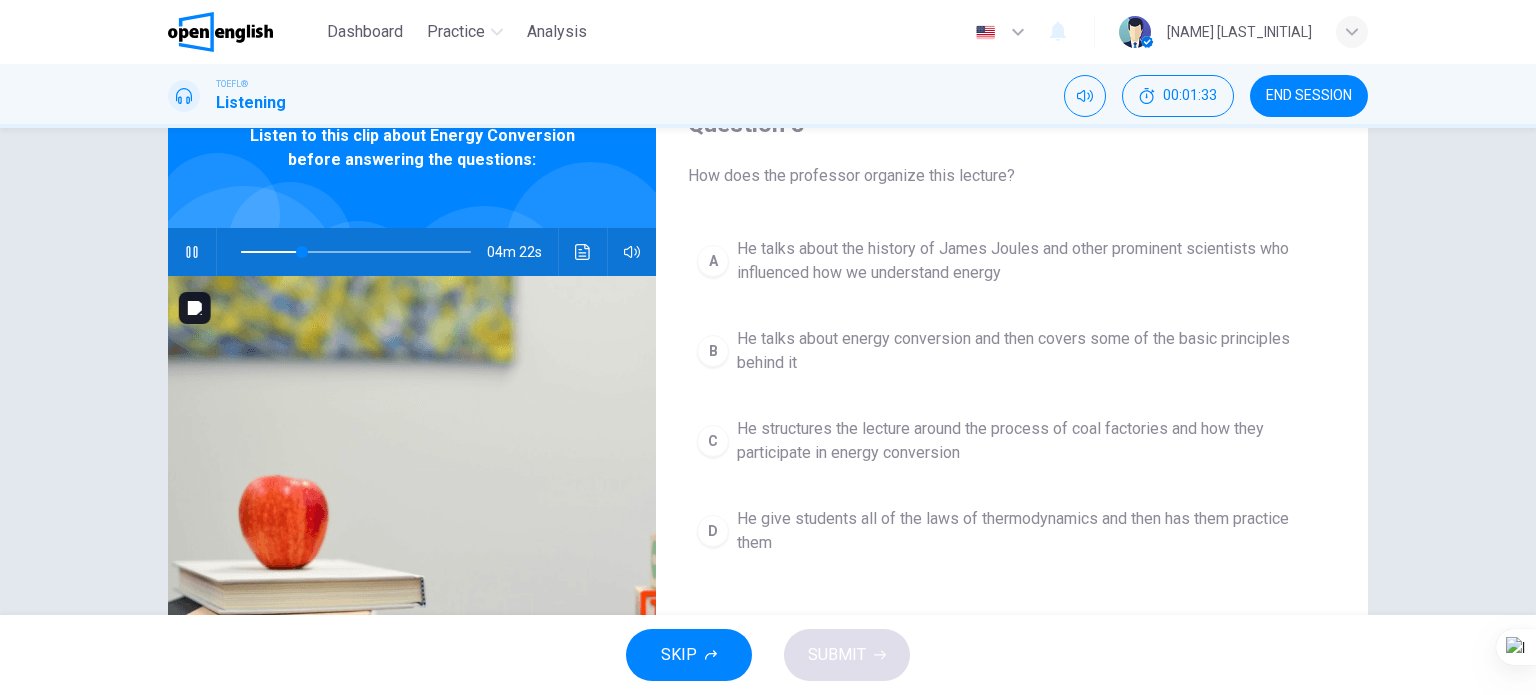 click at bounding box center [412, 519] 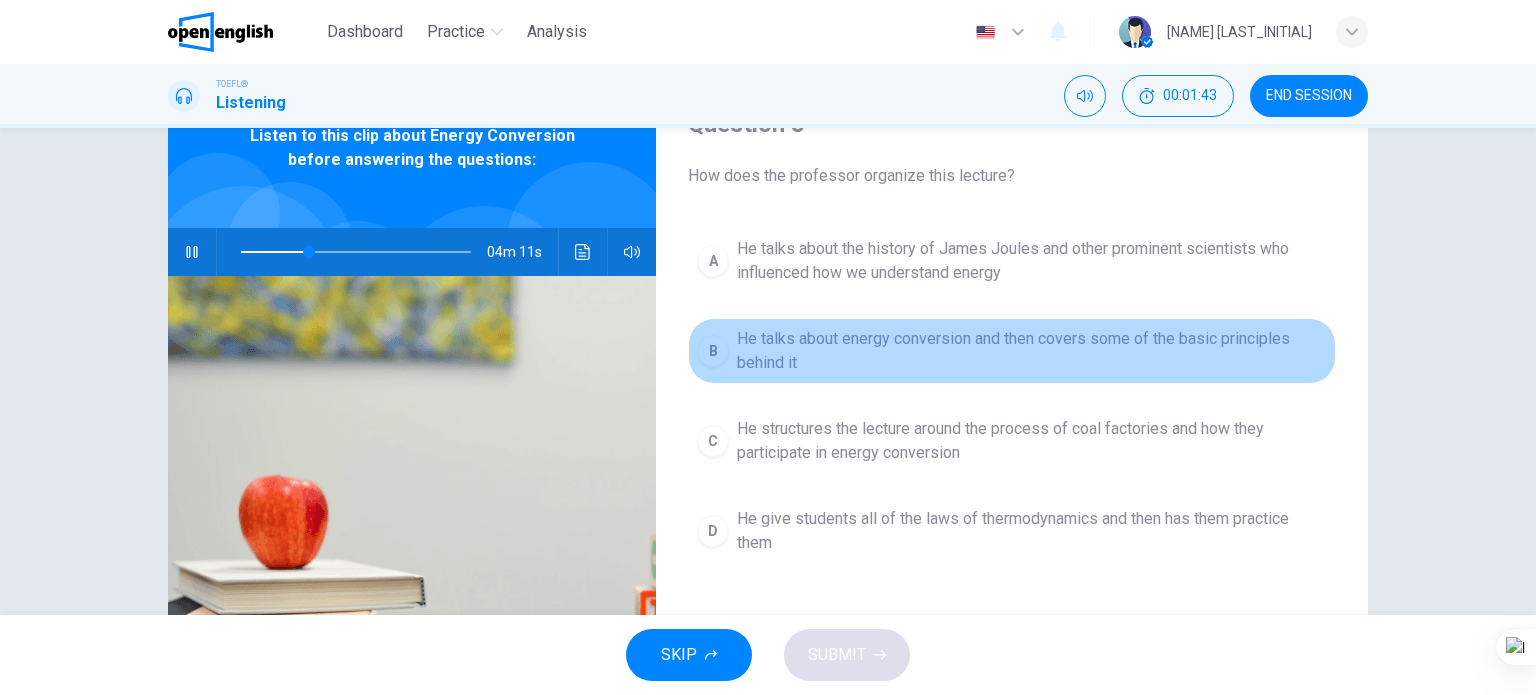 click on "He talks about energy conversion and then covers some of the basic principles behind it" at bounding box center [1032, 351] 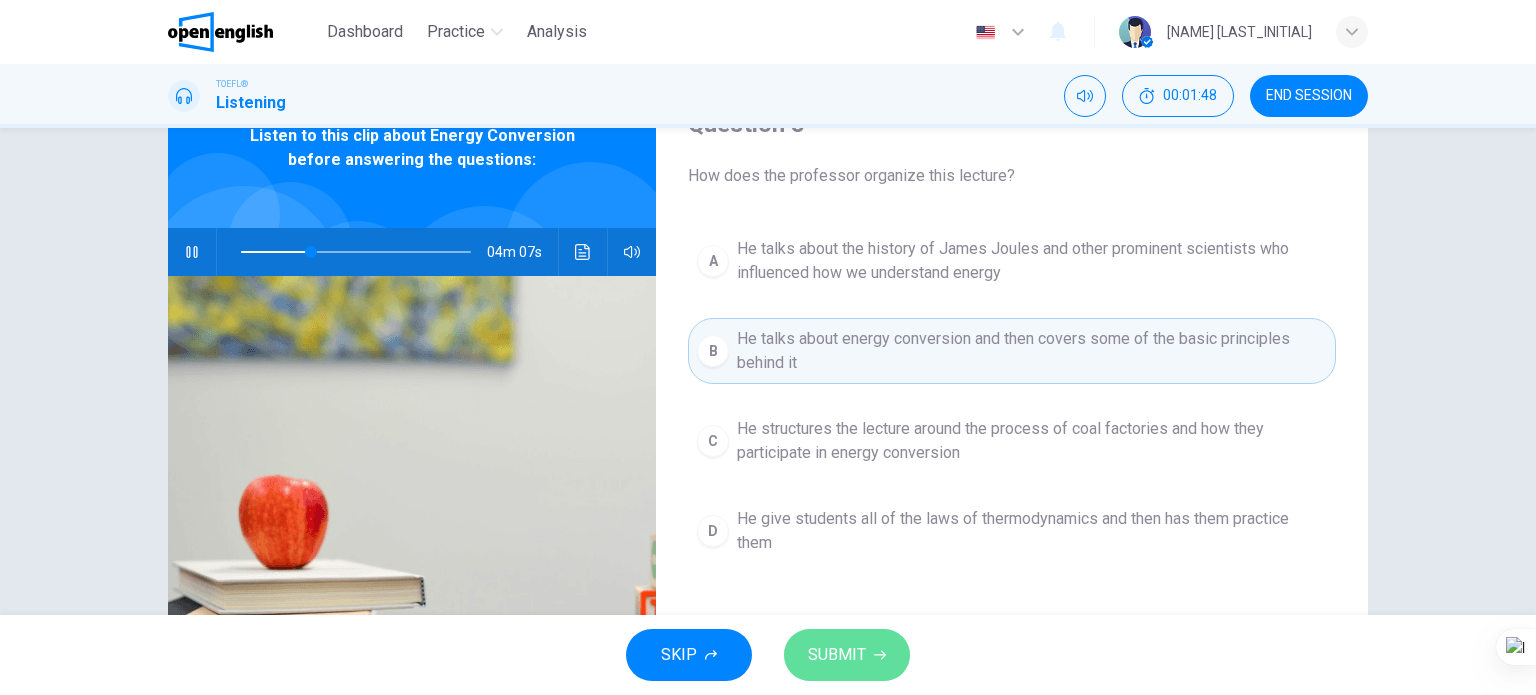 click on "SUBMIT" at bounding box center (837, 655) 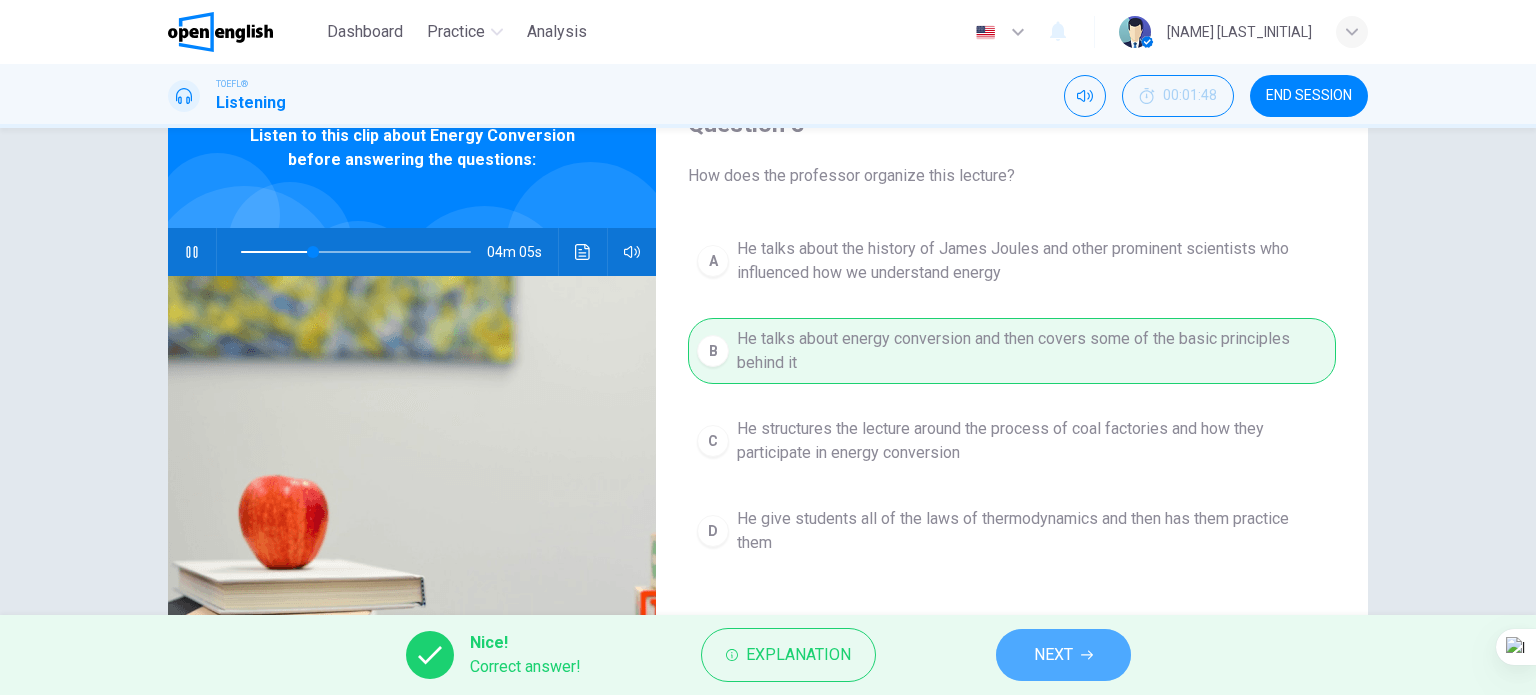 click on "NEXT" at bounding box center [1063, 655] 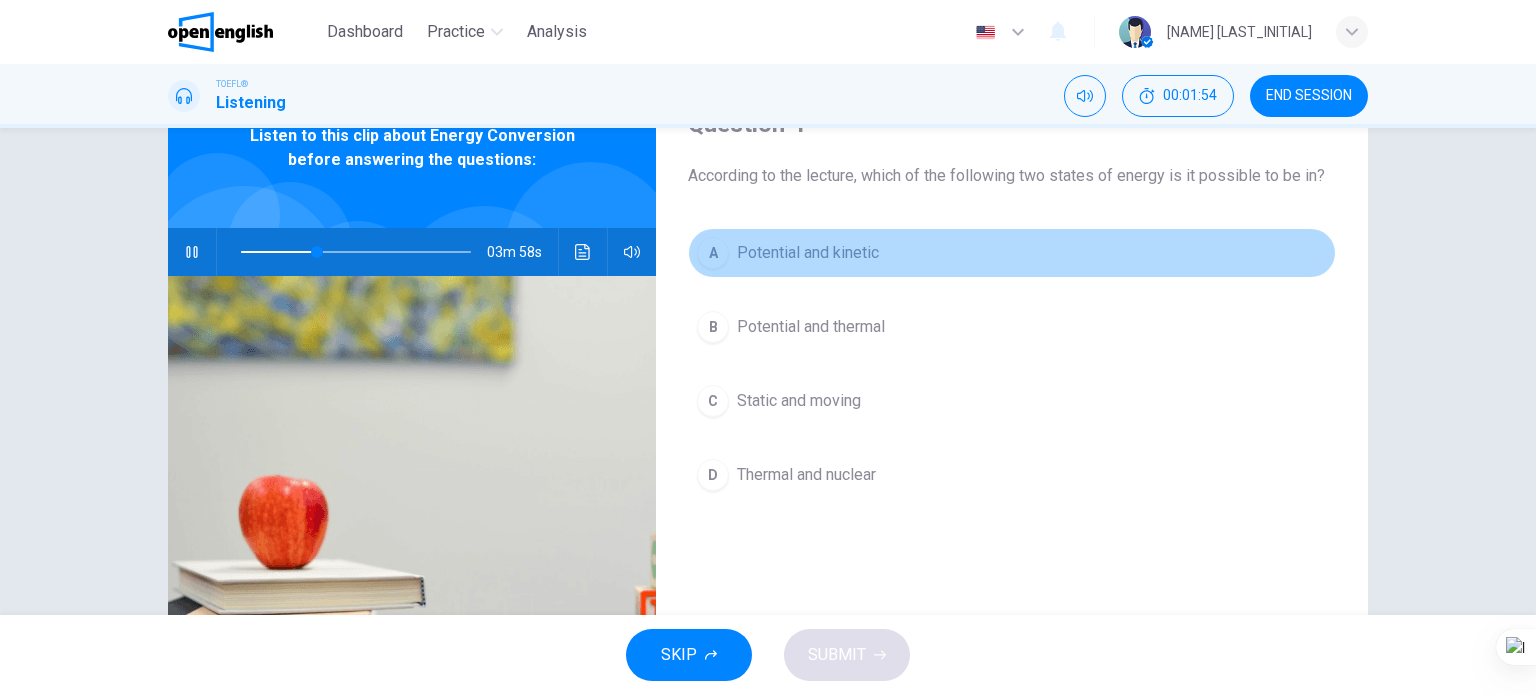 click on "Potential and kinetic" at bounding box center [808, 253] 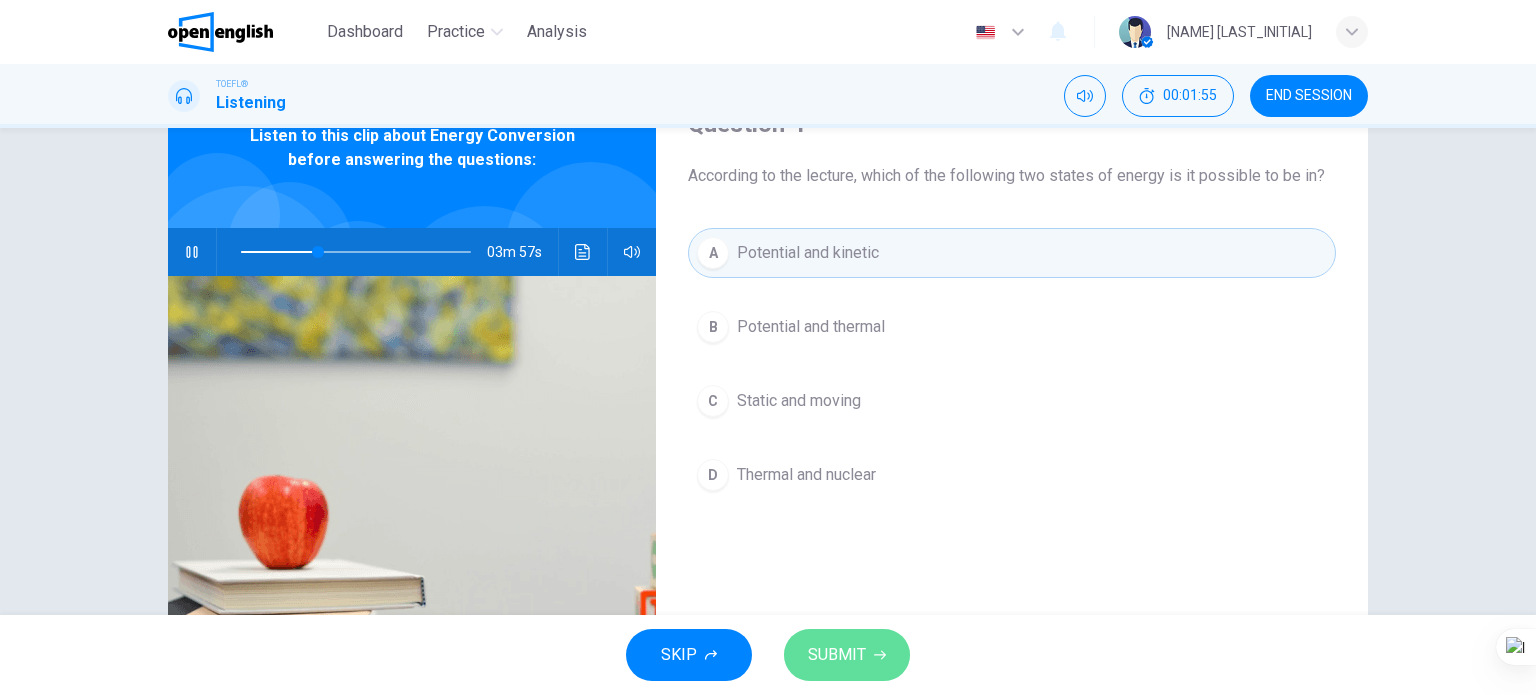 click on "SUBMIT" at bounding box center [837, 655] 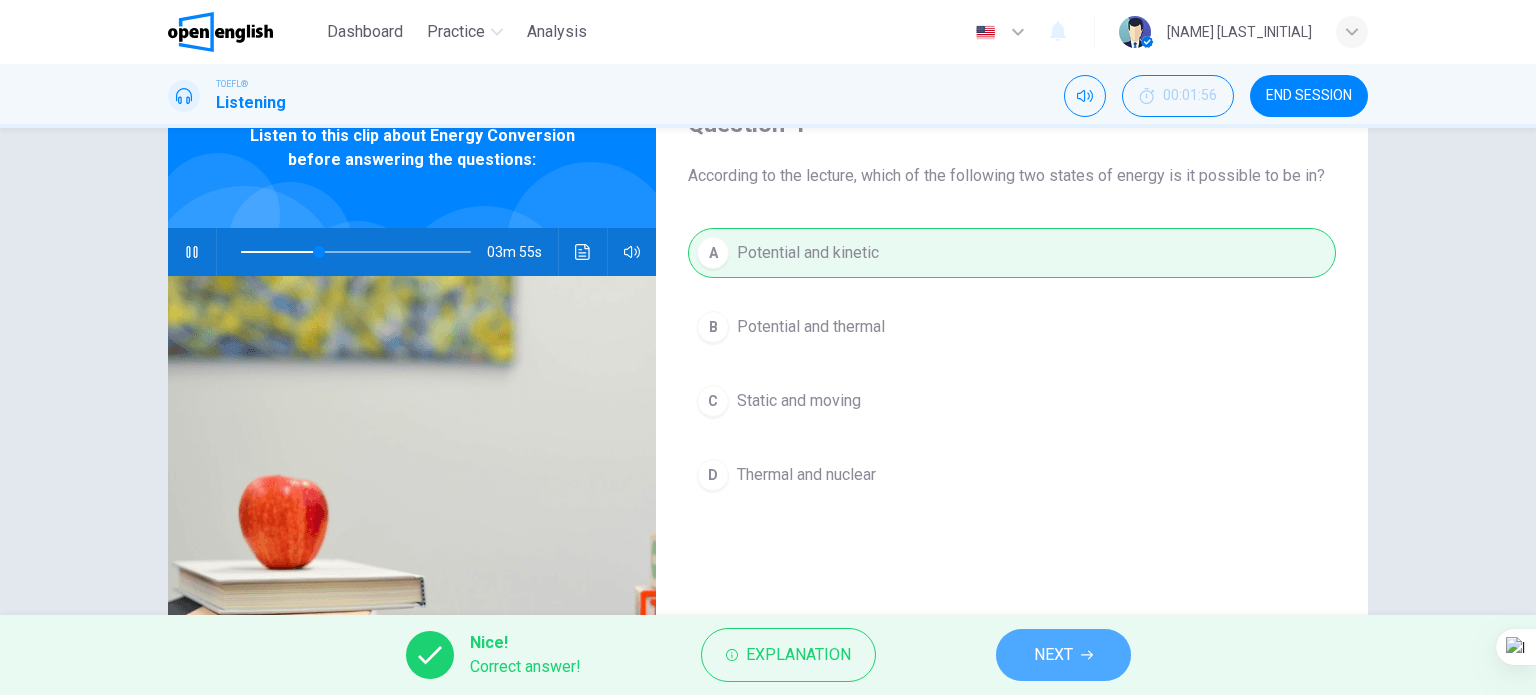 click on "NEXT" at bounding box center (1063, 655) 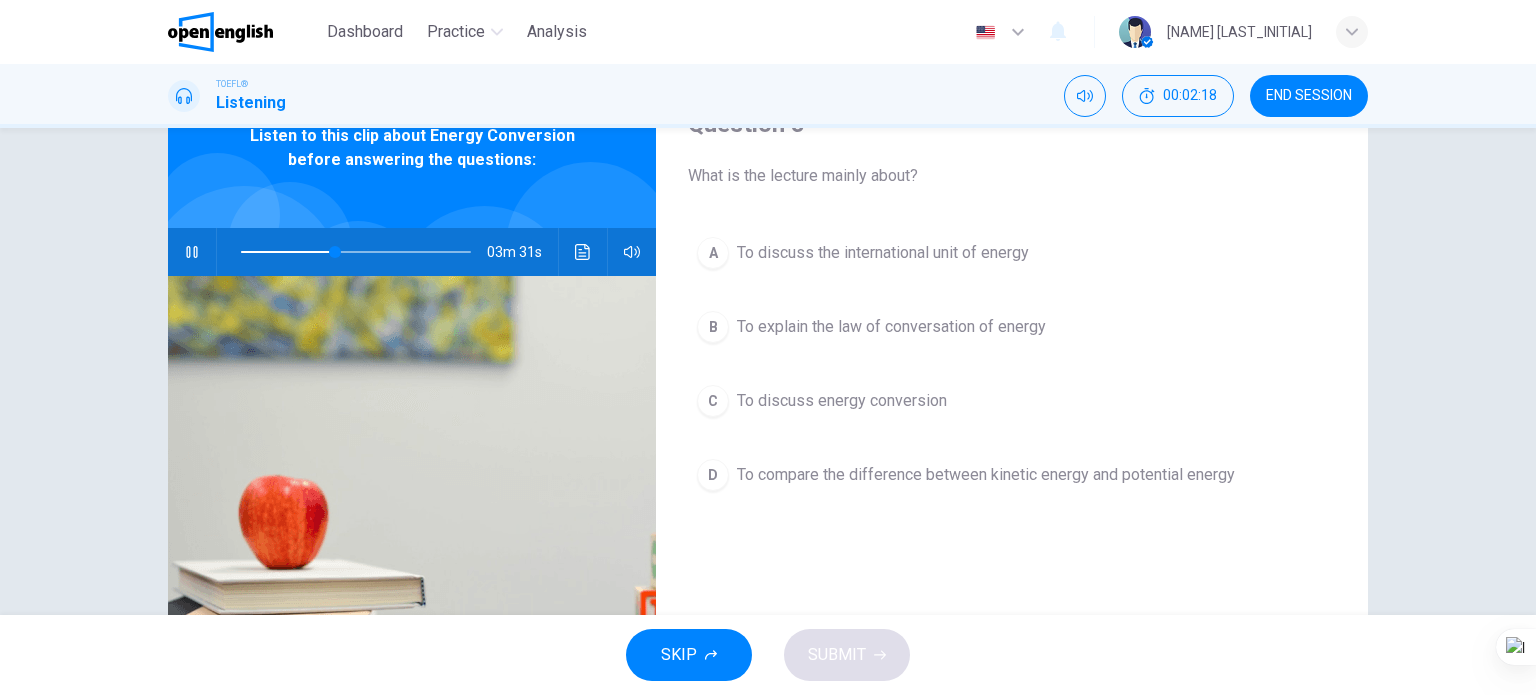 click on "To explain the law of conversation of energy" at bounding box center [891, 327] 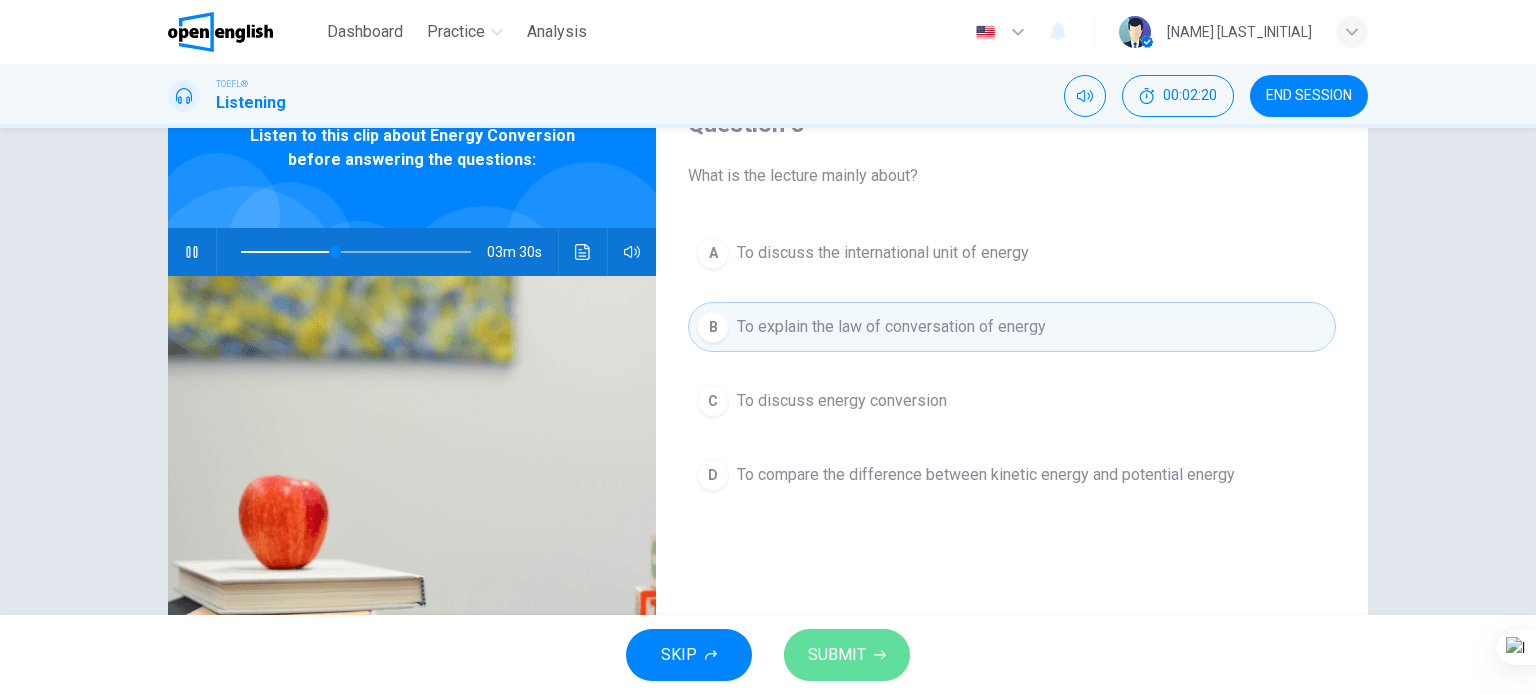 click on "SUBMIT" at bounding box center [837, 655] 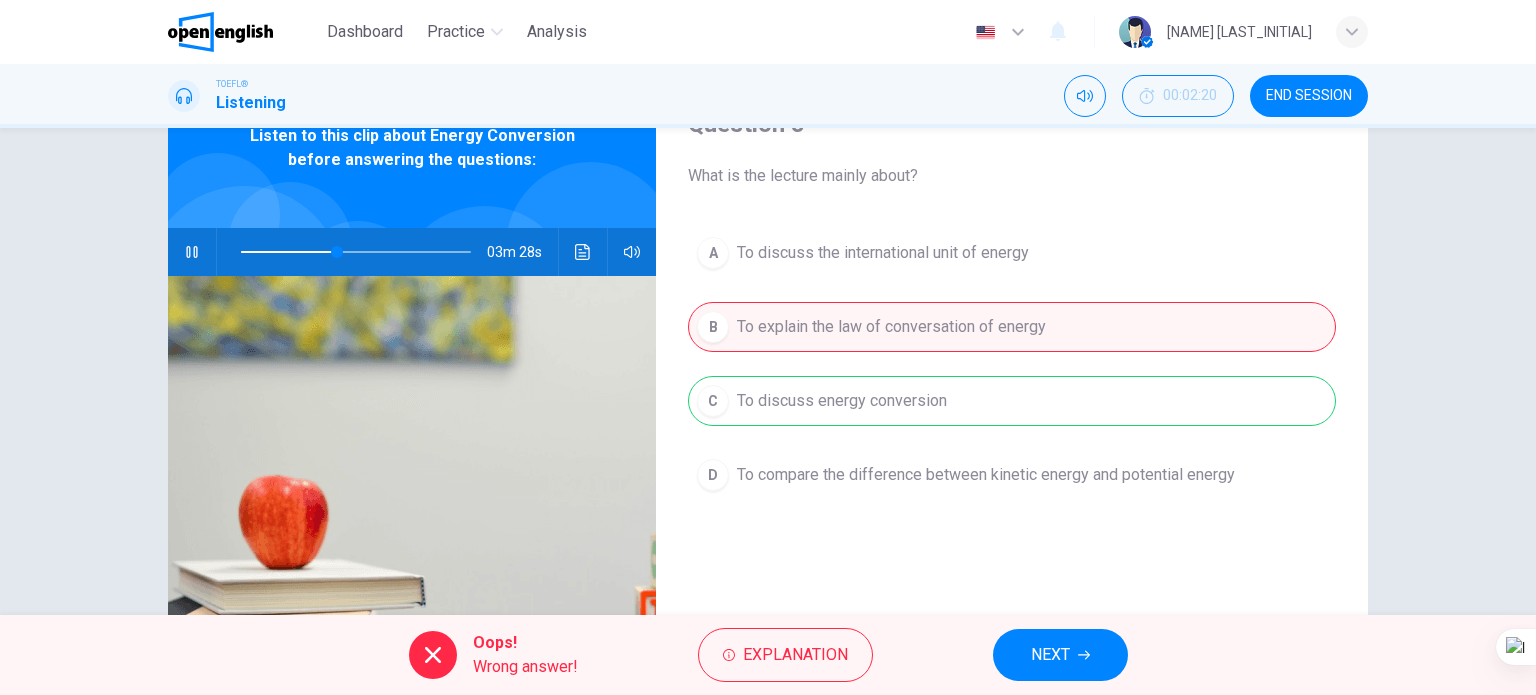 type on "**" 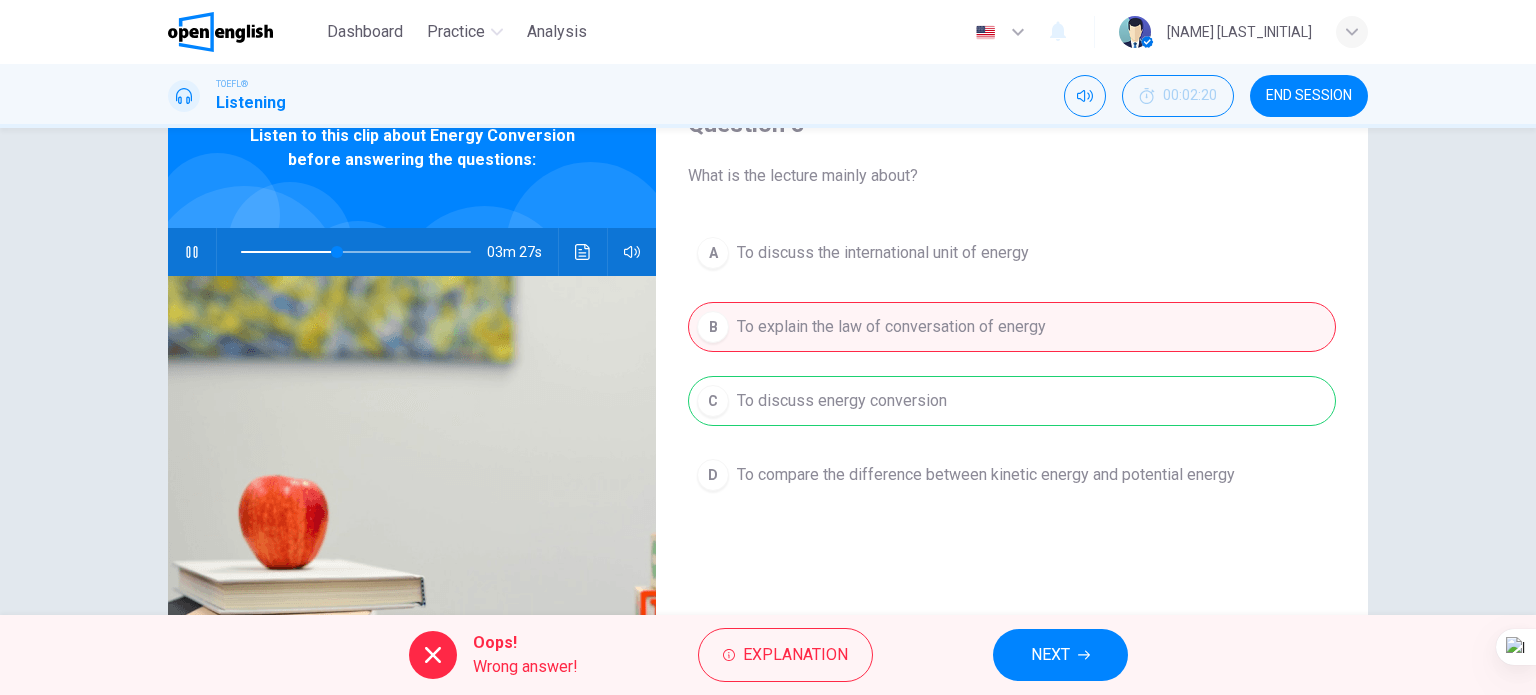 click on "NEXT" at bounding box center [1050, 655] 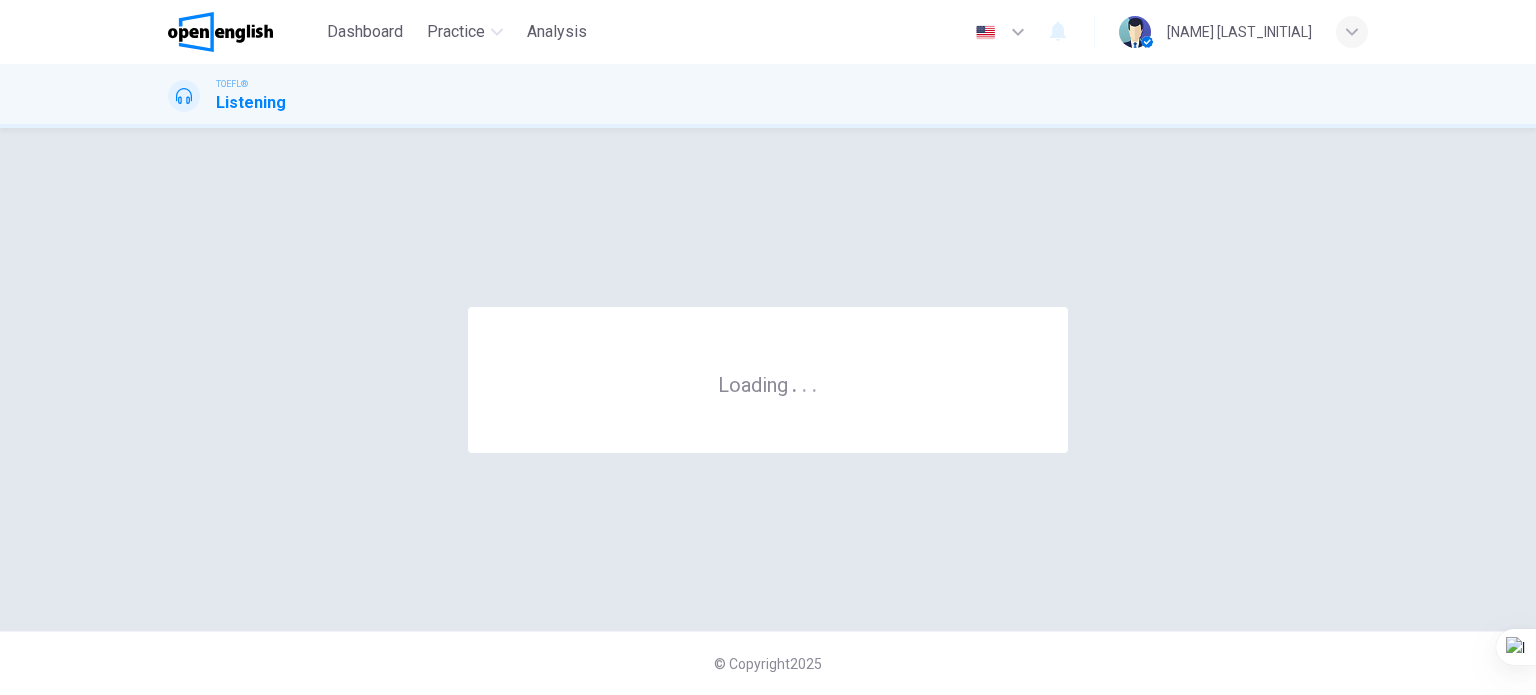 scroll, scrollTop: 0, scrollLeft: 0, axis: both 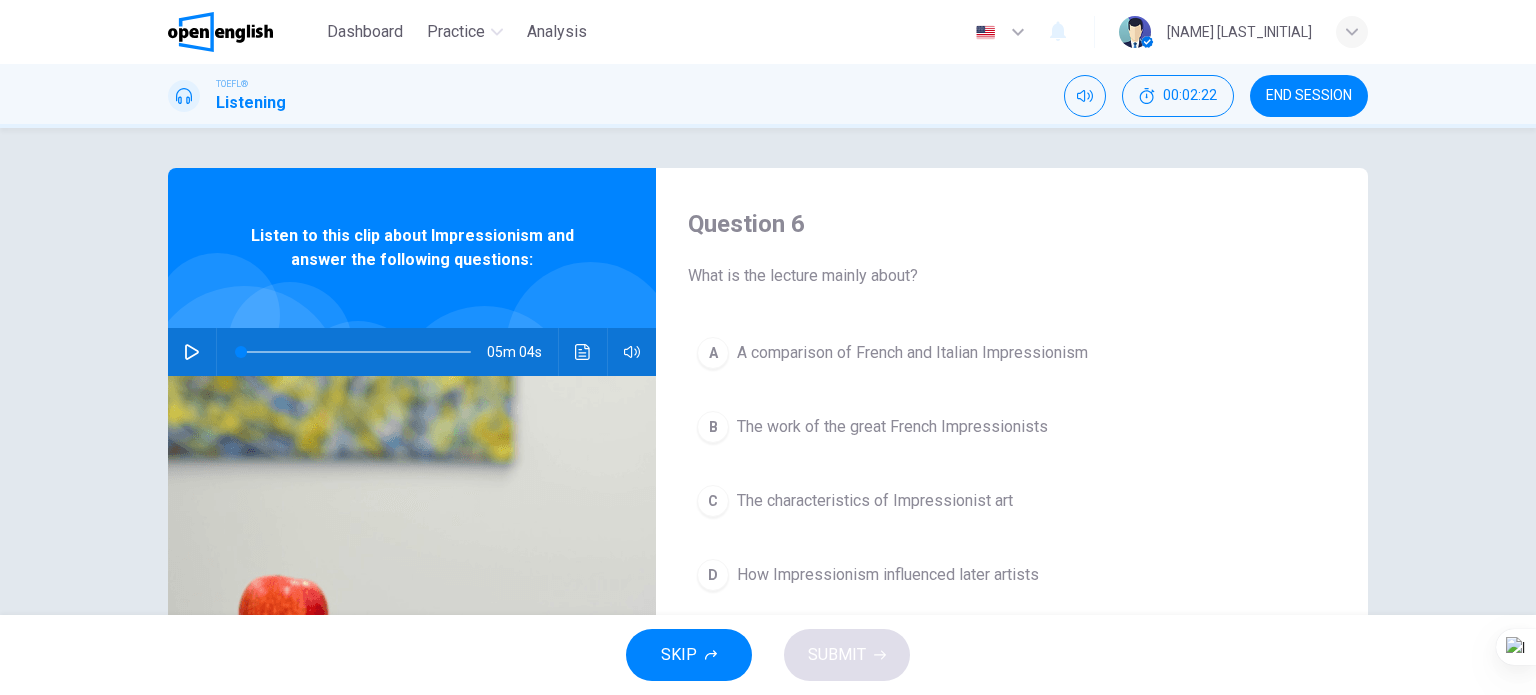 click 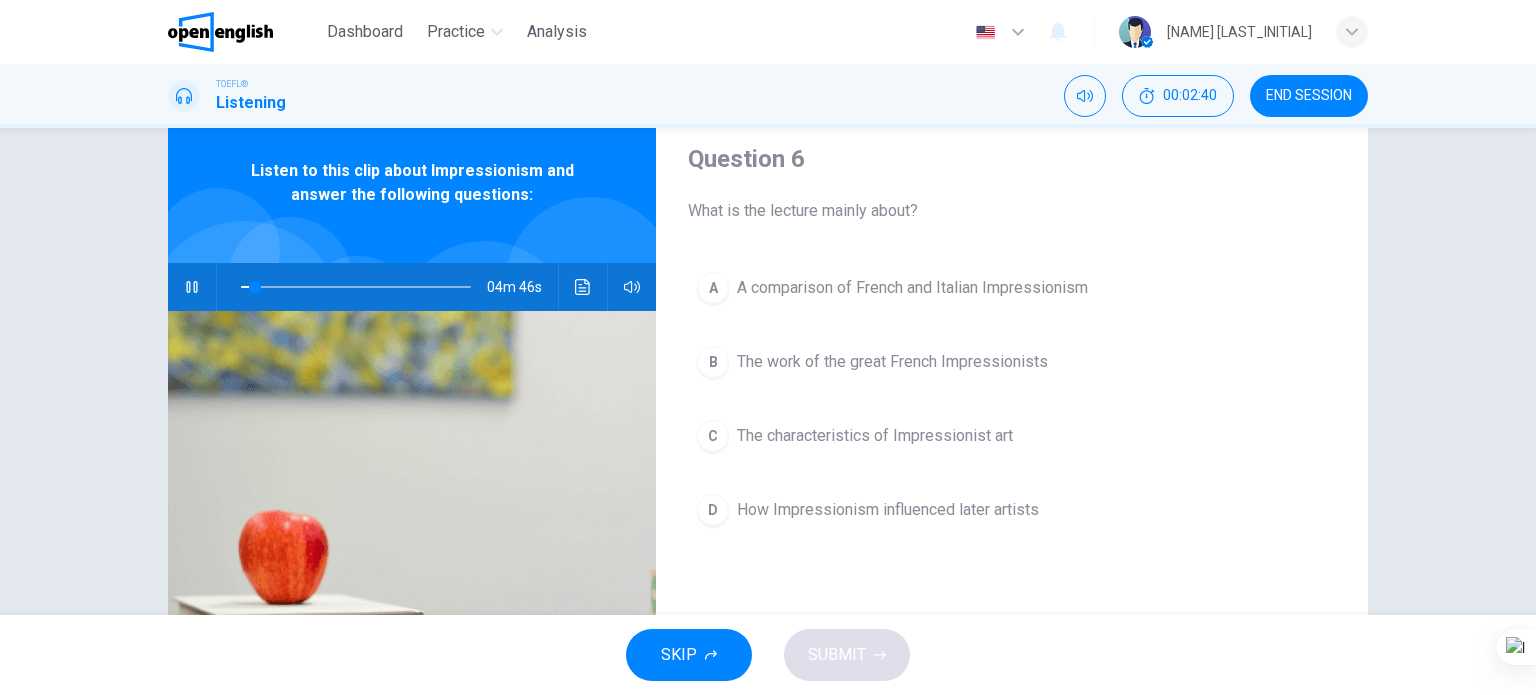 scroll, scrollTop: 100, scrollLeft: 0, axis: vertical 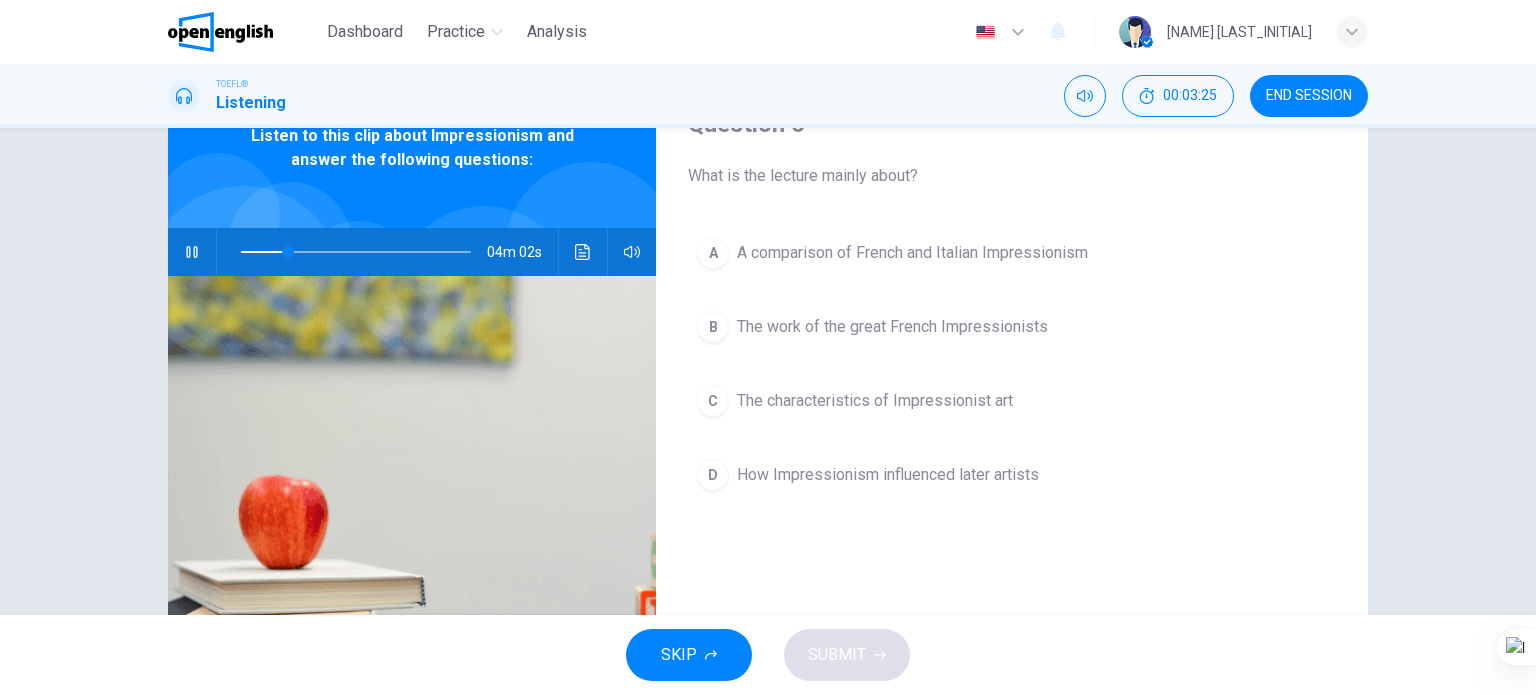 click on "How Impressionism influenced later artists" at bounding box center [888, 475] 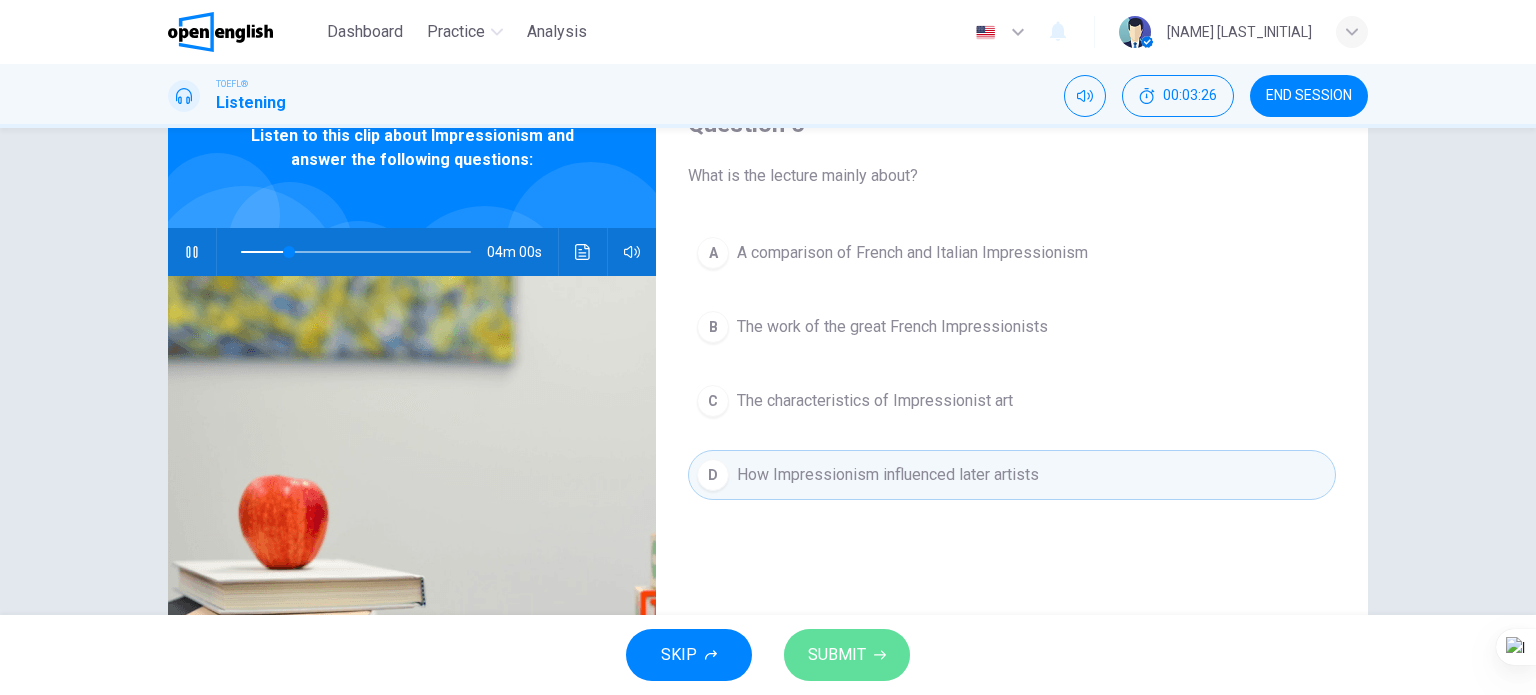 click on "SUBMIT" at bounding box center (837, 655) 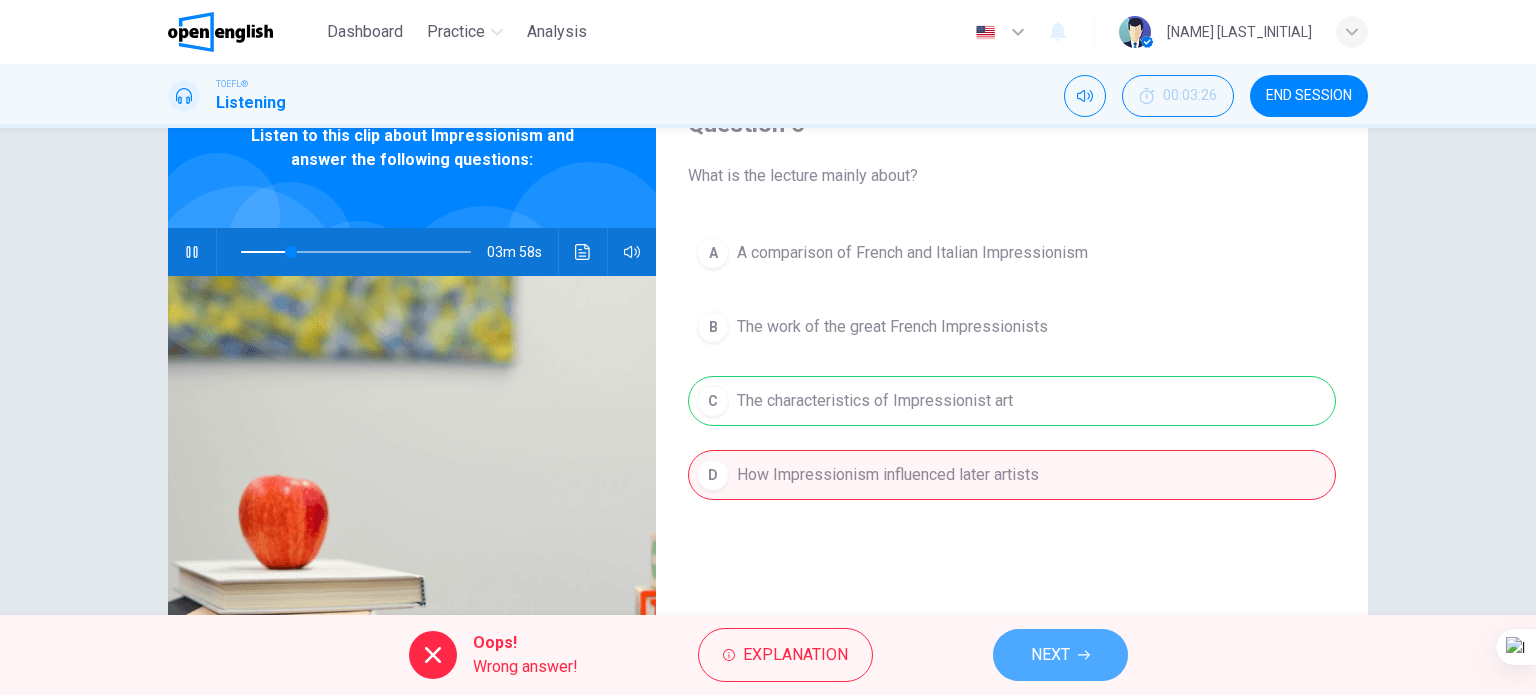 click on "NEXT" at bounding box center (1060, 655) 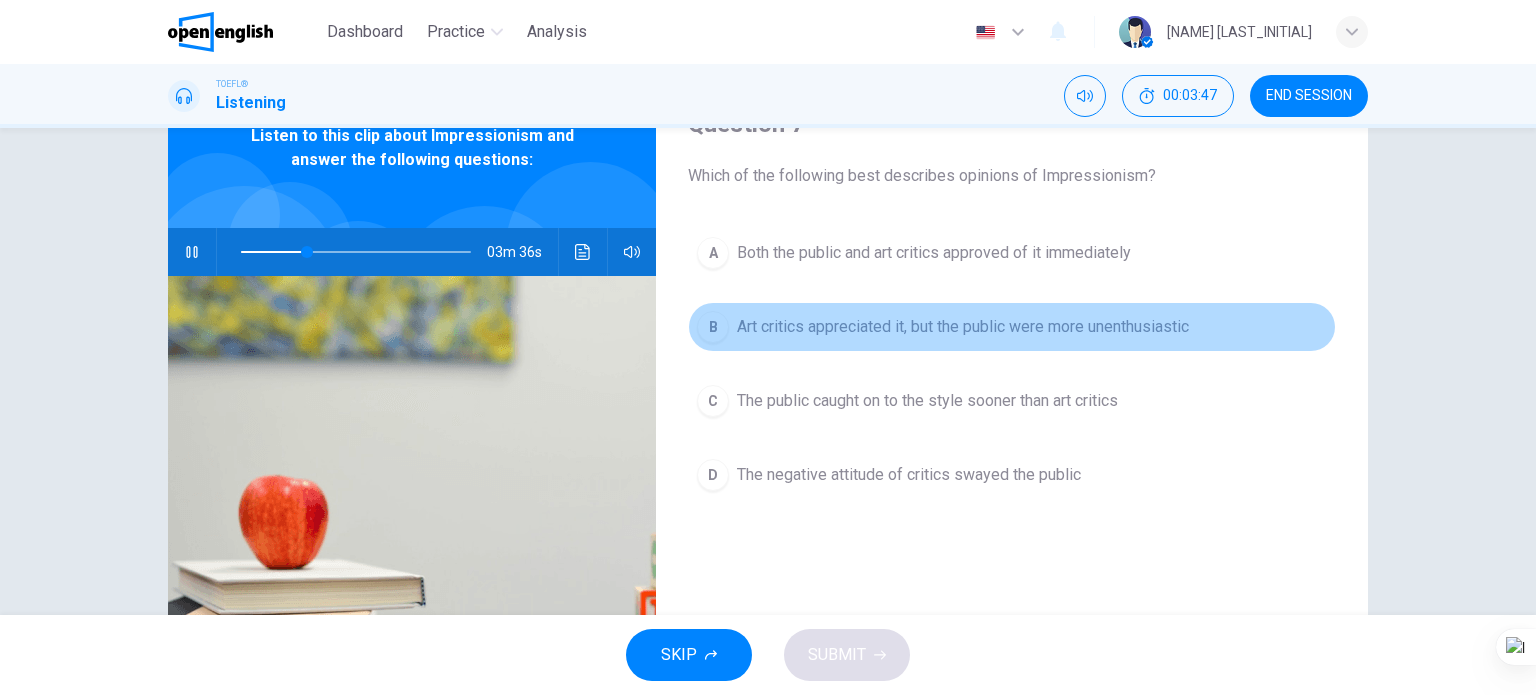 click on "Art critics appreciated it, but the public were more unenthusiastic" at bounding box center (963, 327) 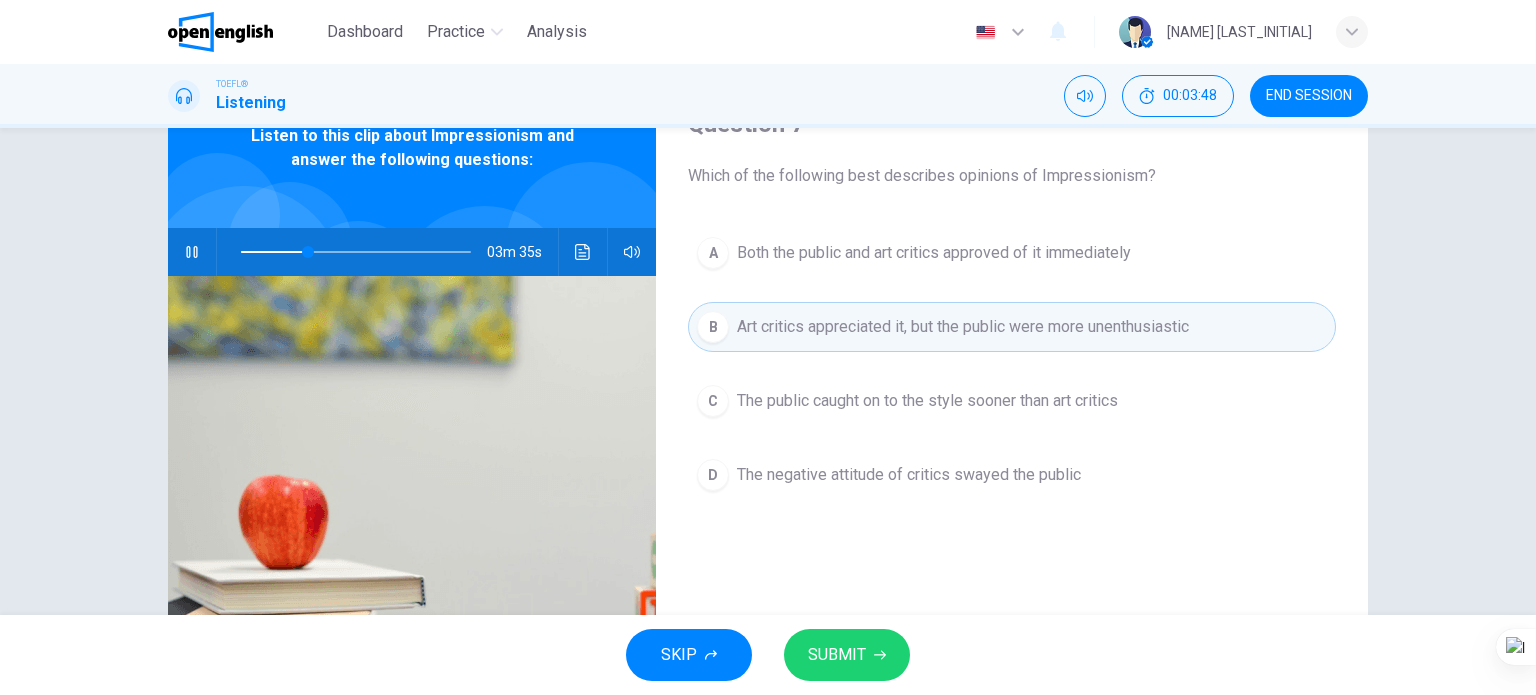 click on "SUBMIT" at bounding box center [837, 655] 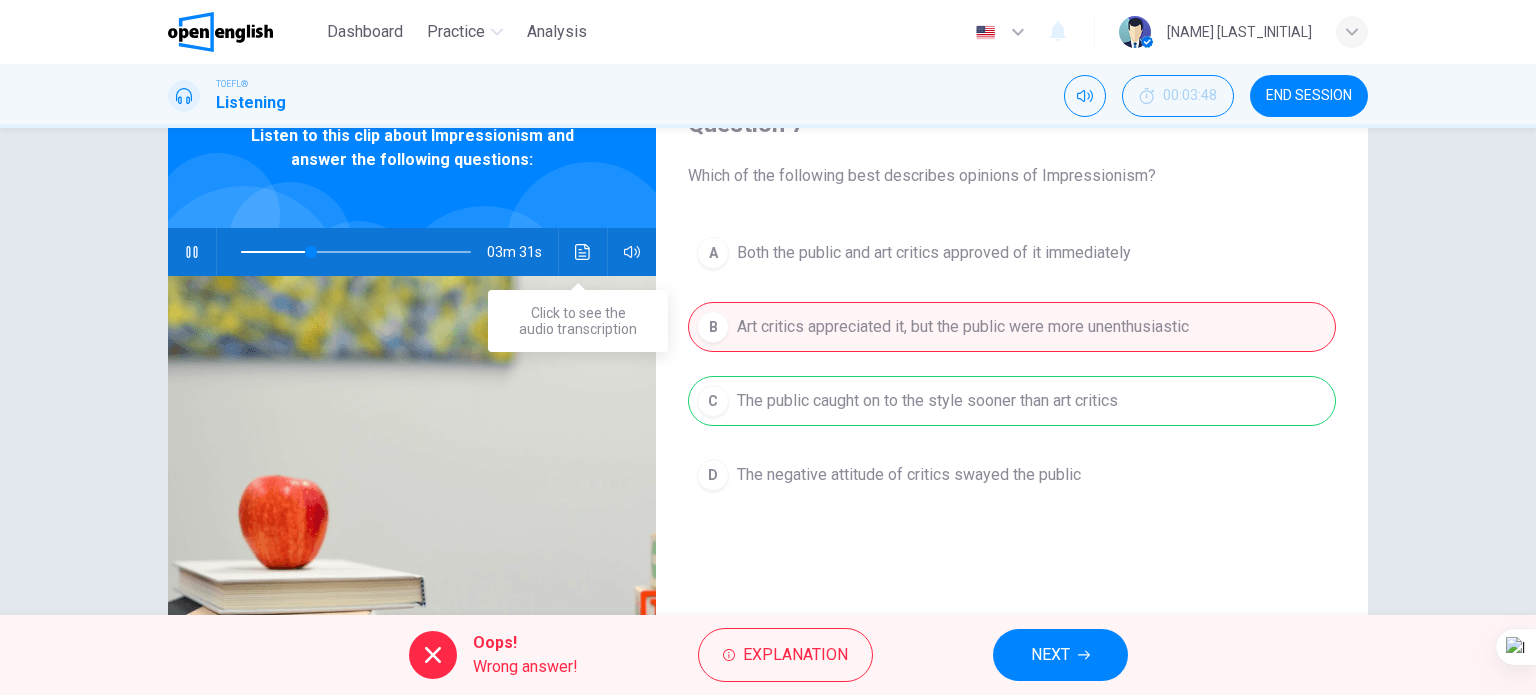 click at bounding box center [583, 252] 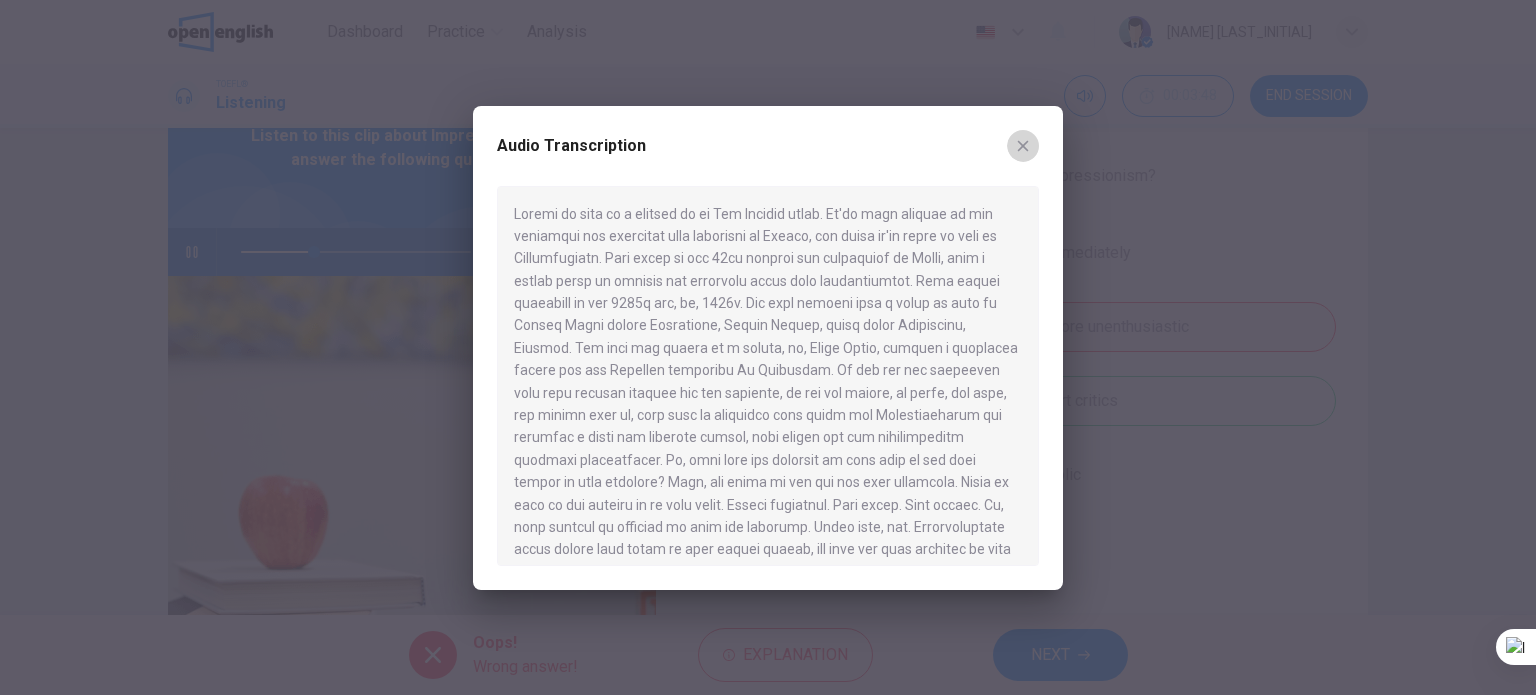 click at bounding box center [1023, 146] 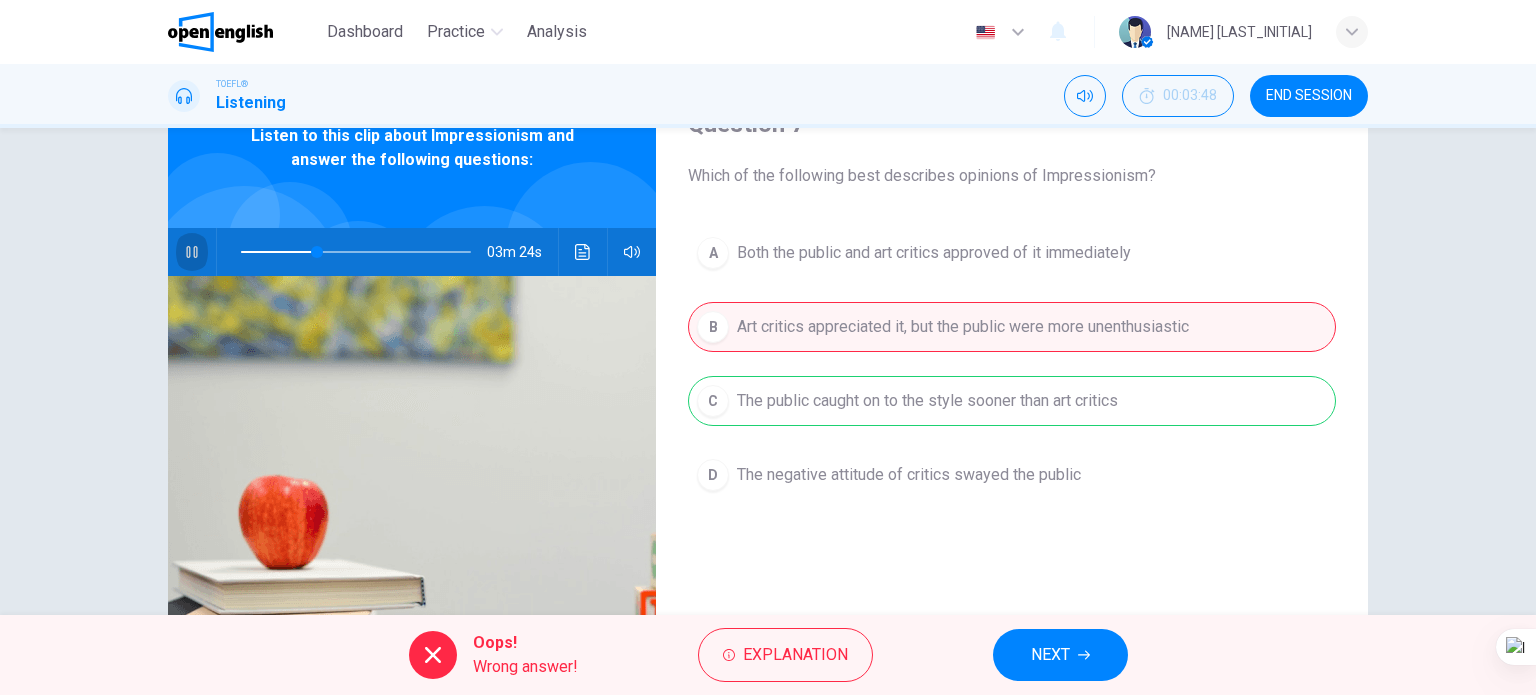 click at bounding box center [192, 252] 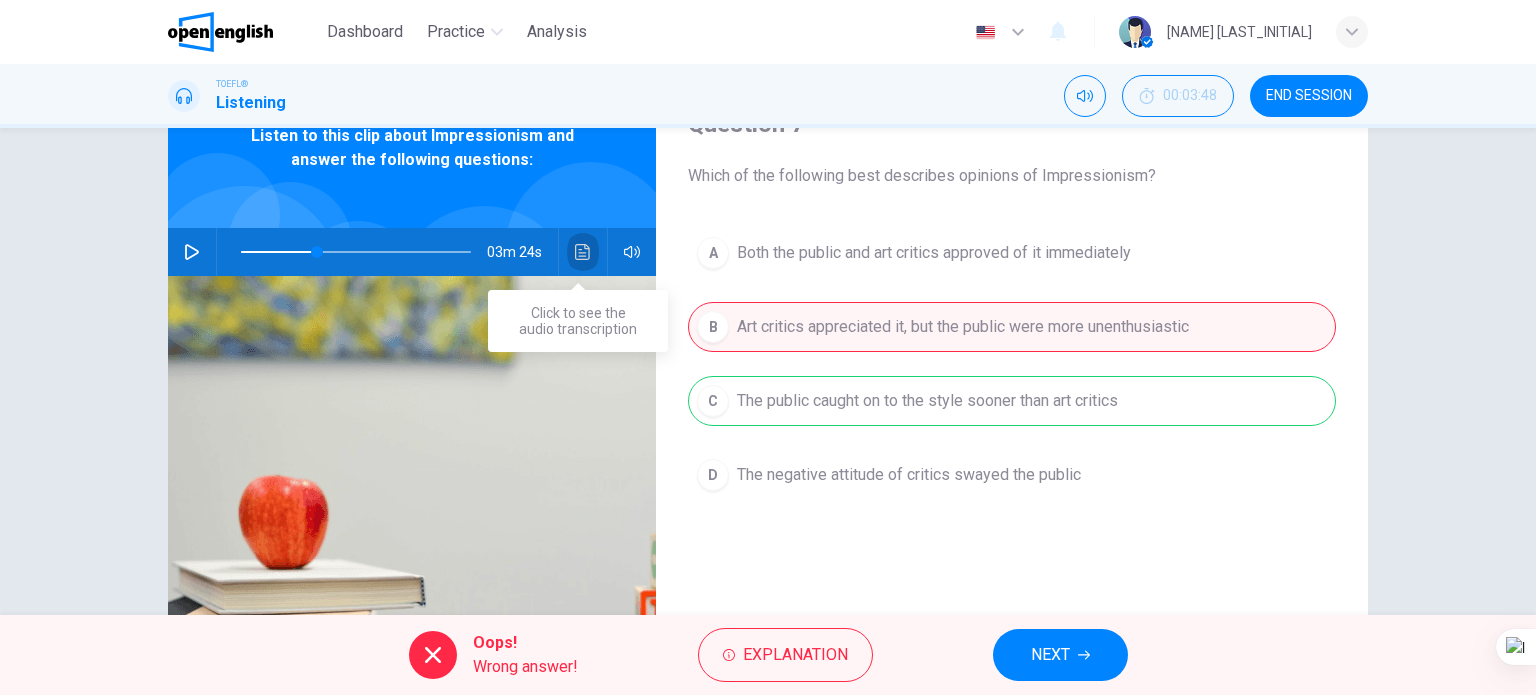 click 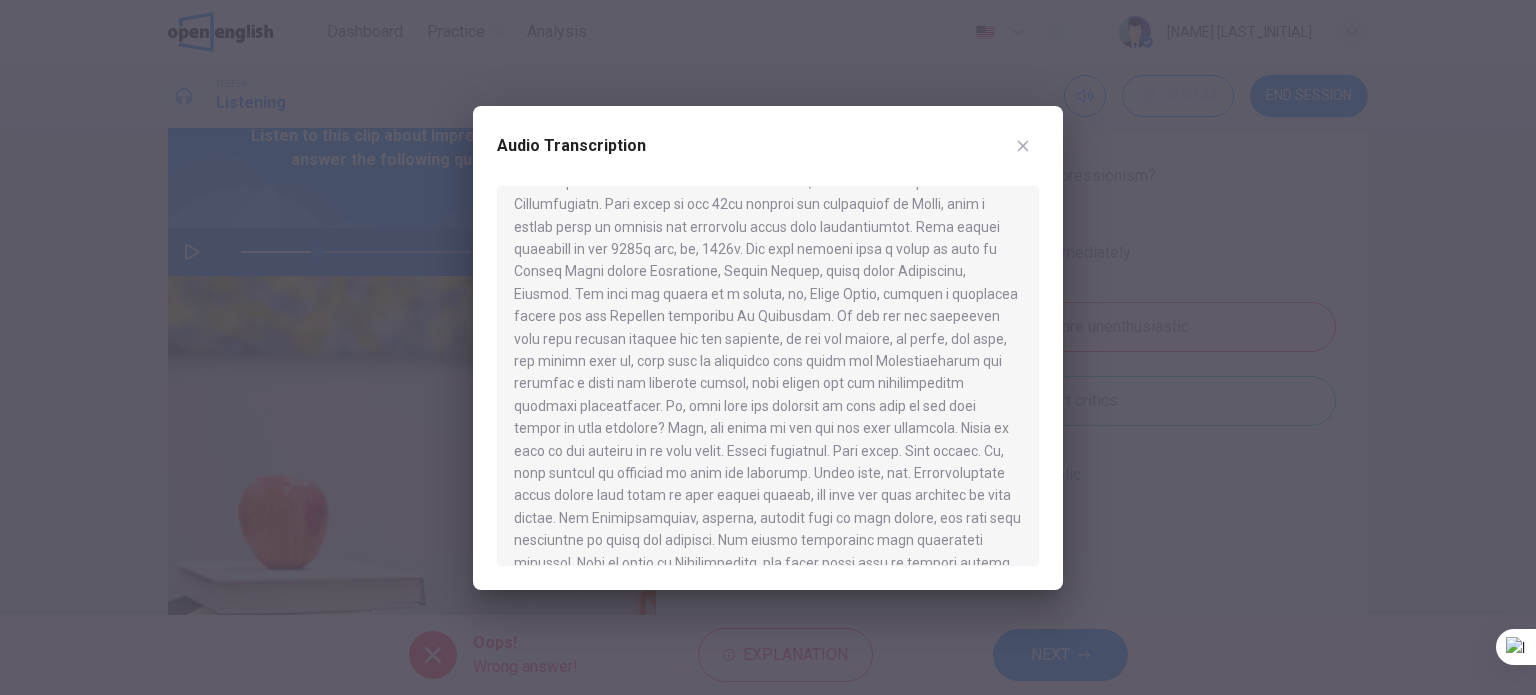 scroll, scrollTop: 100, scrollLeft: 0, axis: vertical 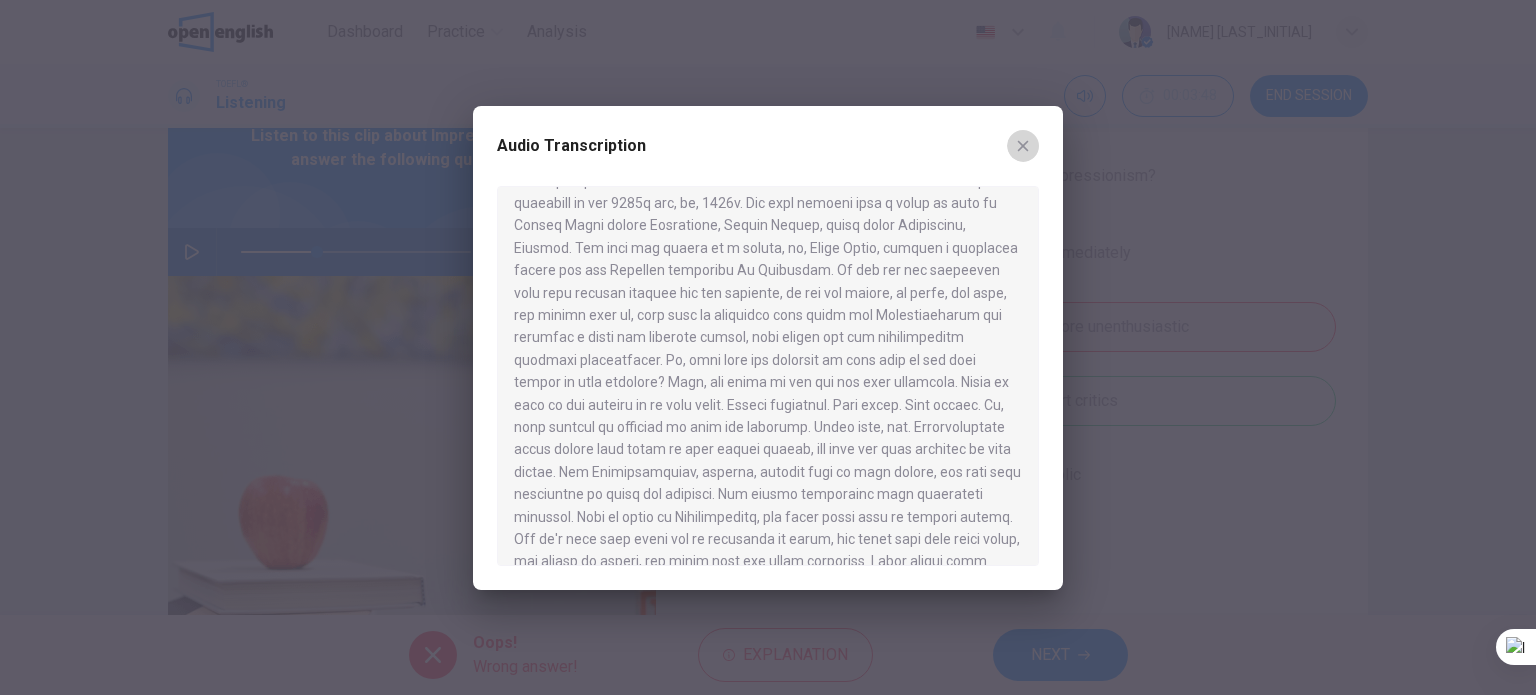 drag, startPoint x: 1026, startPoint y: 146, endPoint x: 1007, endPoint y: 140, distance: 19.924858 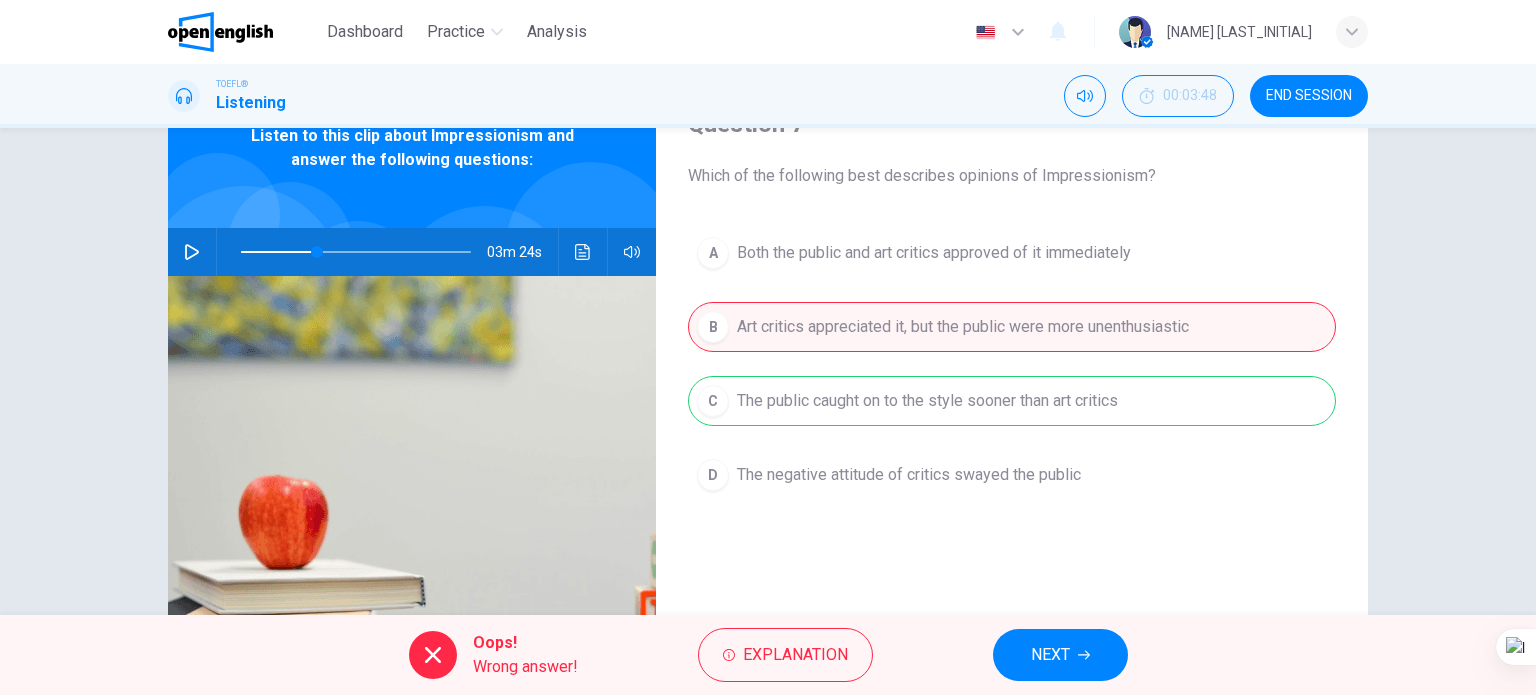 click on "03m 24s" at bounding box center (412, 252) 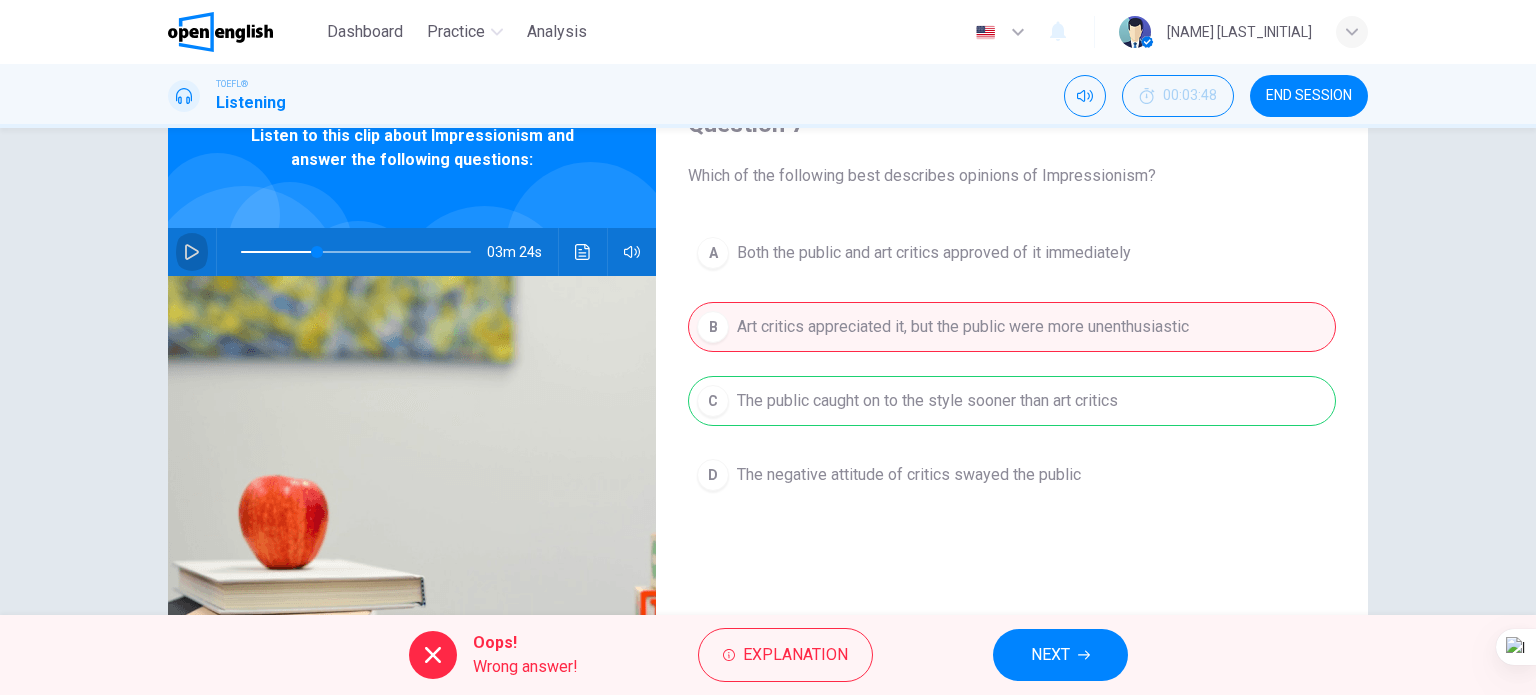 click at bounding box center (192, 252) 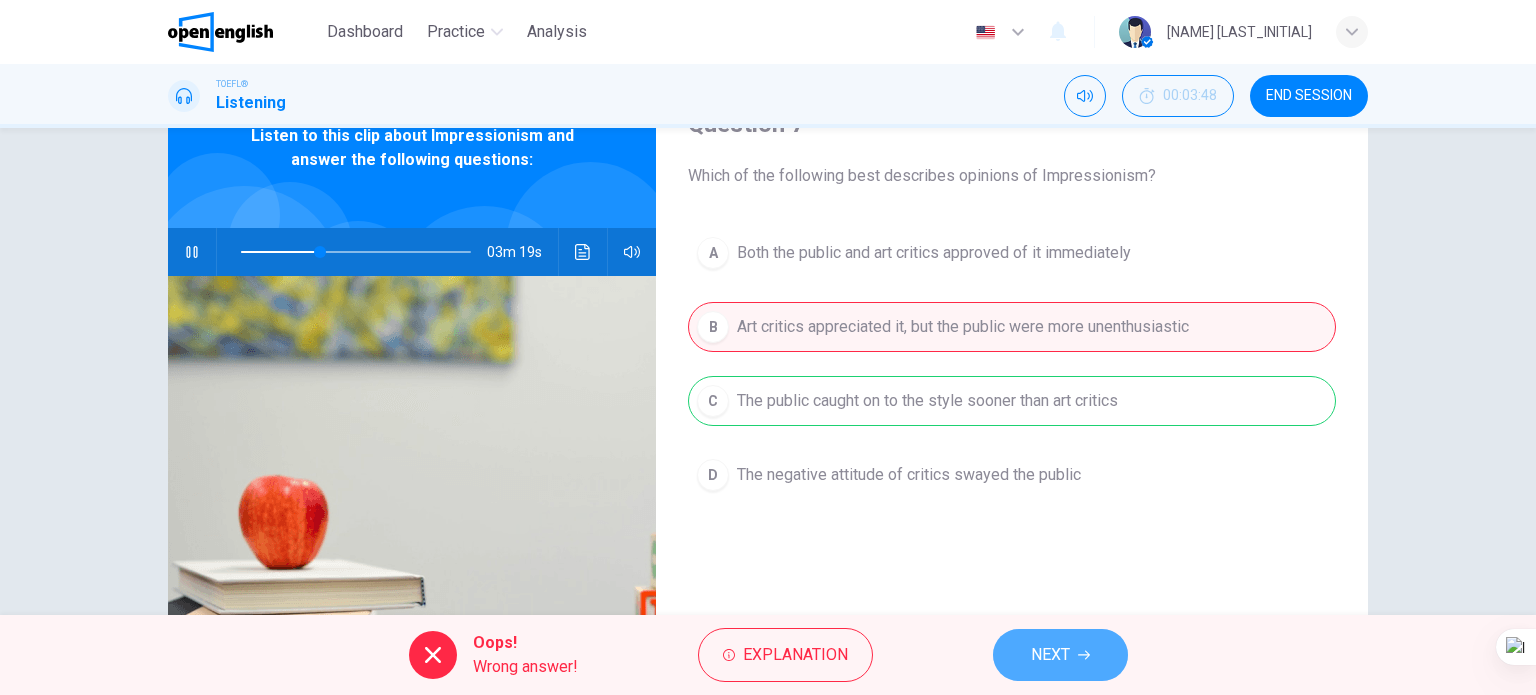 click on "NEXT" at bounding box center [1050, 655] 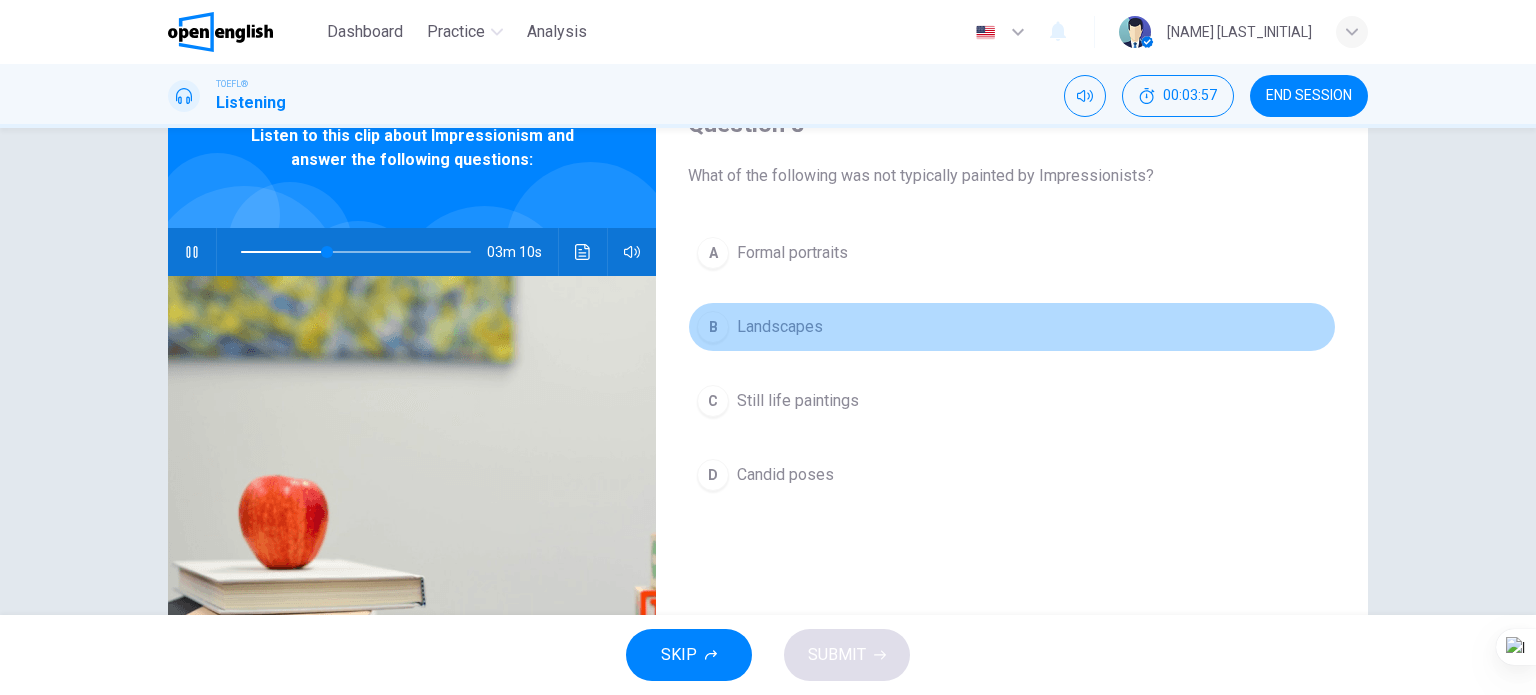 click on "Landscapes" at bounding box center (780, 327) 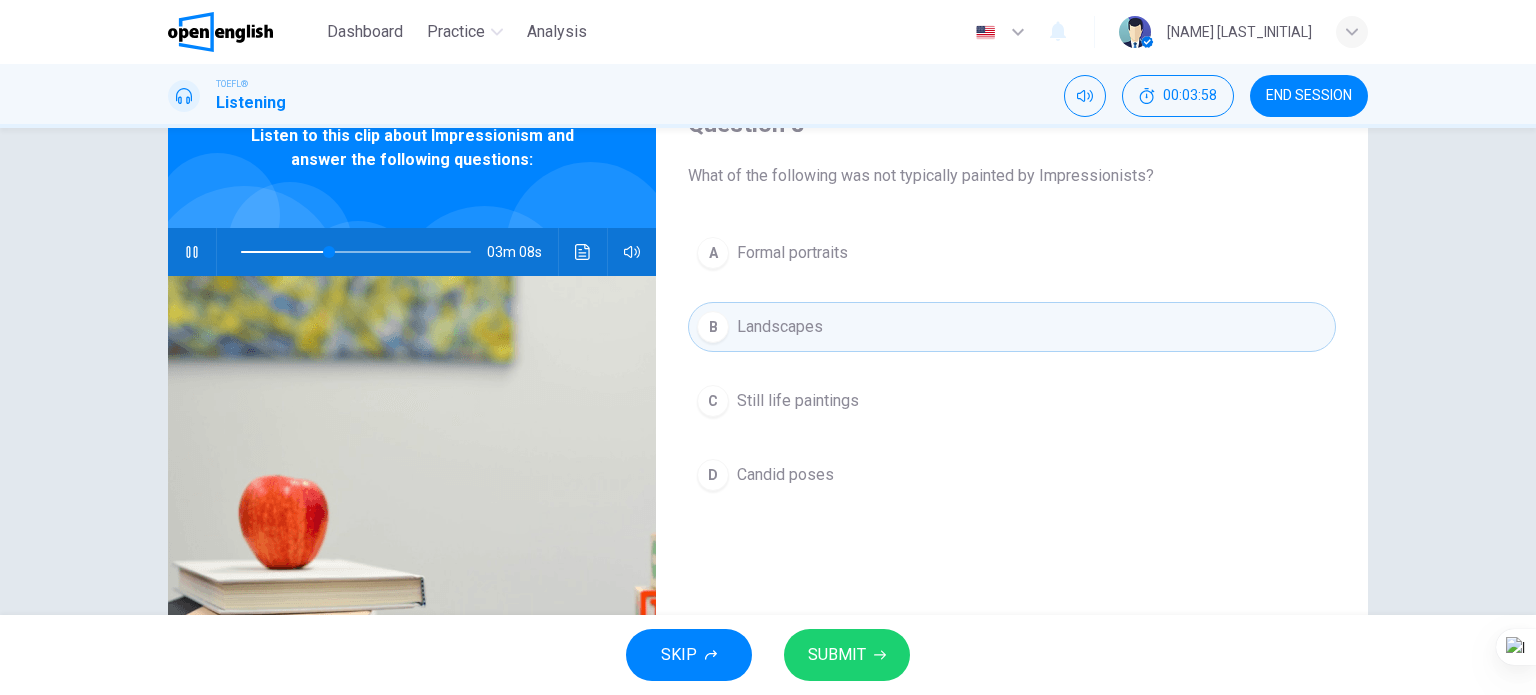 click on "SUBMIT" at bounding box center (837, 655) 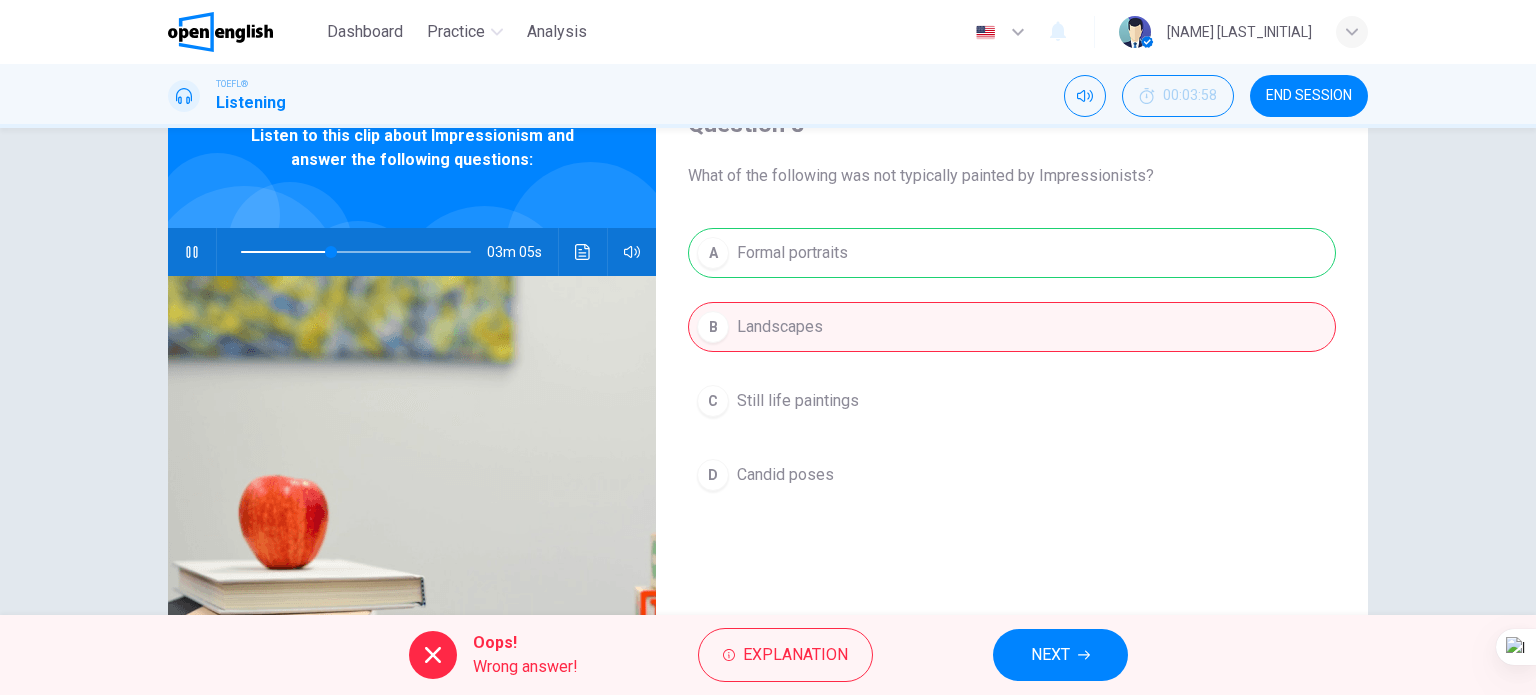click on "NEXT" at bounding box center [1050, 655] 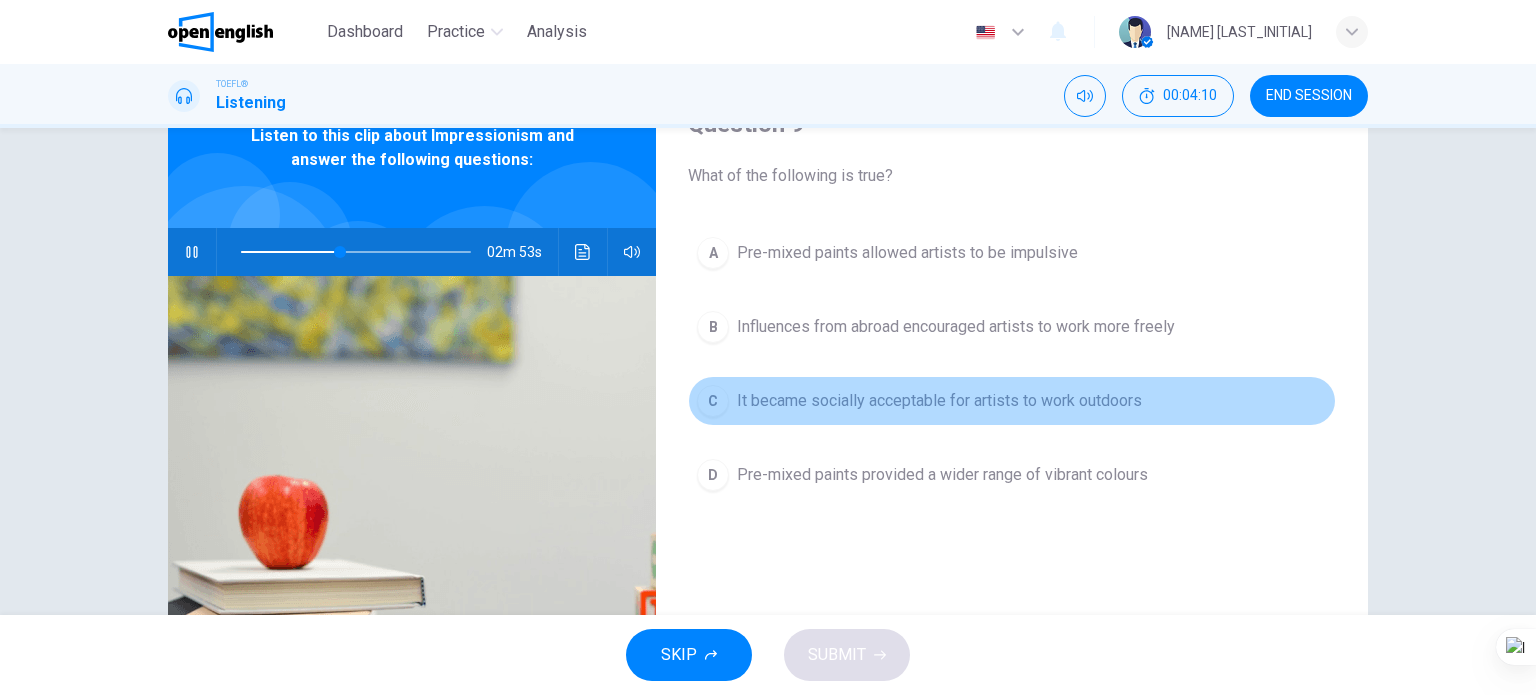 click on "It became socially acceptable for artists to work outdoors" at bounding box center (939, 401) 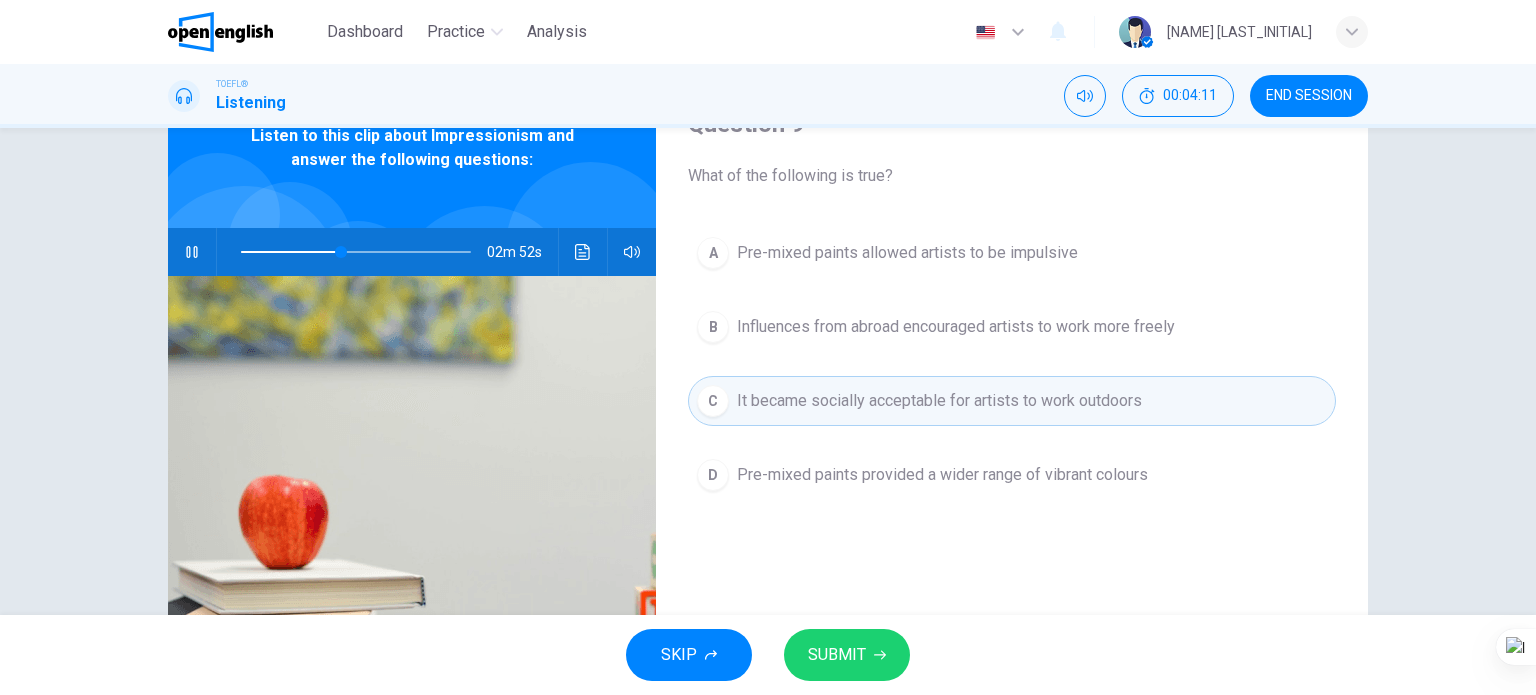click on "SUBMIT" at bounding box center (837, 655) 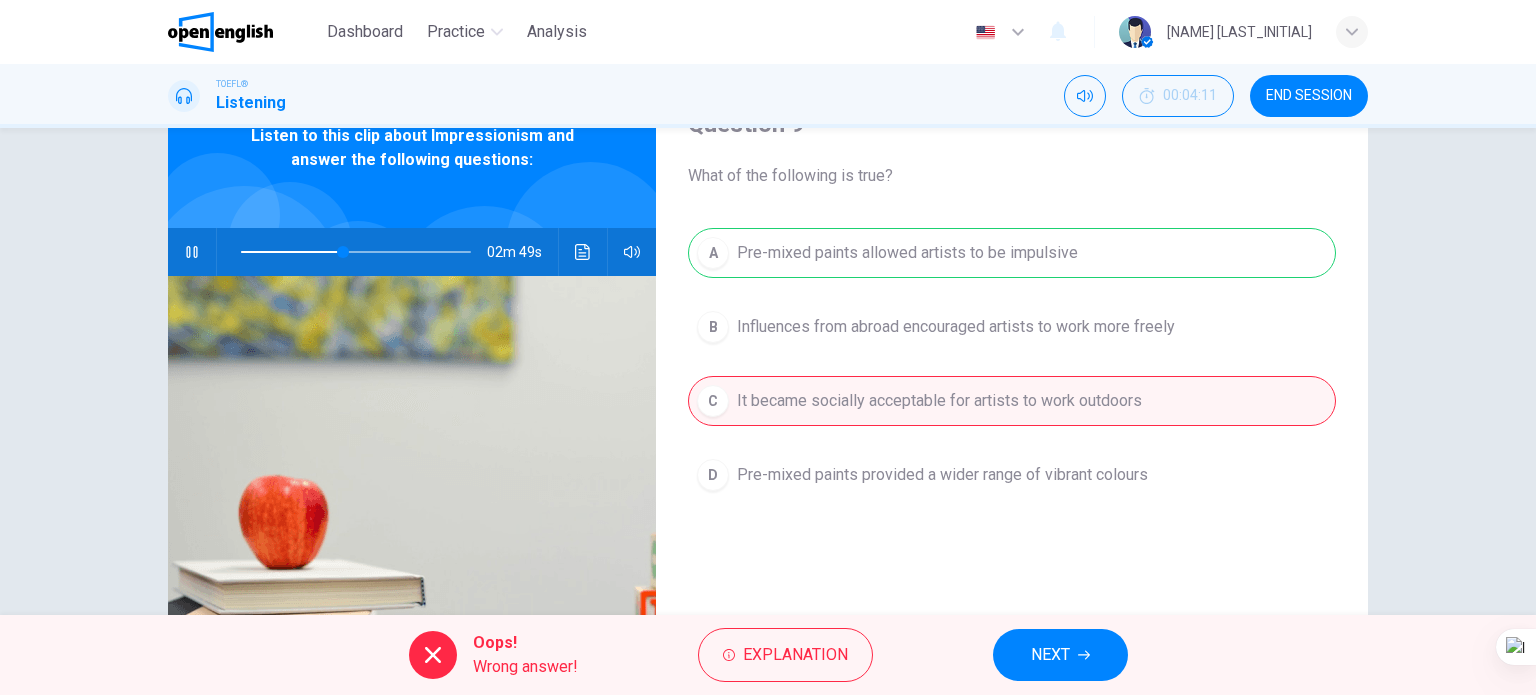 type on "**" 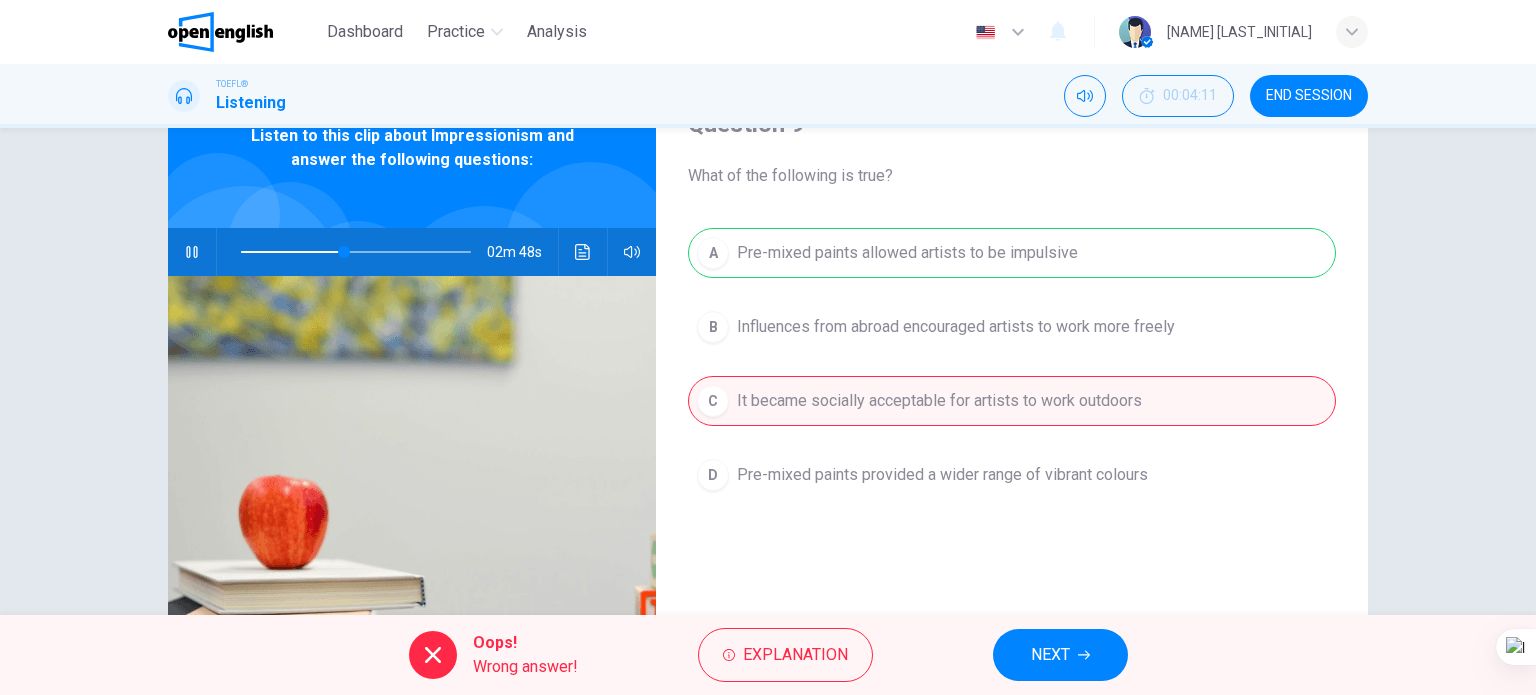 click on "NEXT" at bounding box center [1050, 655] 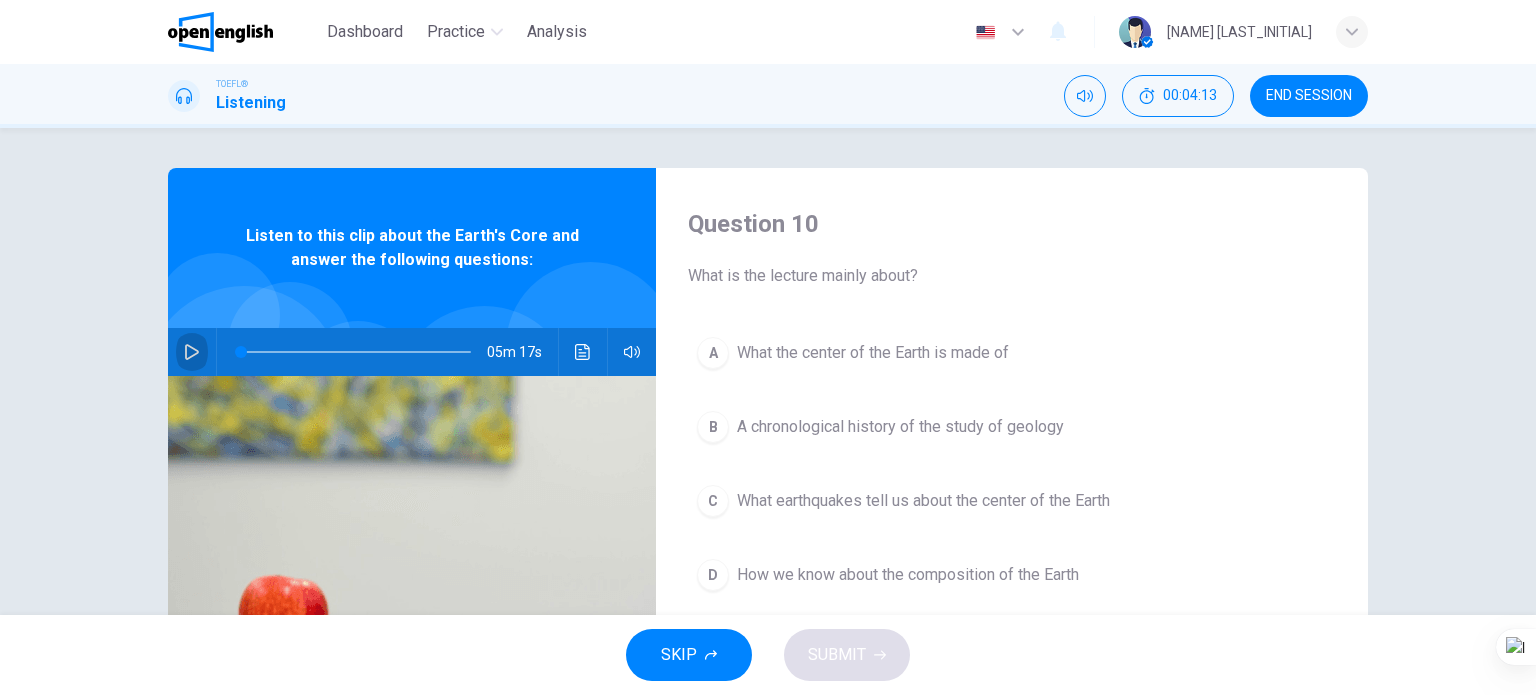 click 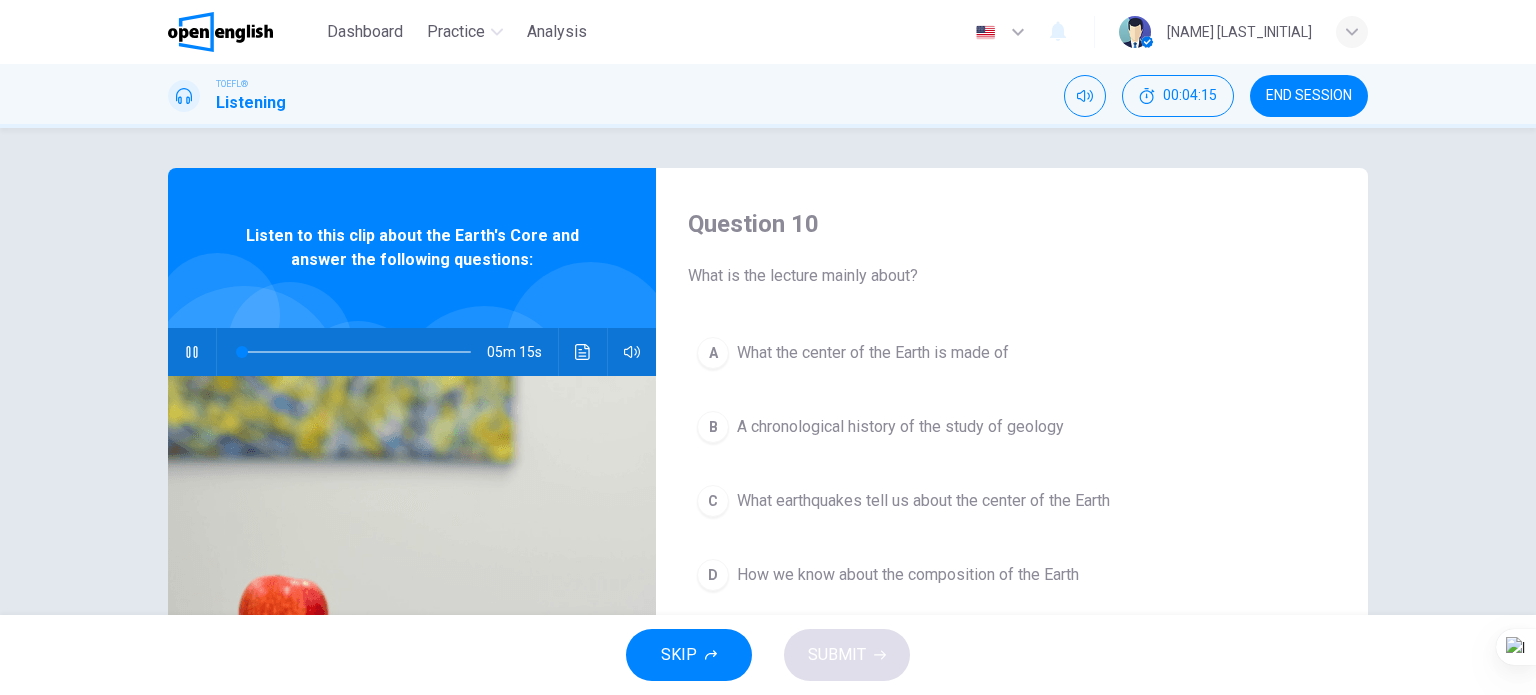 scroll, scrollTop: 100, scrollLeft: 0, axis: vertical 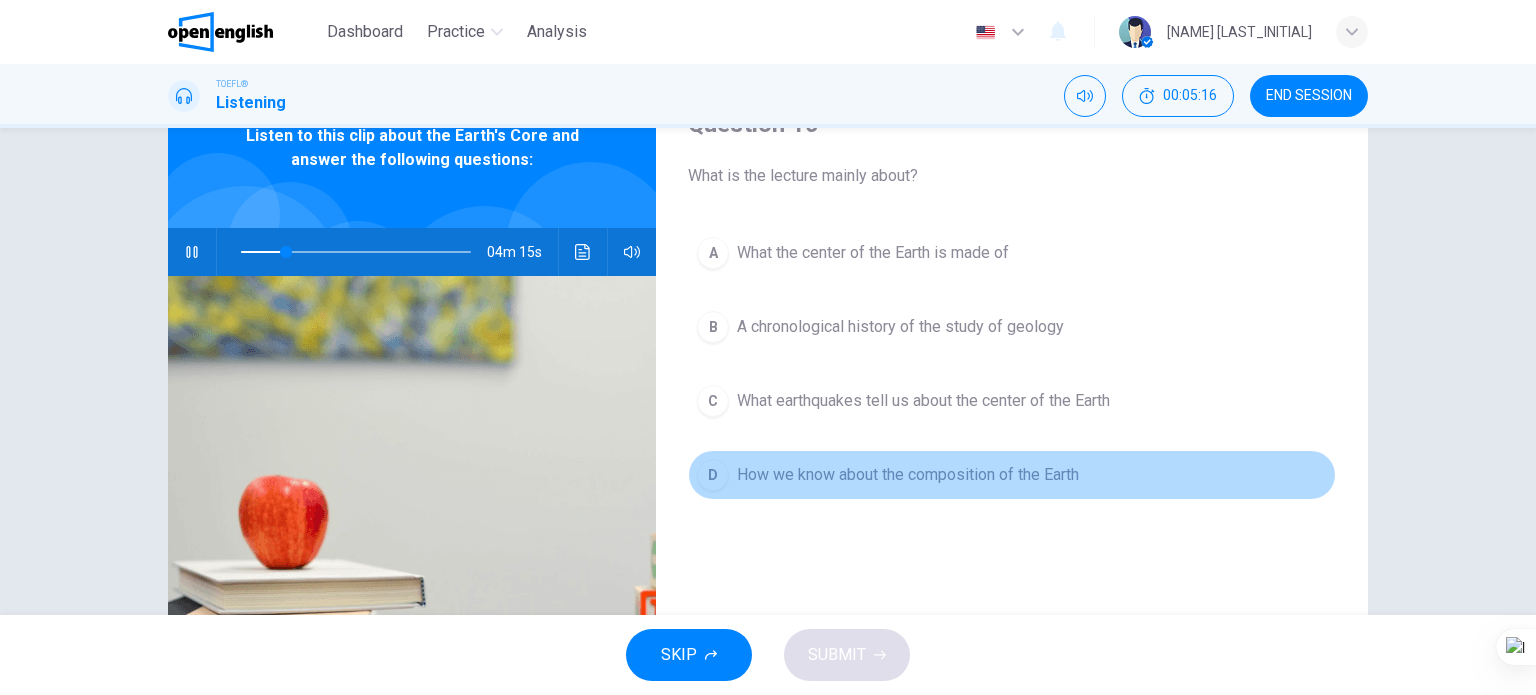 click on "How we know about the composition of the Earth" at bounding box center (908, 475) 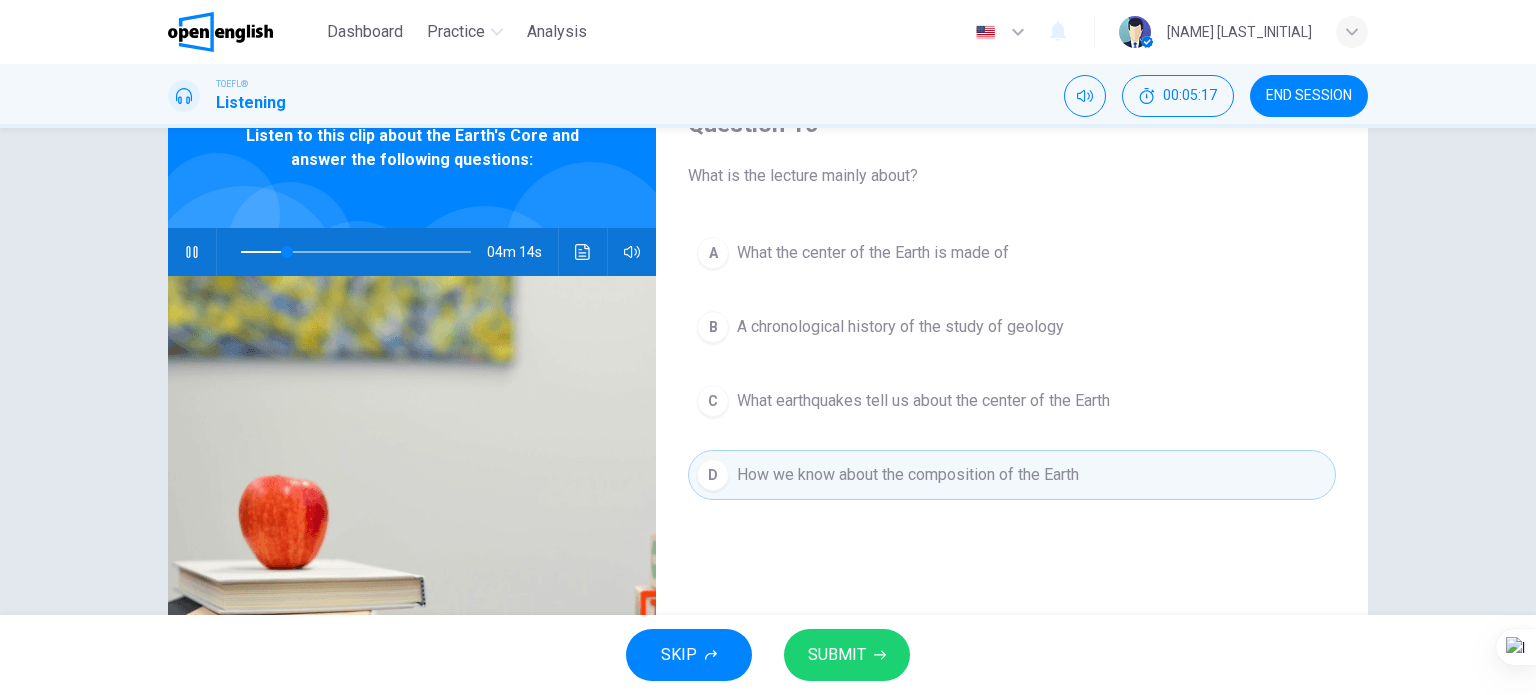click on "SUBMIT" at bounding box center (837, 655) 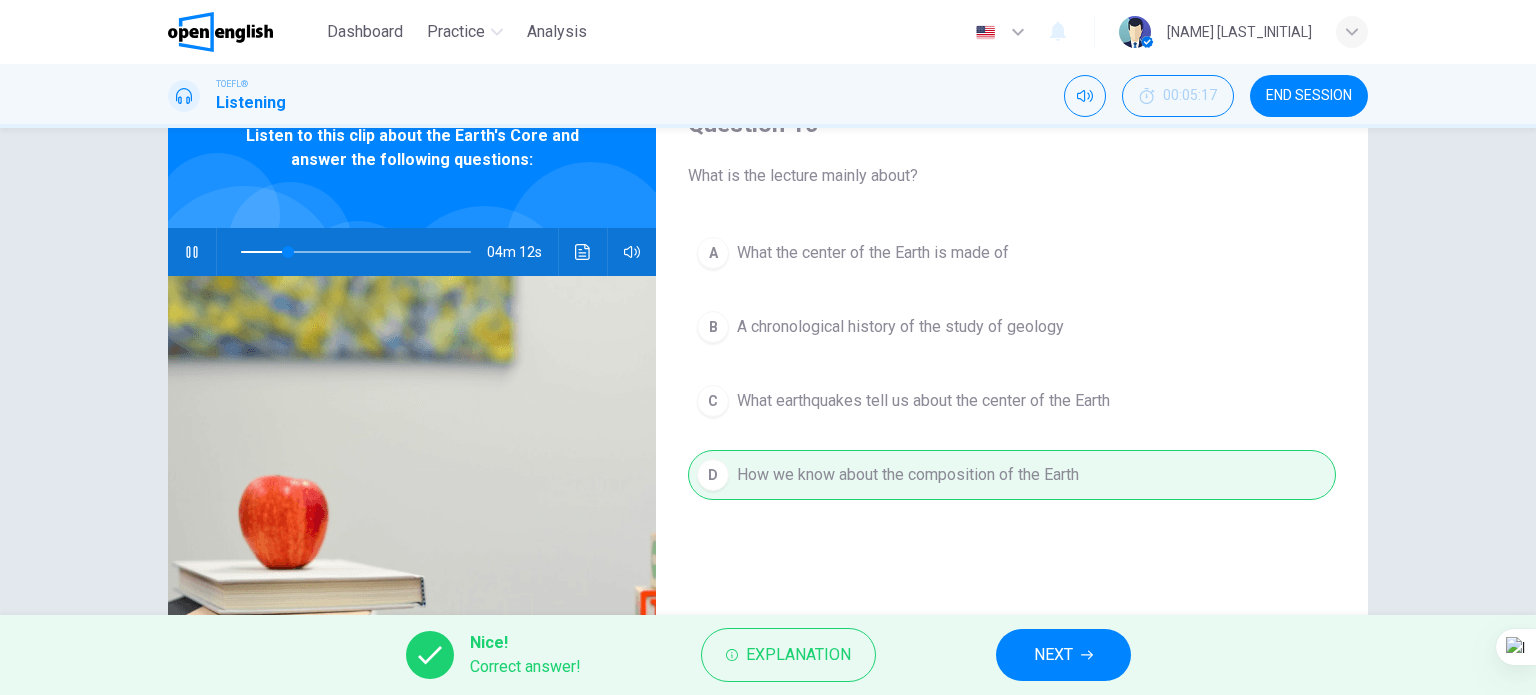 click on "NEXT" at bounding box center (1053, 655) 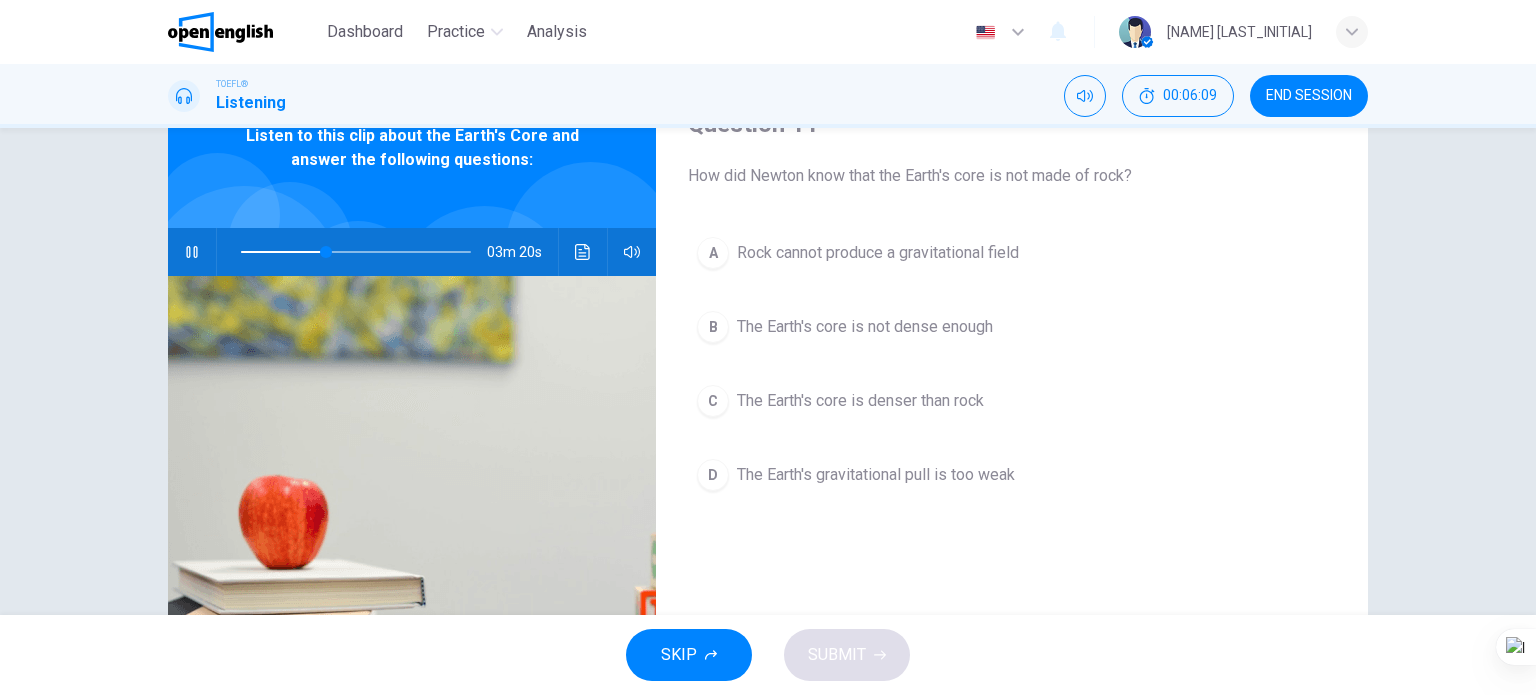 click on "The Earth's core is denser than rock" at bounding box center [860, 401] 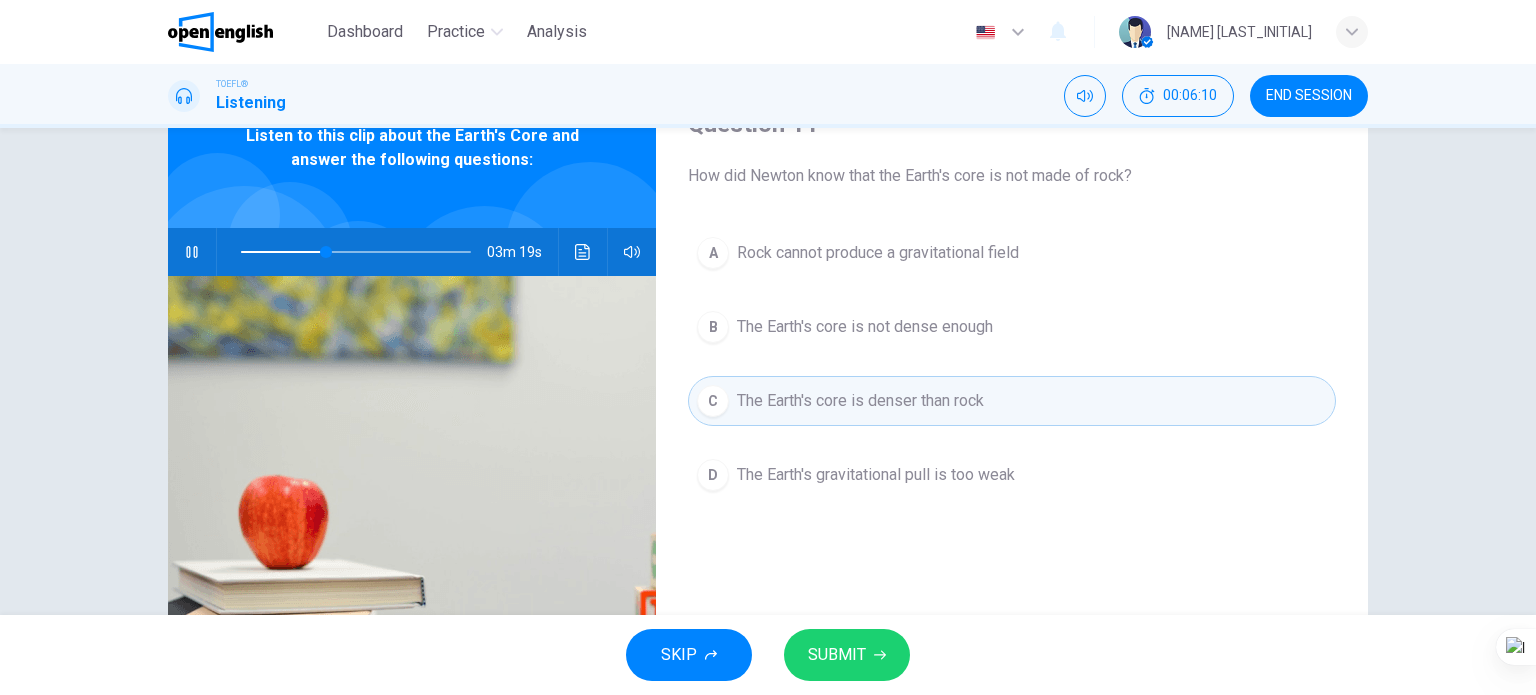 click on "D The Earth's gravitational pull is too weak" at bounding box center (1012, 475) 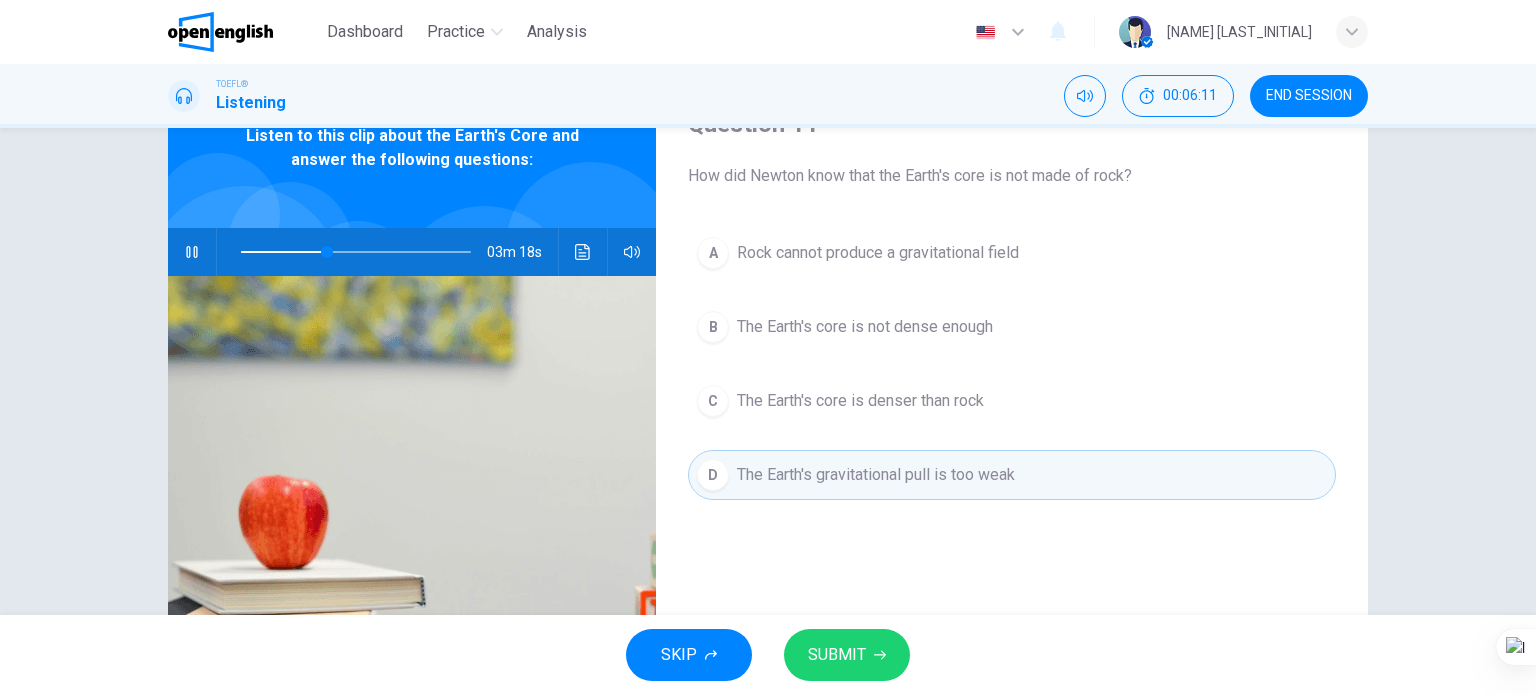 click on "SUBMIT" at bounding box center [847, 655] 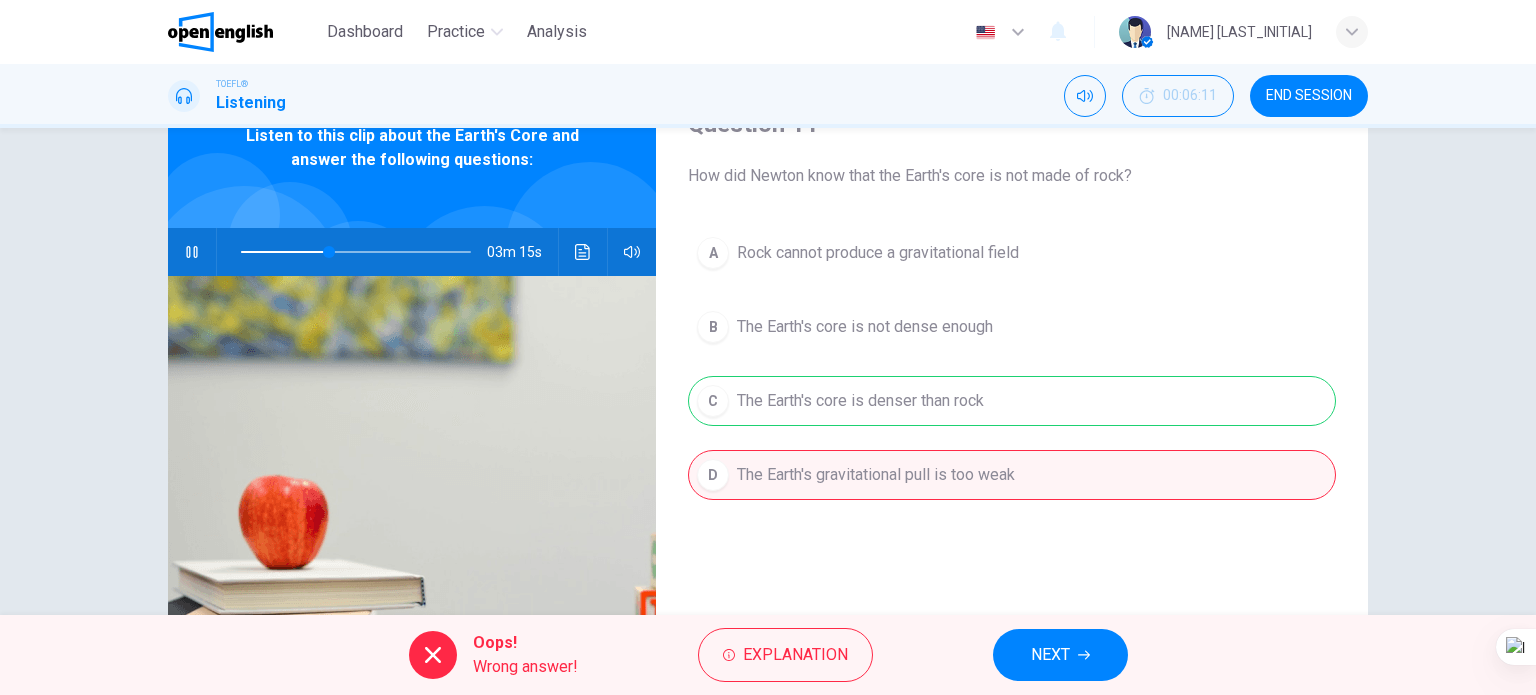 click on "NEXT" at bounding box center [1060, 655] 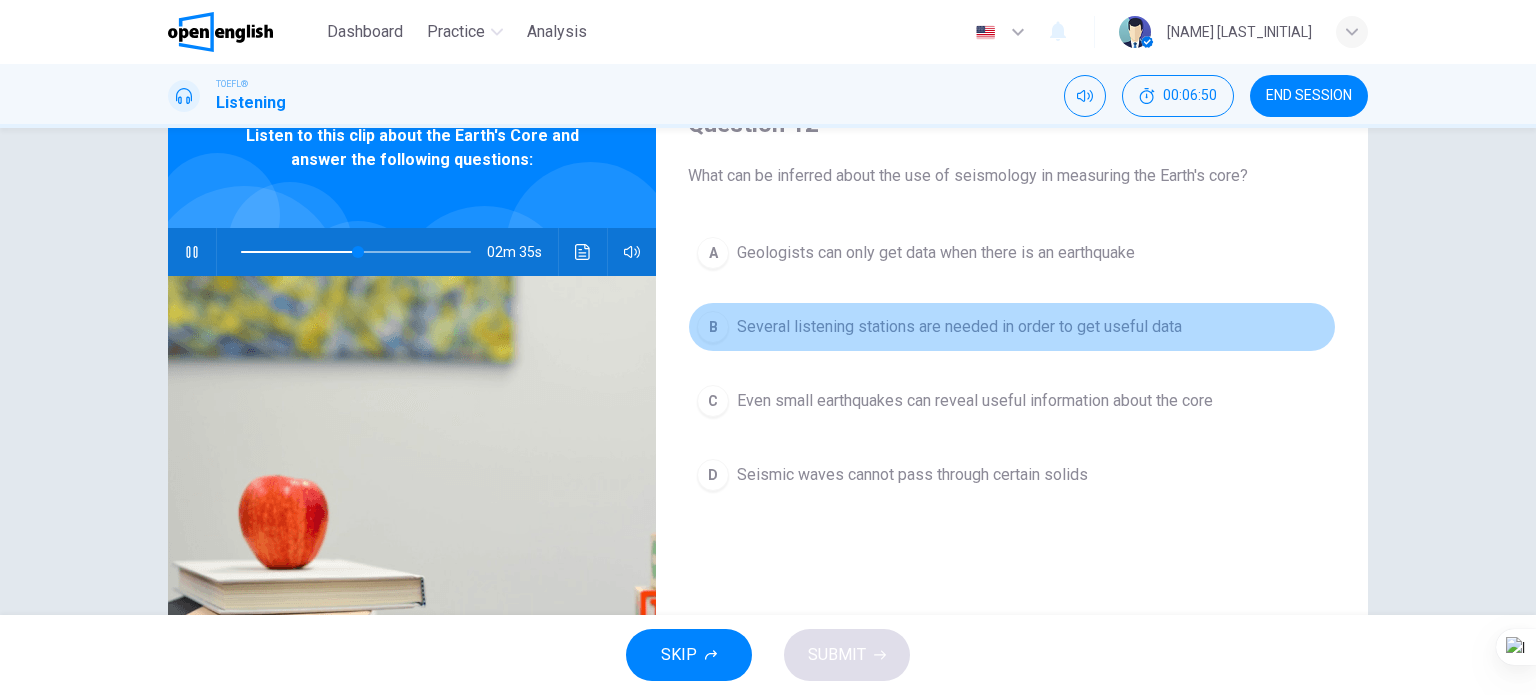 click on "Several listening stations are needed in order to get useful data" at bounding box center [959, 327] 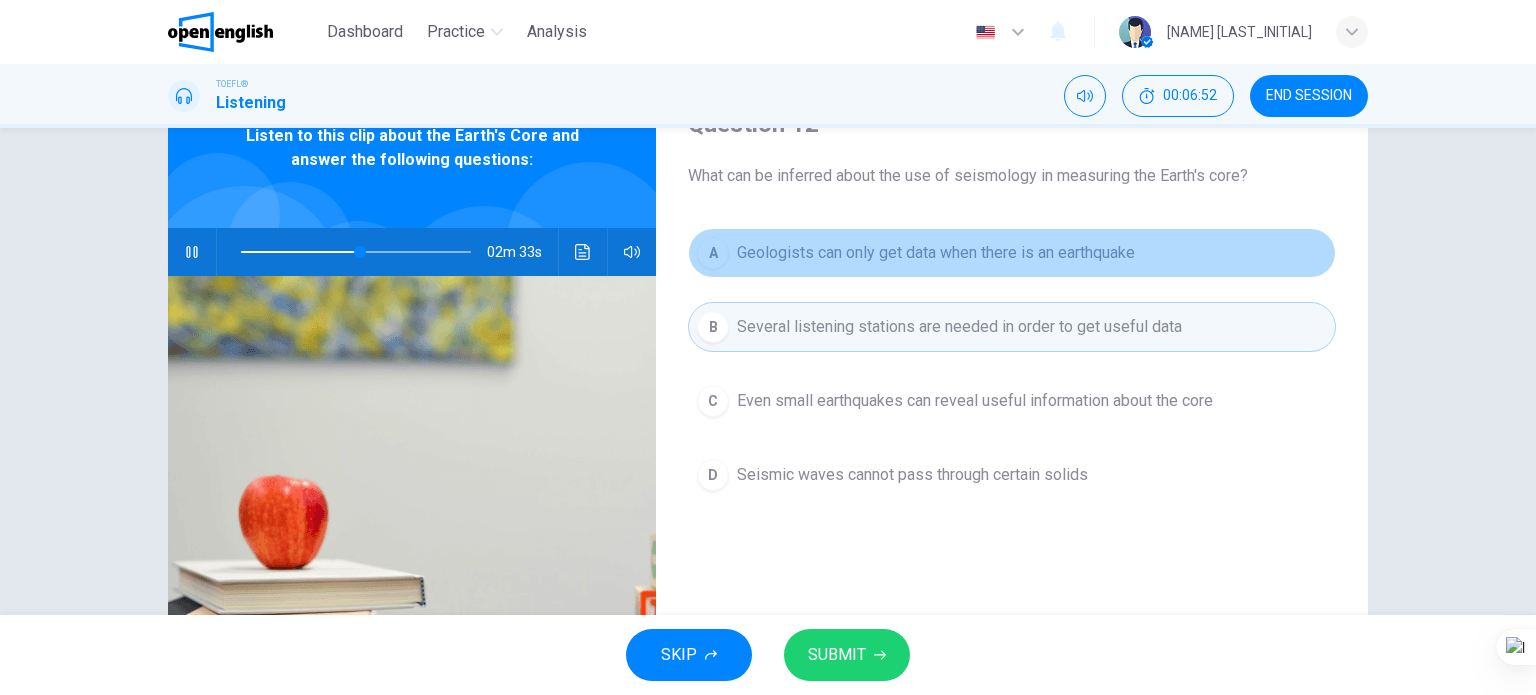 drag, startPoint x: 917, startPoint y: 251, endPoint x: 889, endPoint y: 431, distance: 182.16476 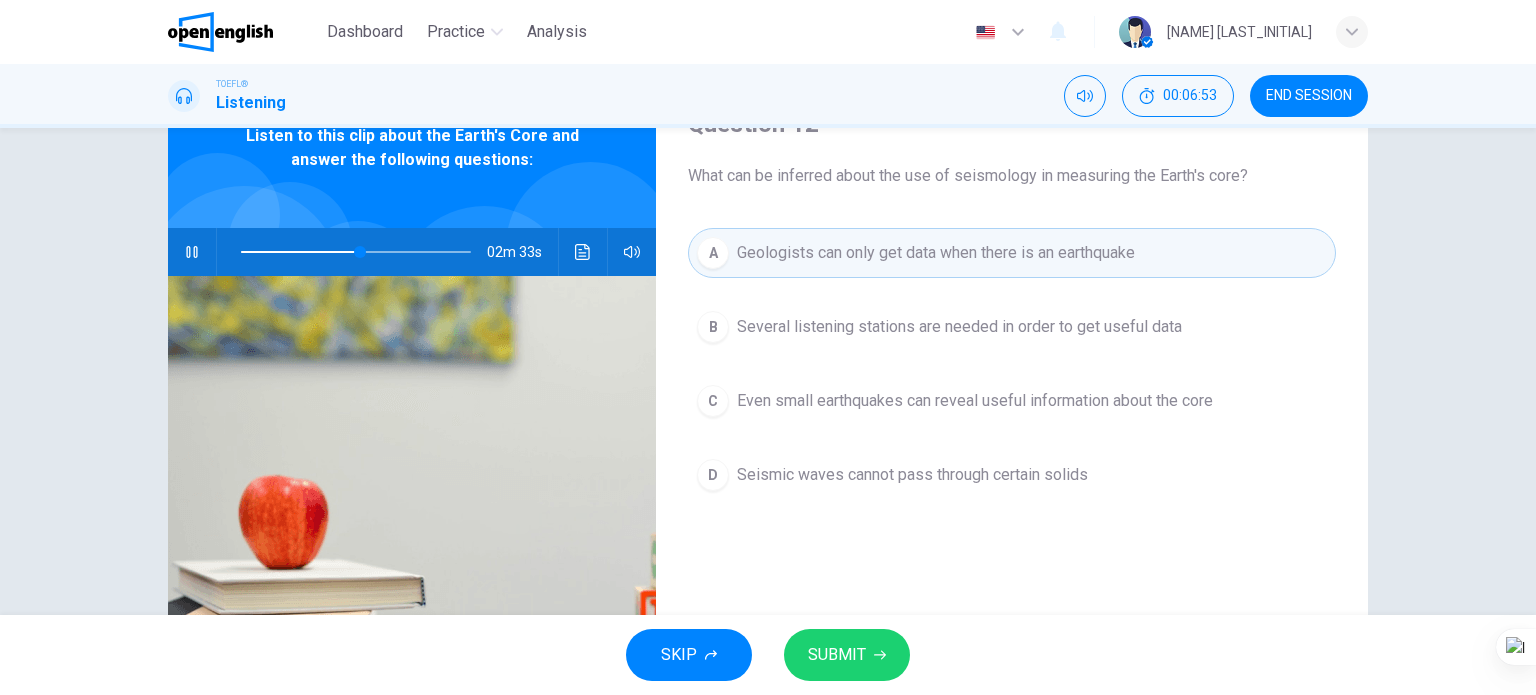drag, startPoint x: 887, startPoint y: 459, endPoint x: 868, endPoint y: 527, distance: 70.60453 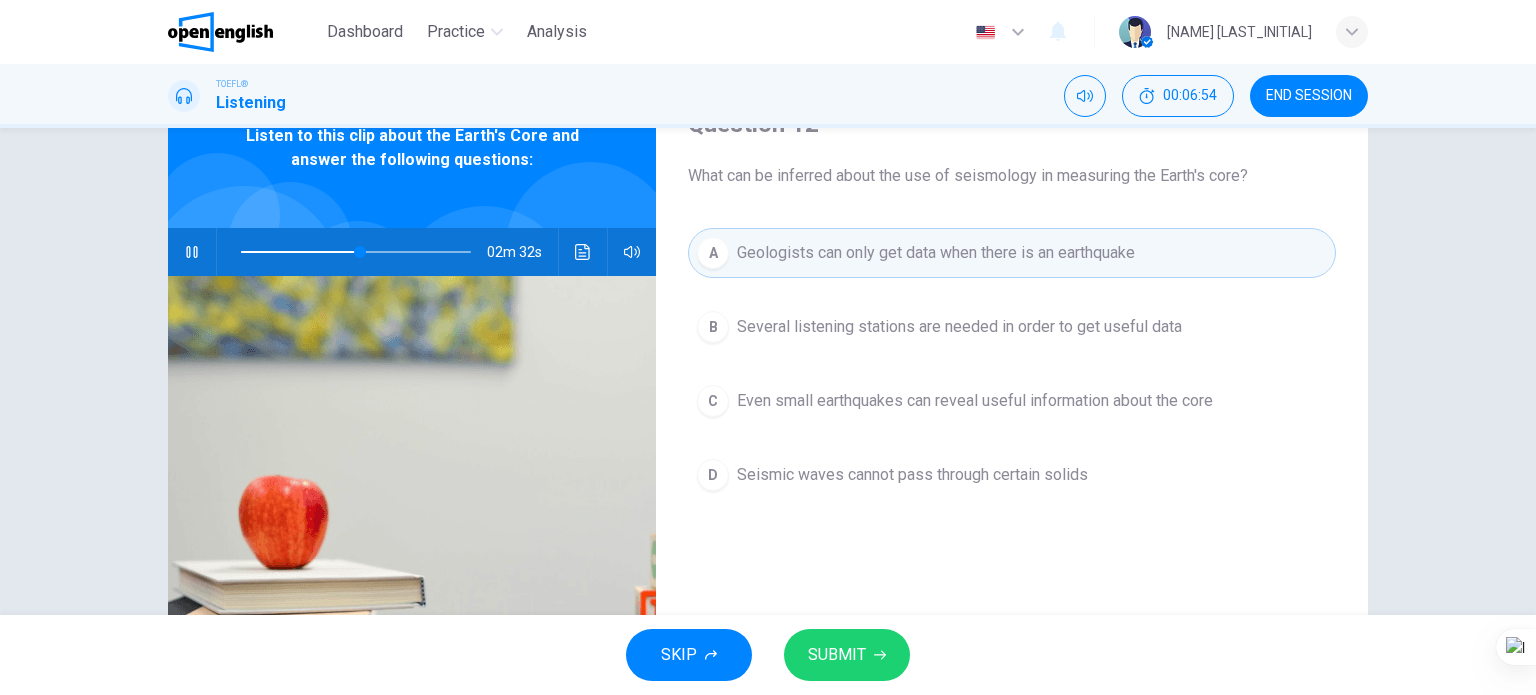 click on "SUBMIT" at bounding box center (847, 655) 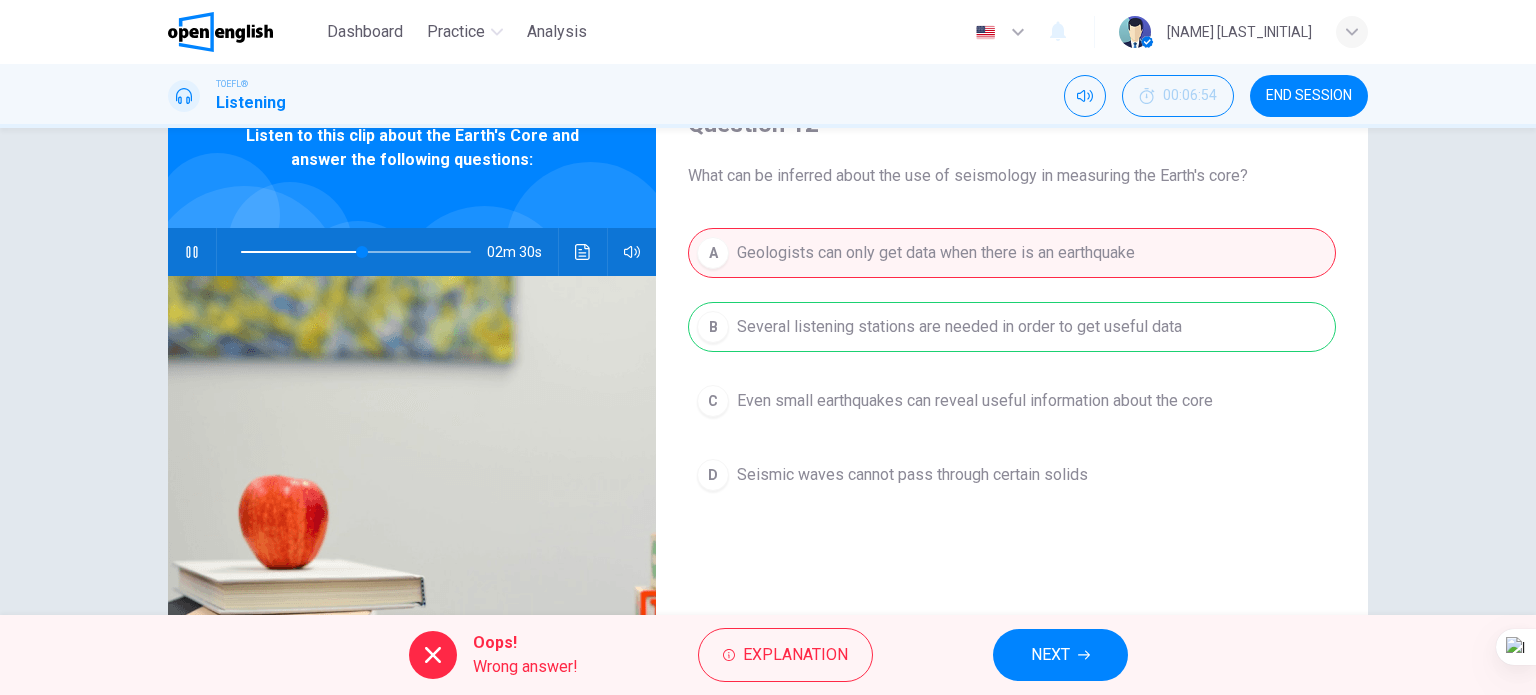 click on "NEXT" at bounding box center (1060, 655) 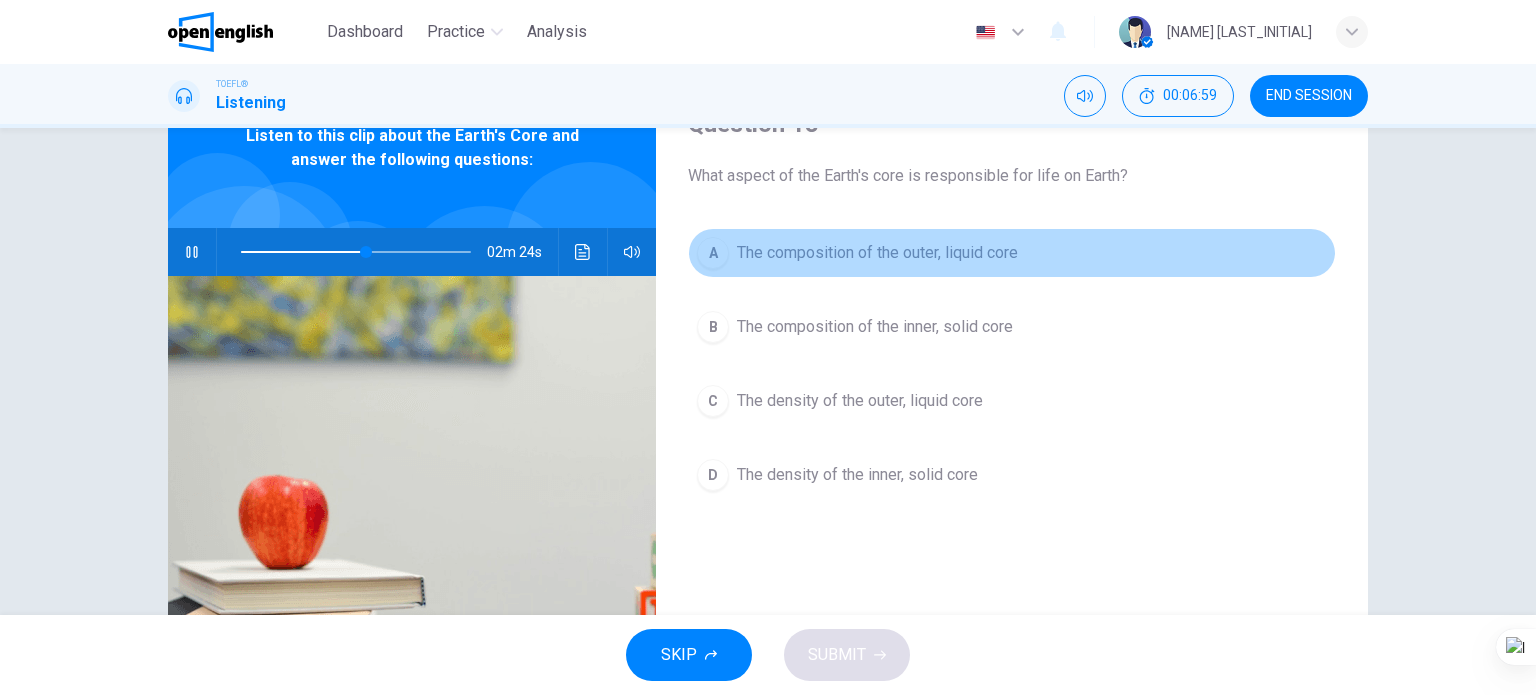 click on "The composition of the outer, liquid core" at bounding box center (877, 253) 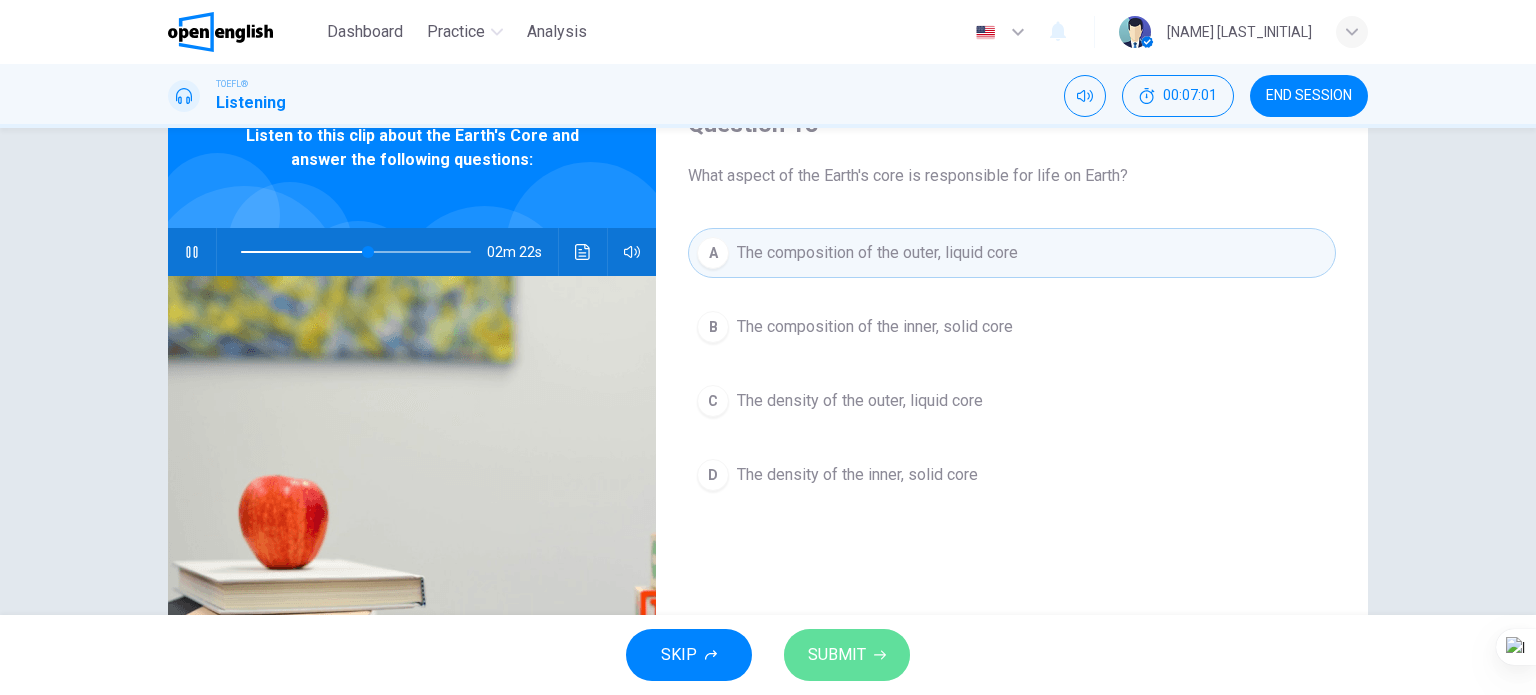click on "SUBMIT" at bounding box center (847, 655) 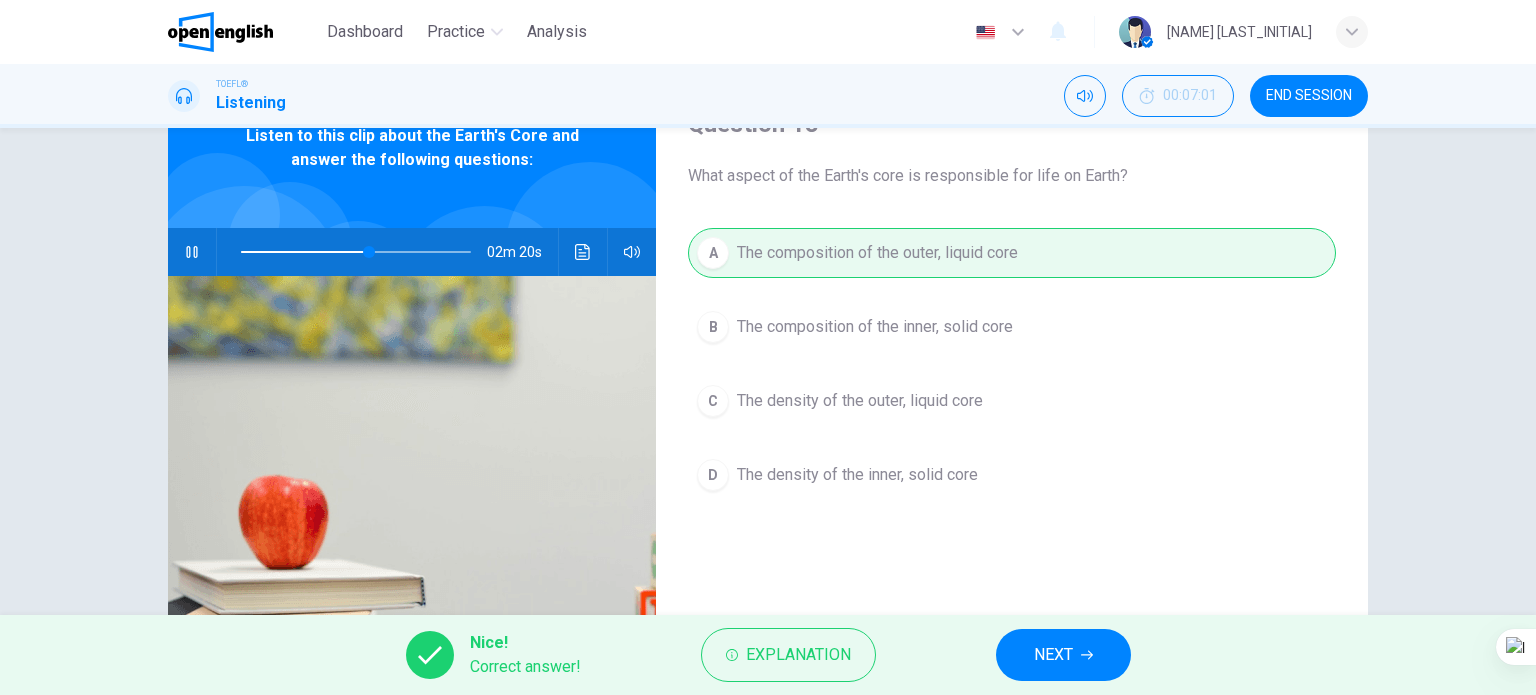 click on "NEXT" at bounding box center (1053, 655) 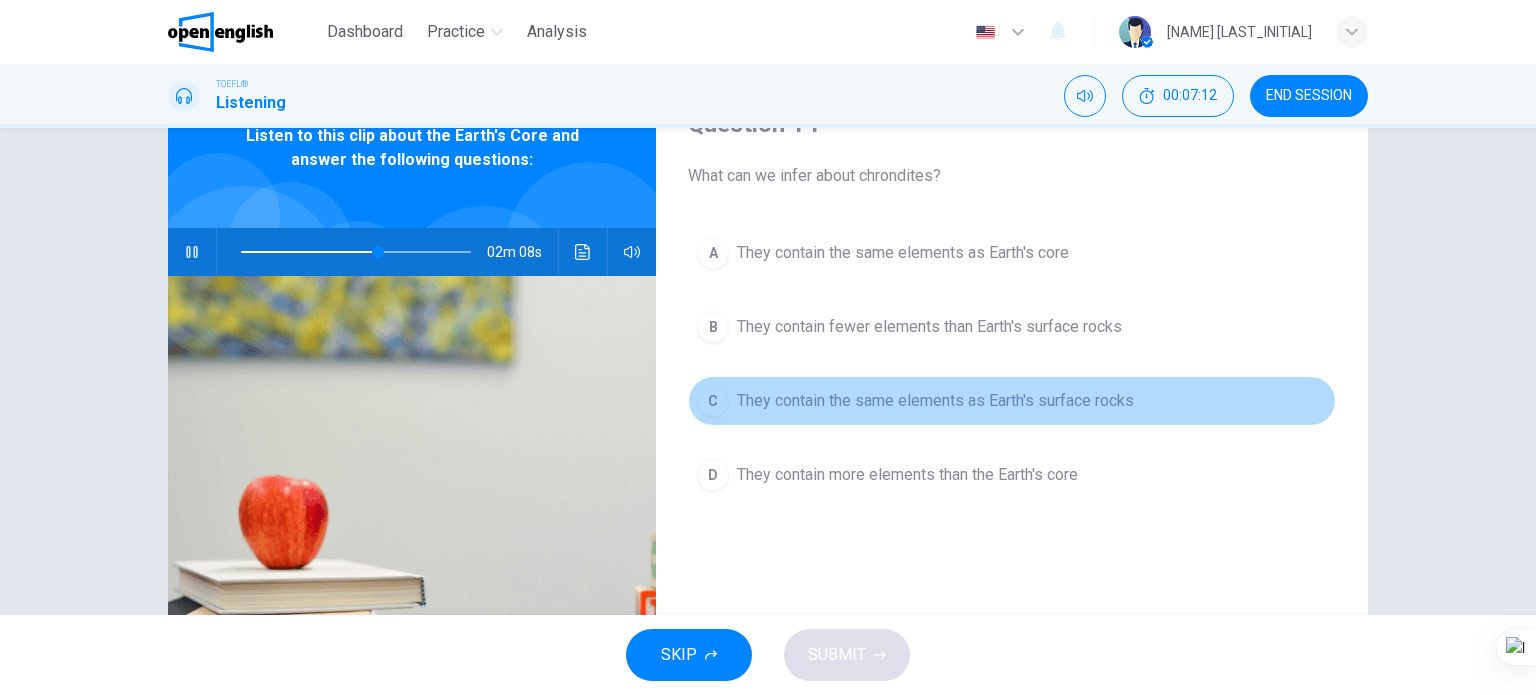 click on "They contain the same elements as Earth's surface rocks" at bounding box center (935, 401) 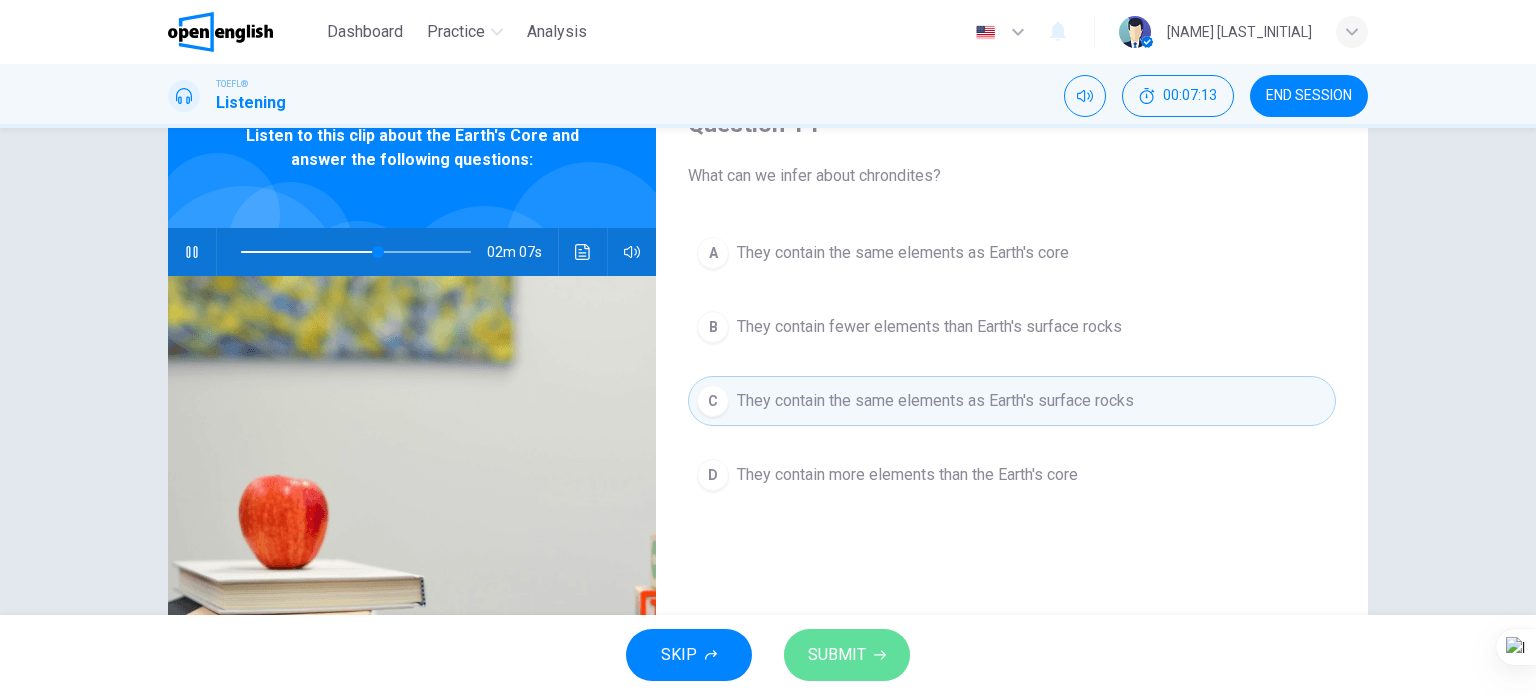 click on "SUBMIT" at bounding box center [837, 655] 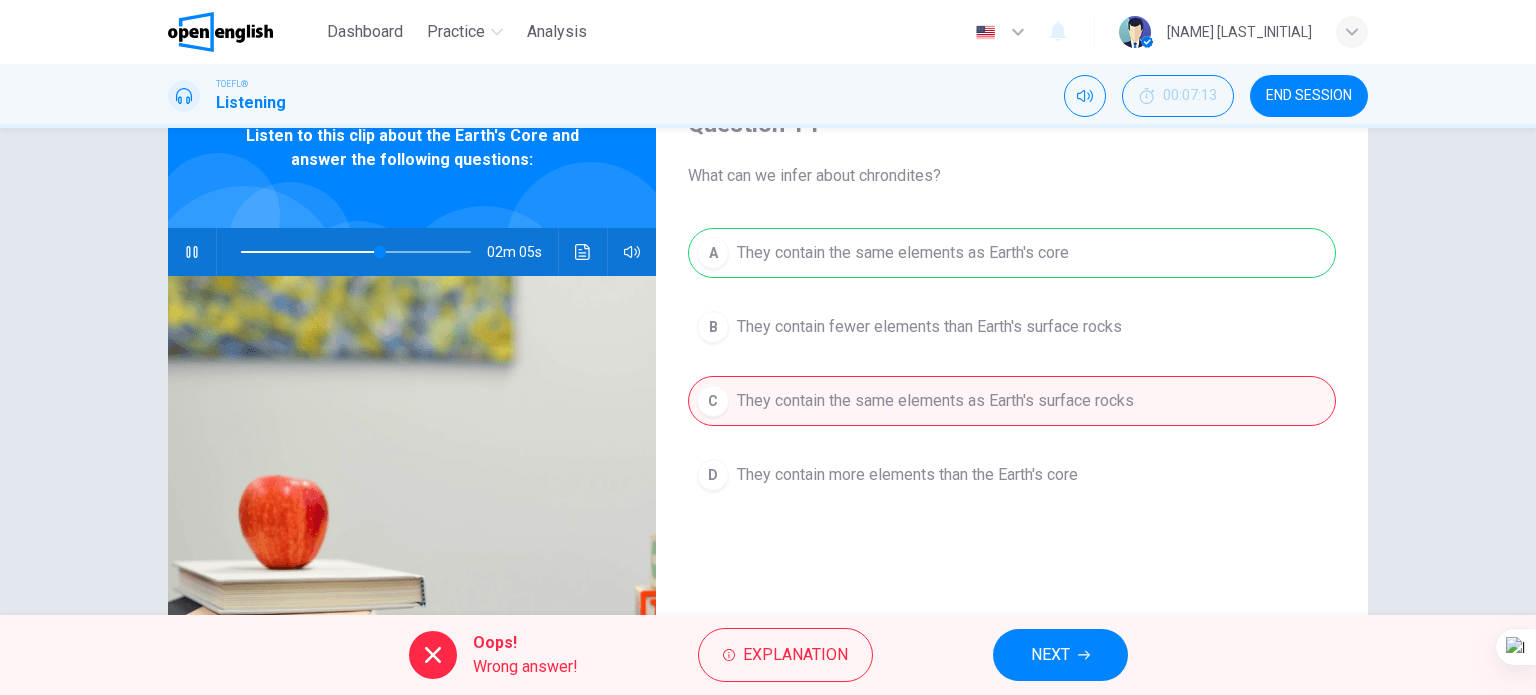 type on "**" 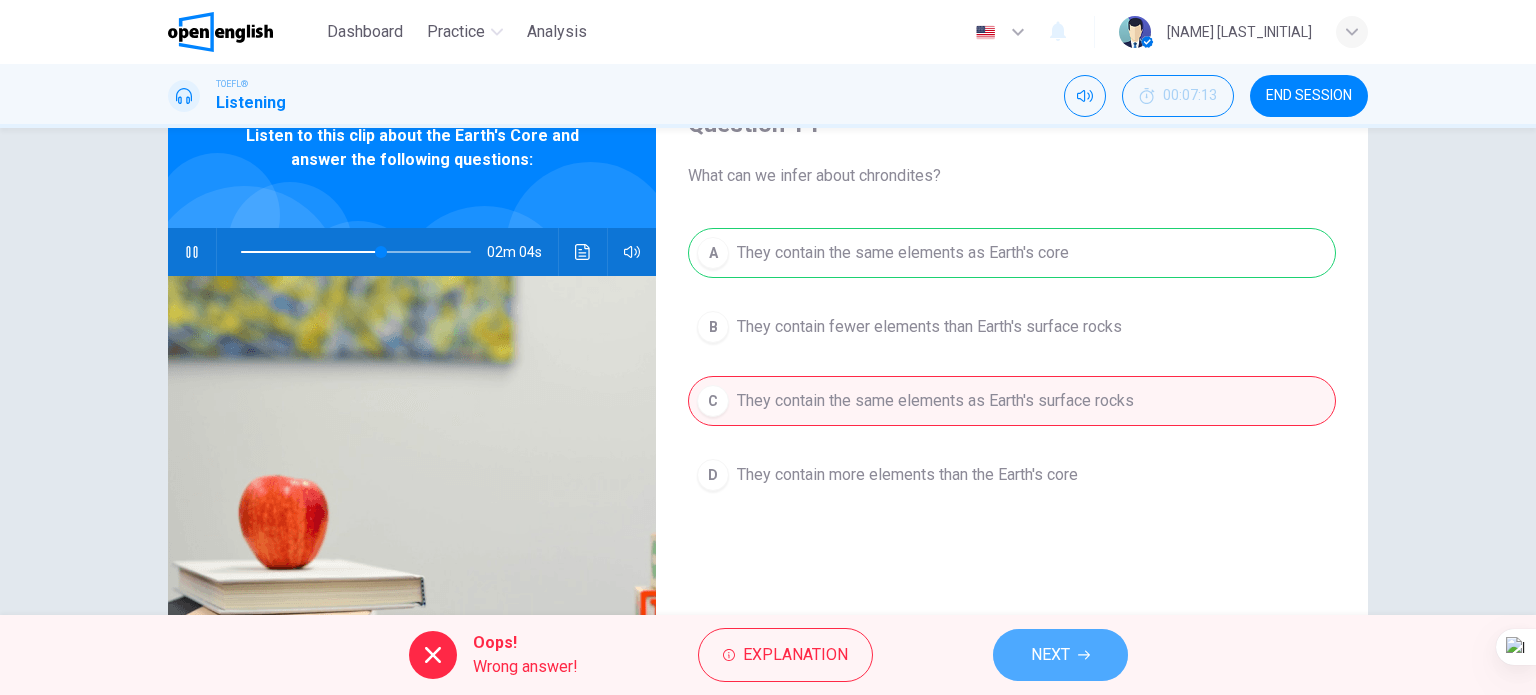click on "NEXT" at bounding box center [1050, 655] 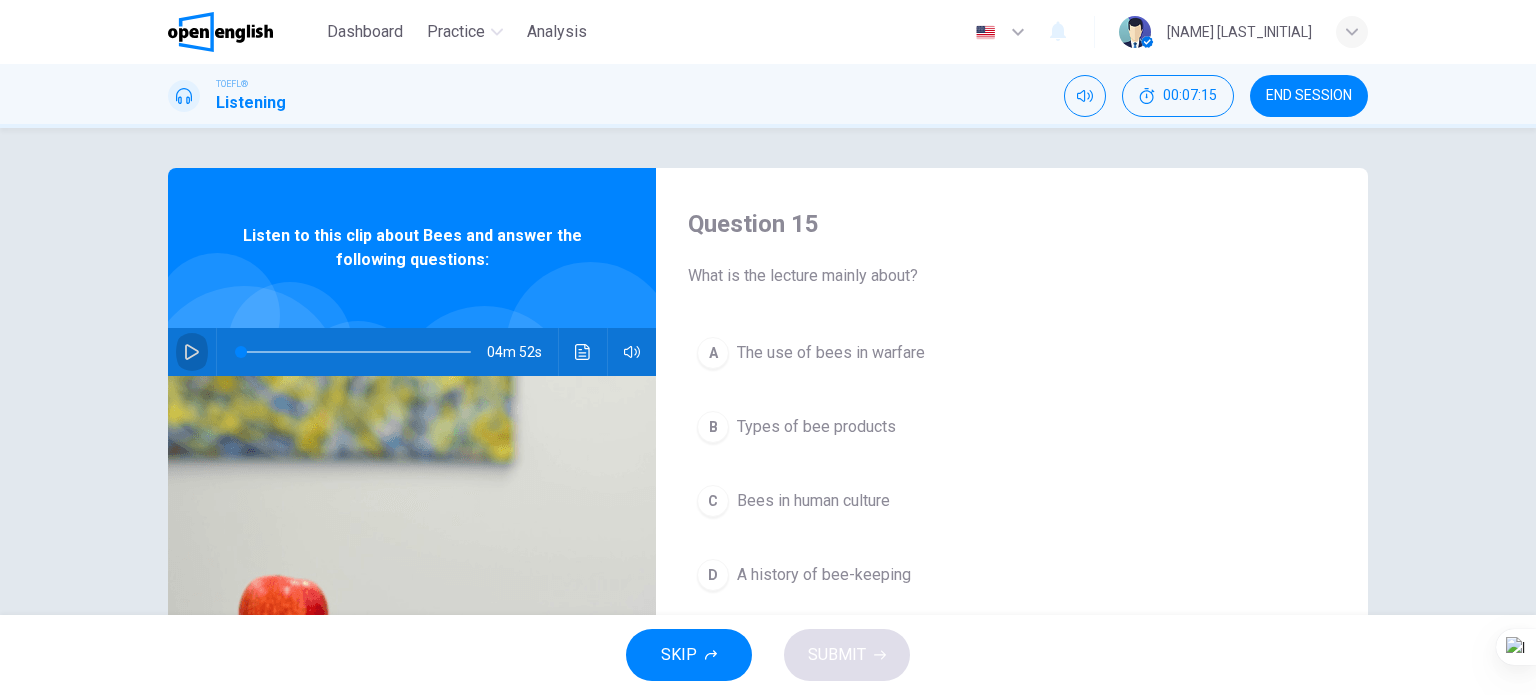 click at bounding box center [192, 352] 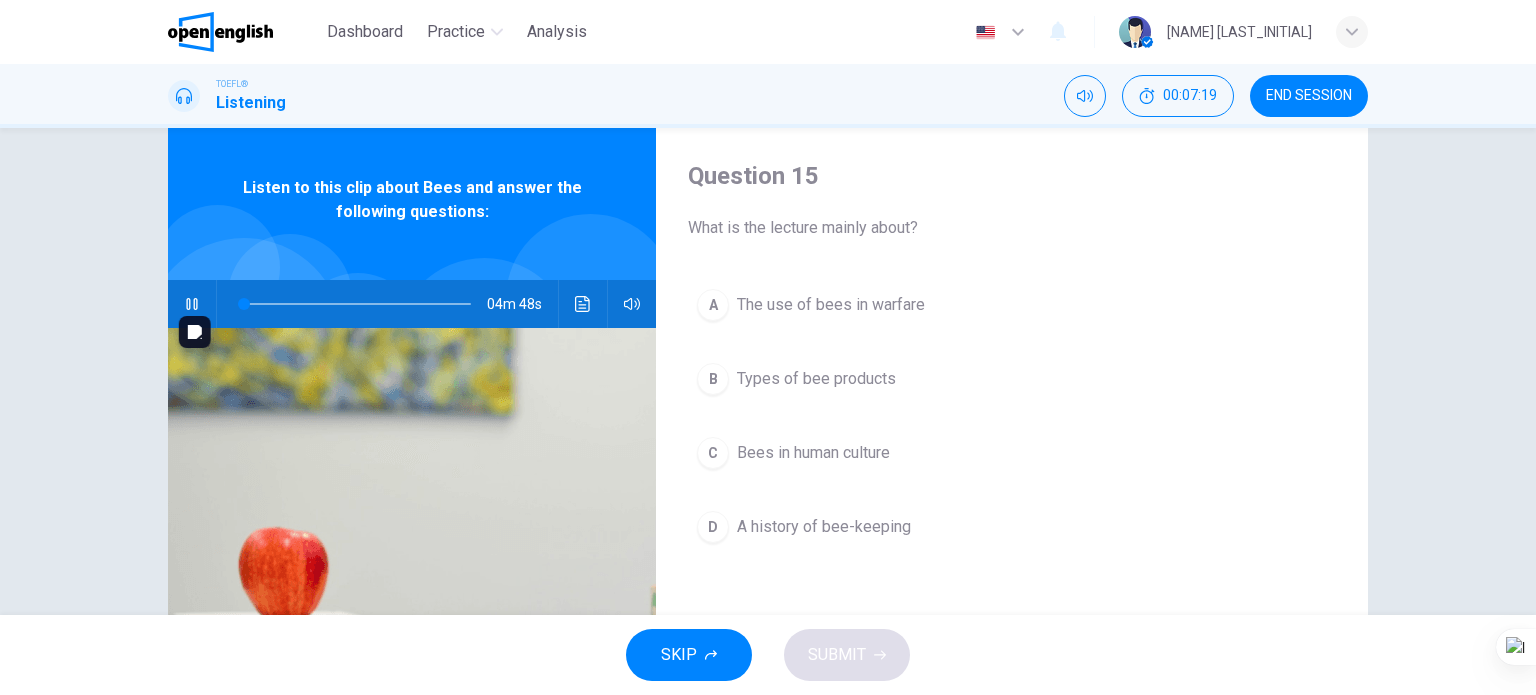 scroll, scrollTop: 0, scrollLeft: 0, axis: both 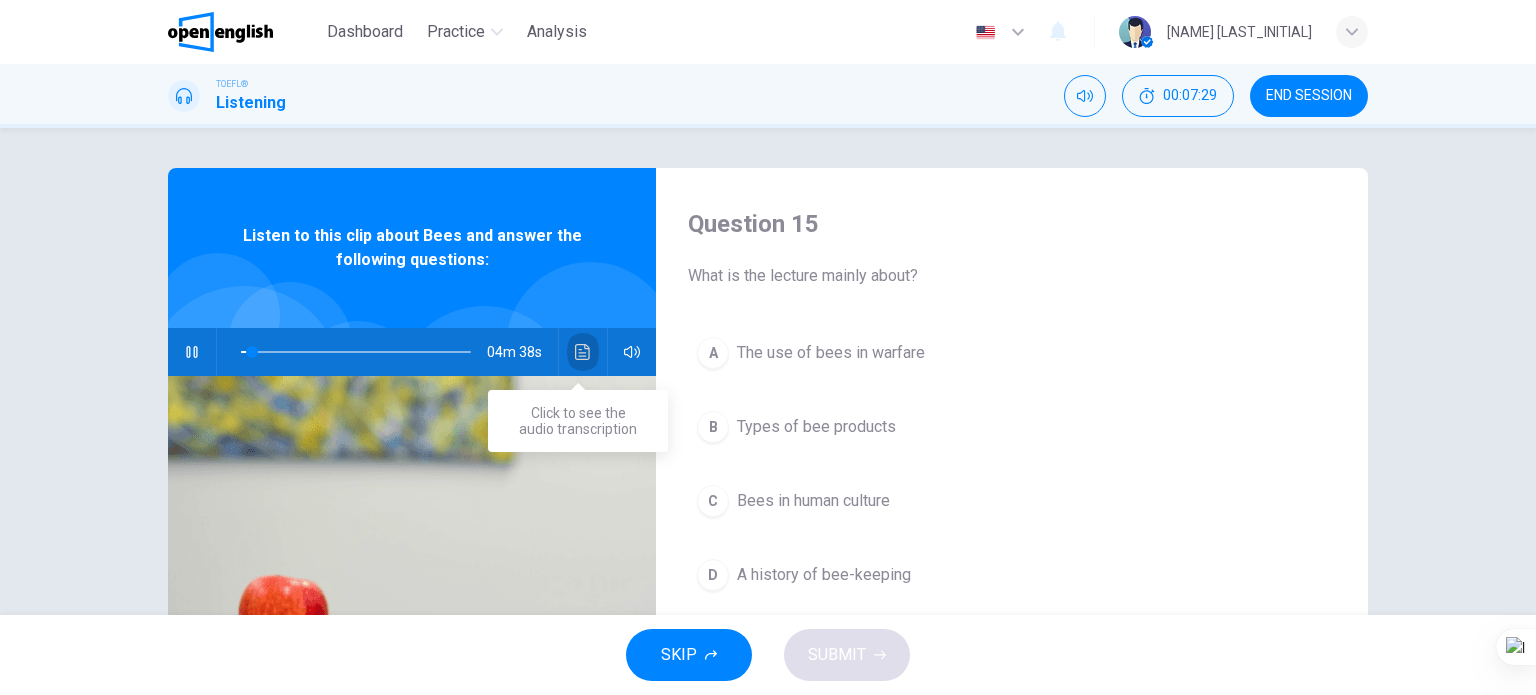 click 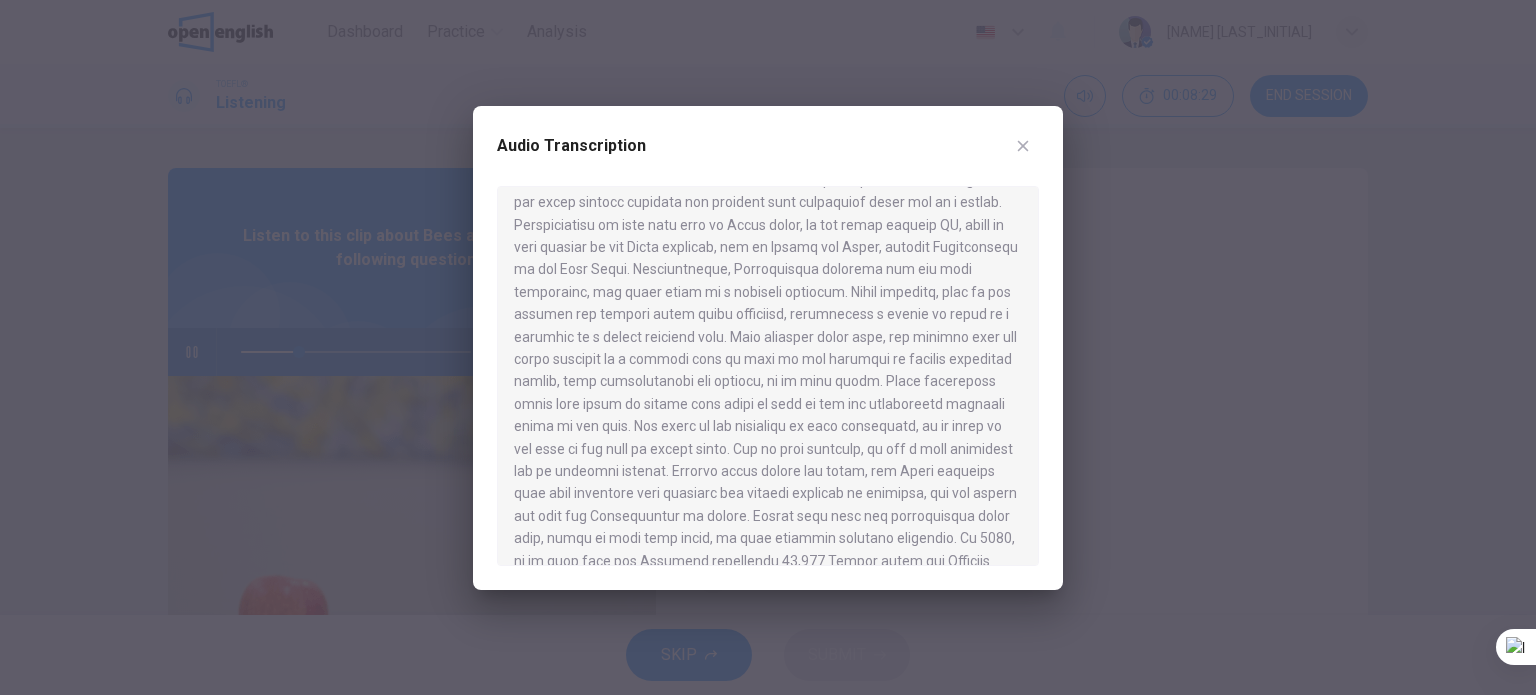 scroll, scrollTop: 100, scrollLeft: 0, axis: vertical 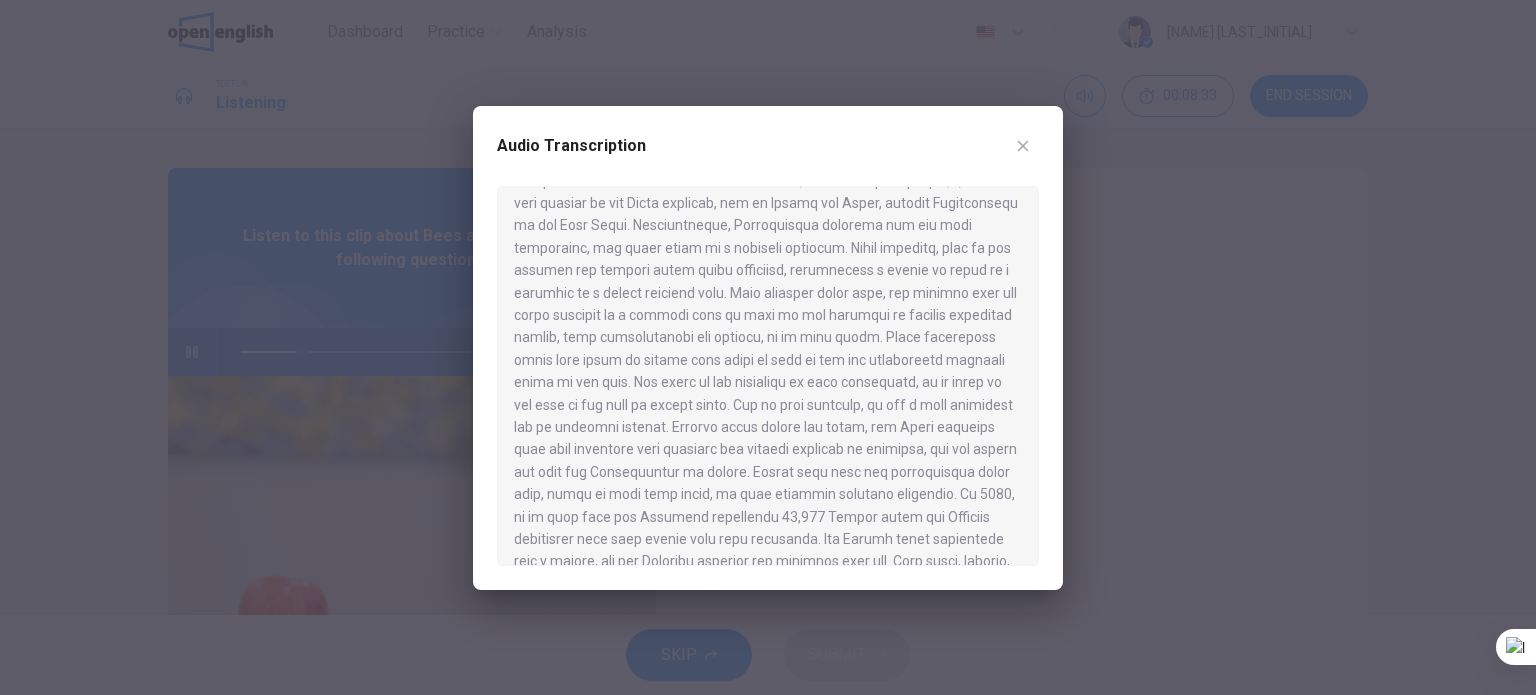 click 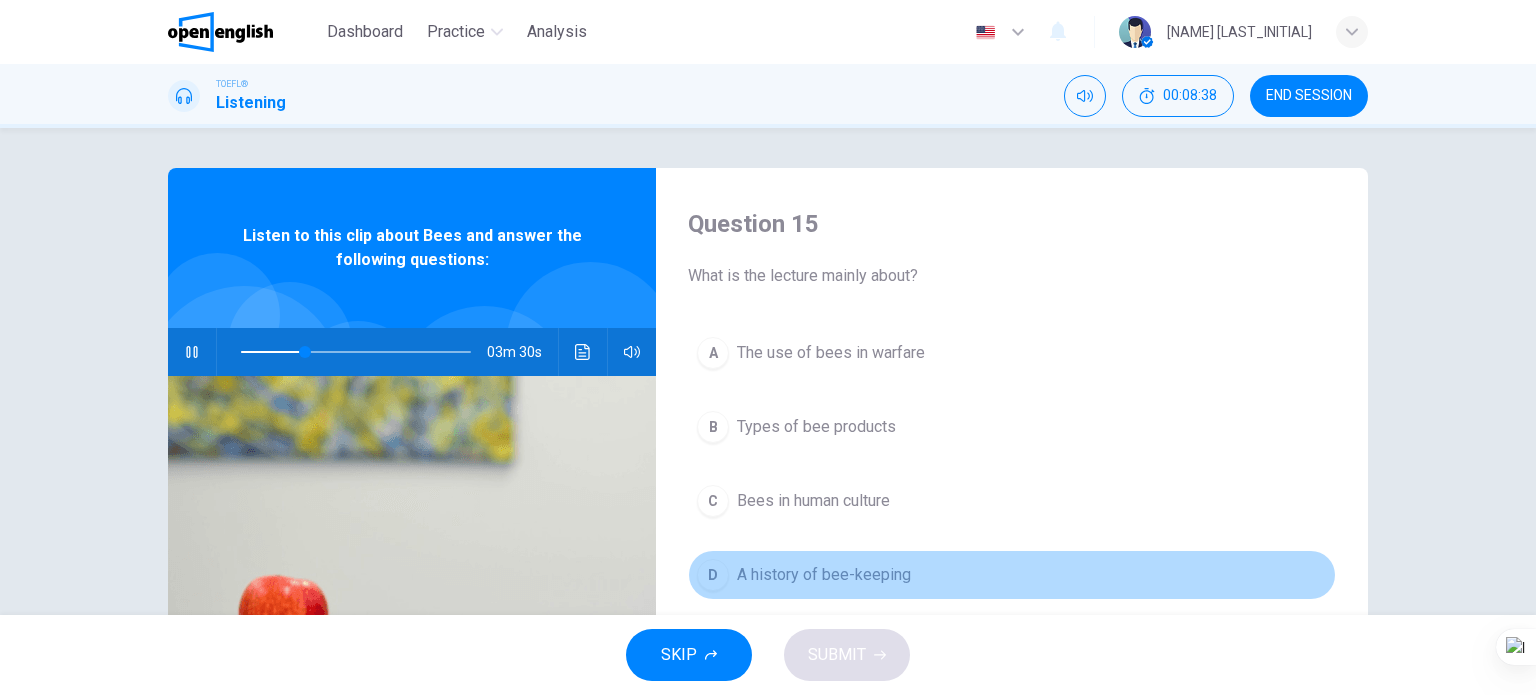 click on "A history of bee-keeping" at bounding box center (824, 575) 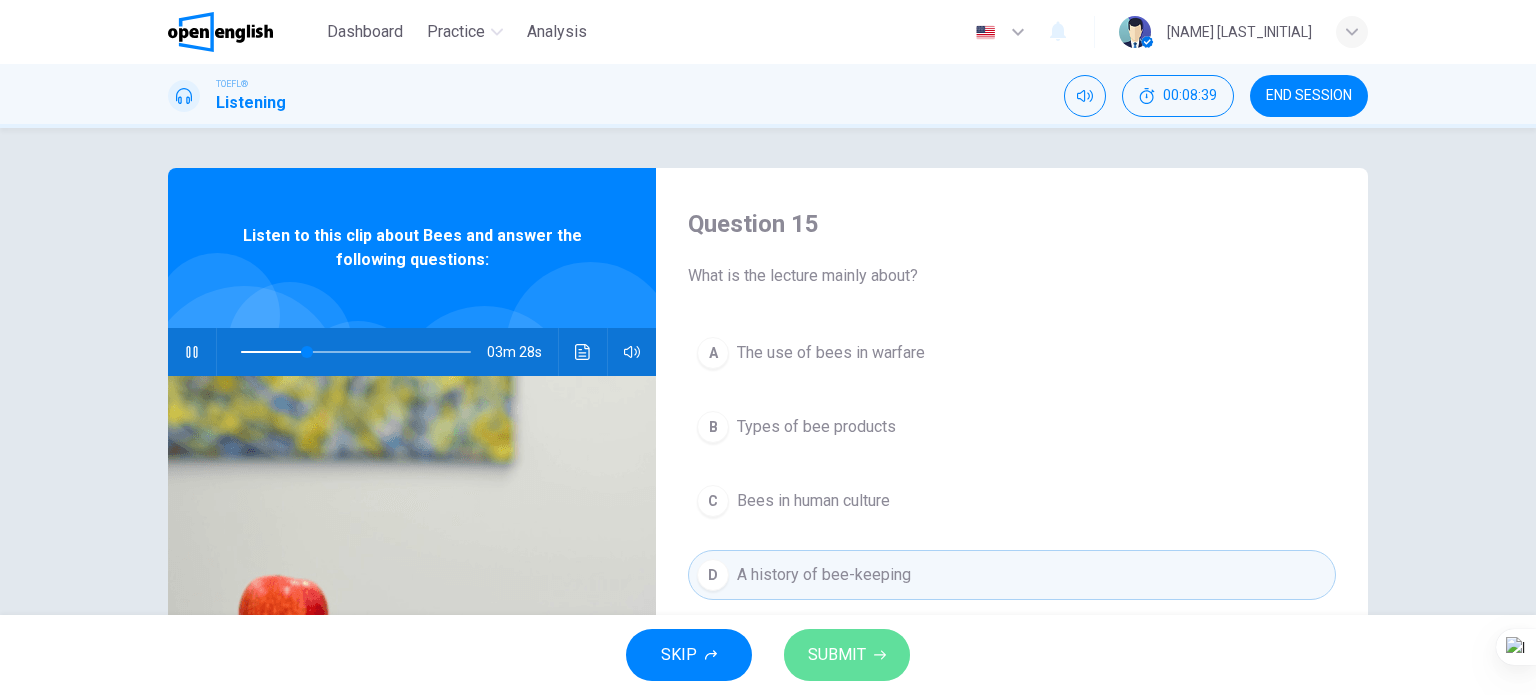 click on "SUBMIT" at bounding box center (837, 655) 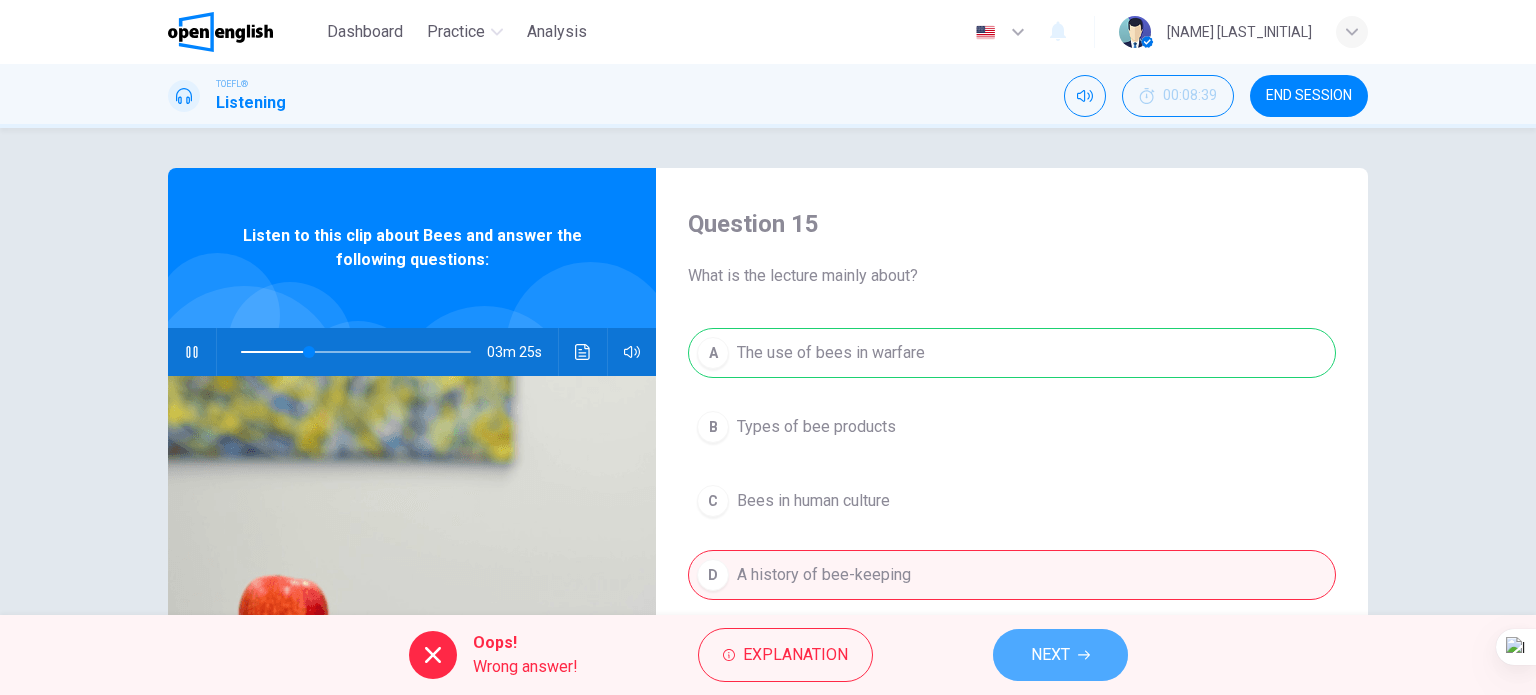 click on "NEXT" at bounding box center (1050, 655) 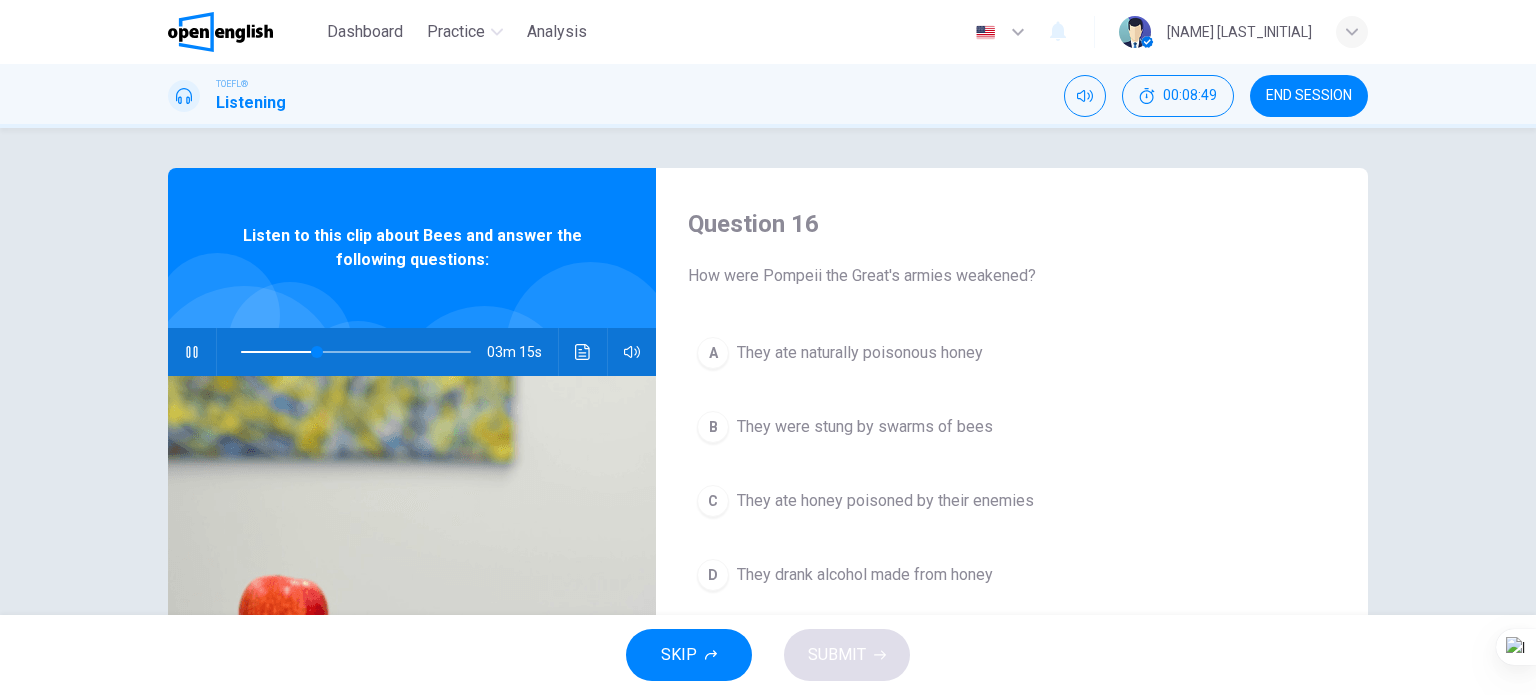 click on "They ate naturally poisonous honey" at bounding box center (860, 353) 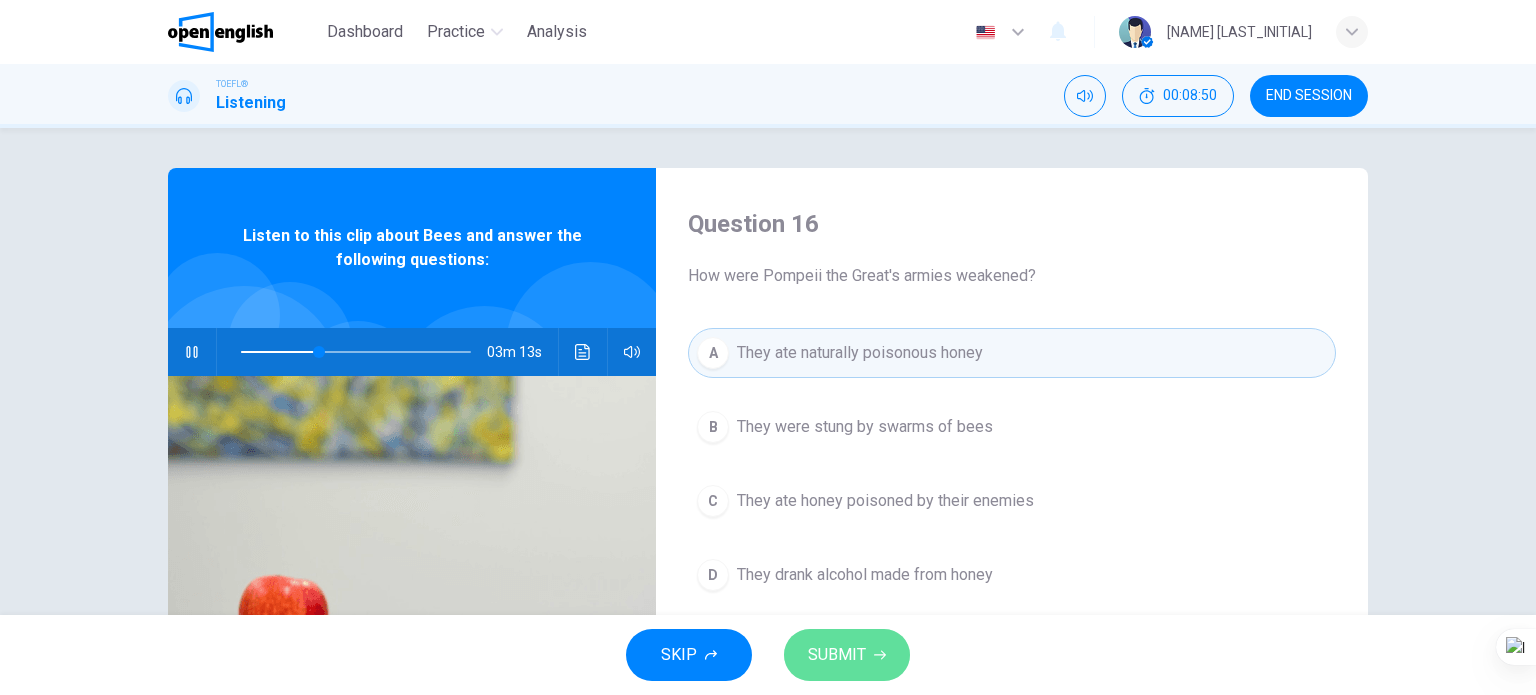 click on "SUBMIT" at bounding box center [837, 655] 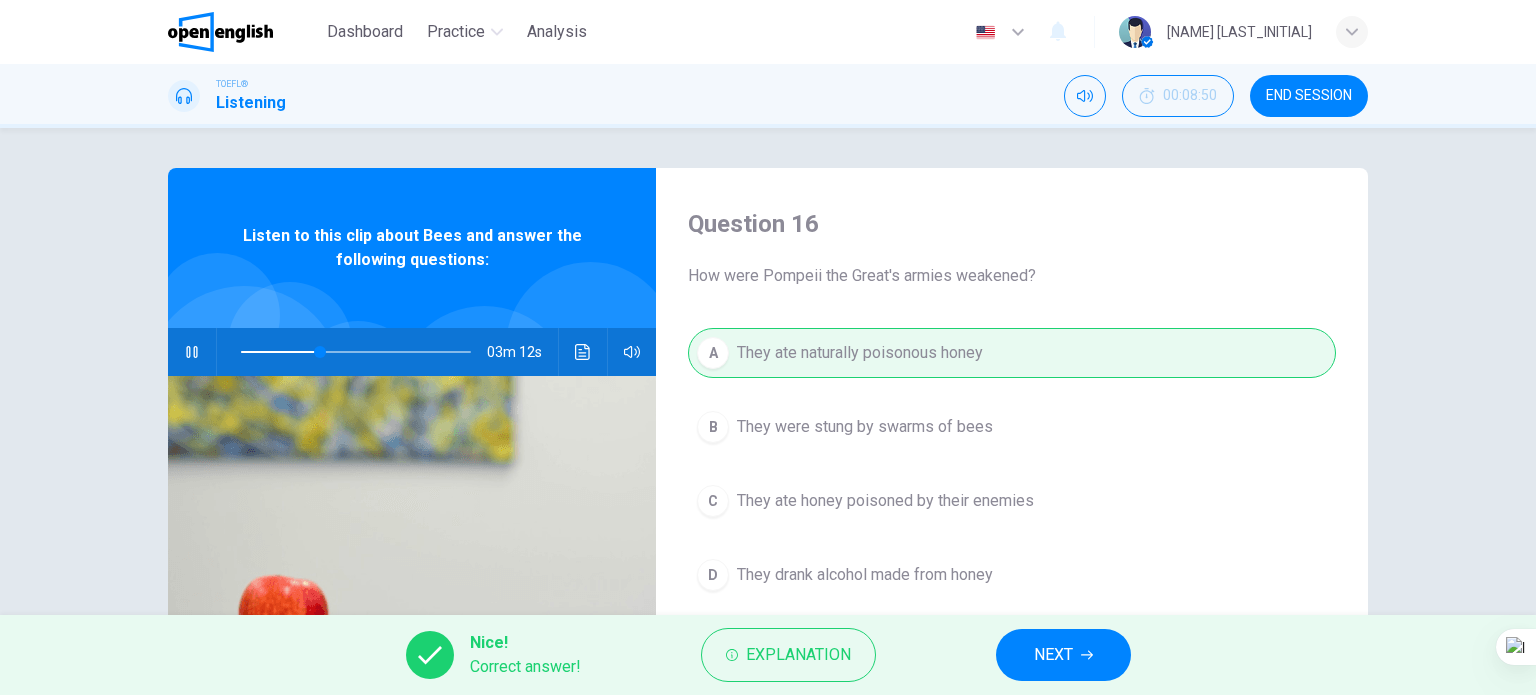 click on "NEXT" at bounding box center [1053, 655] 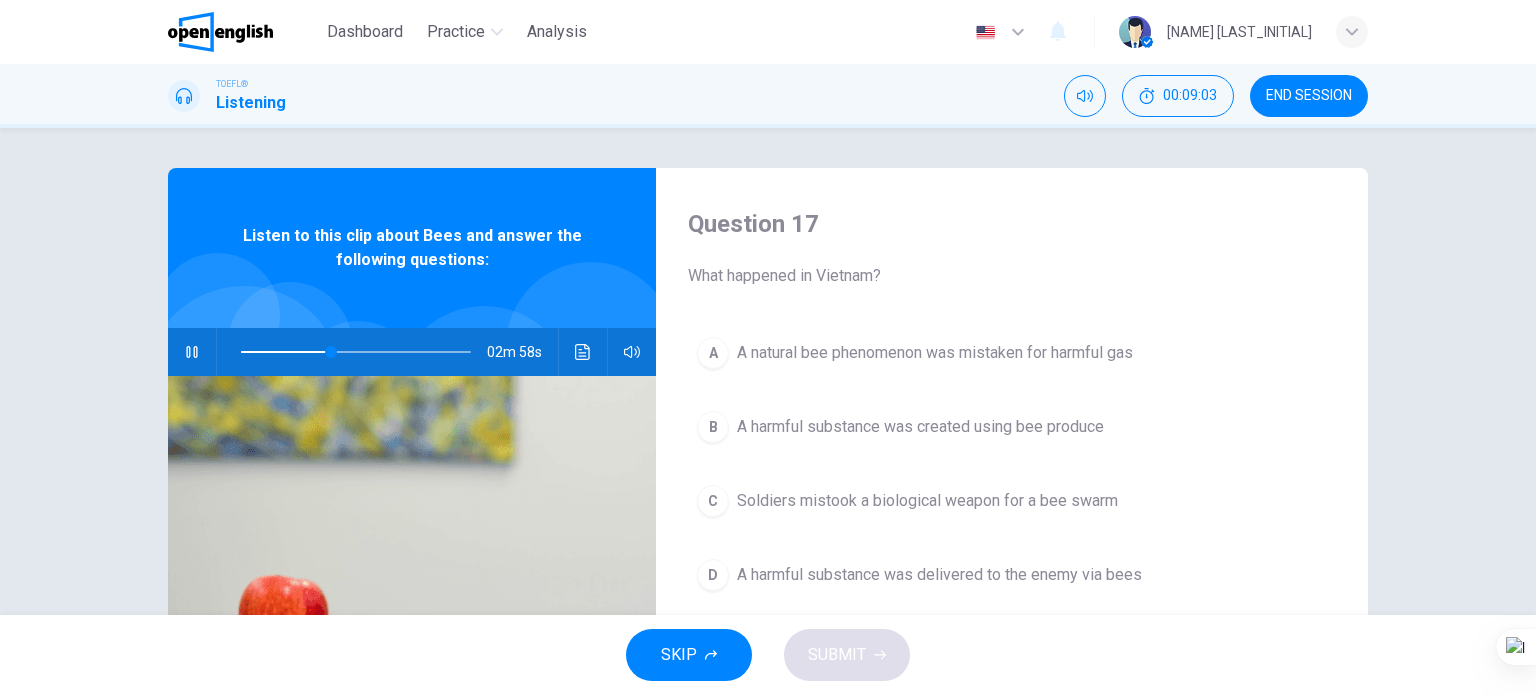 click on "Soldiers mistook a biological weapon for a bee swarm" at bounding box center [927, 501] 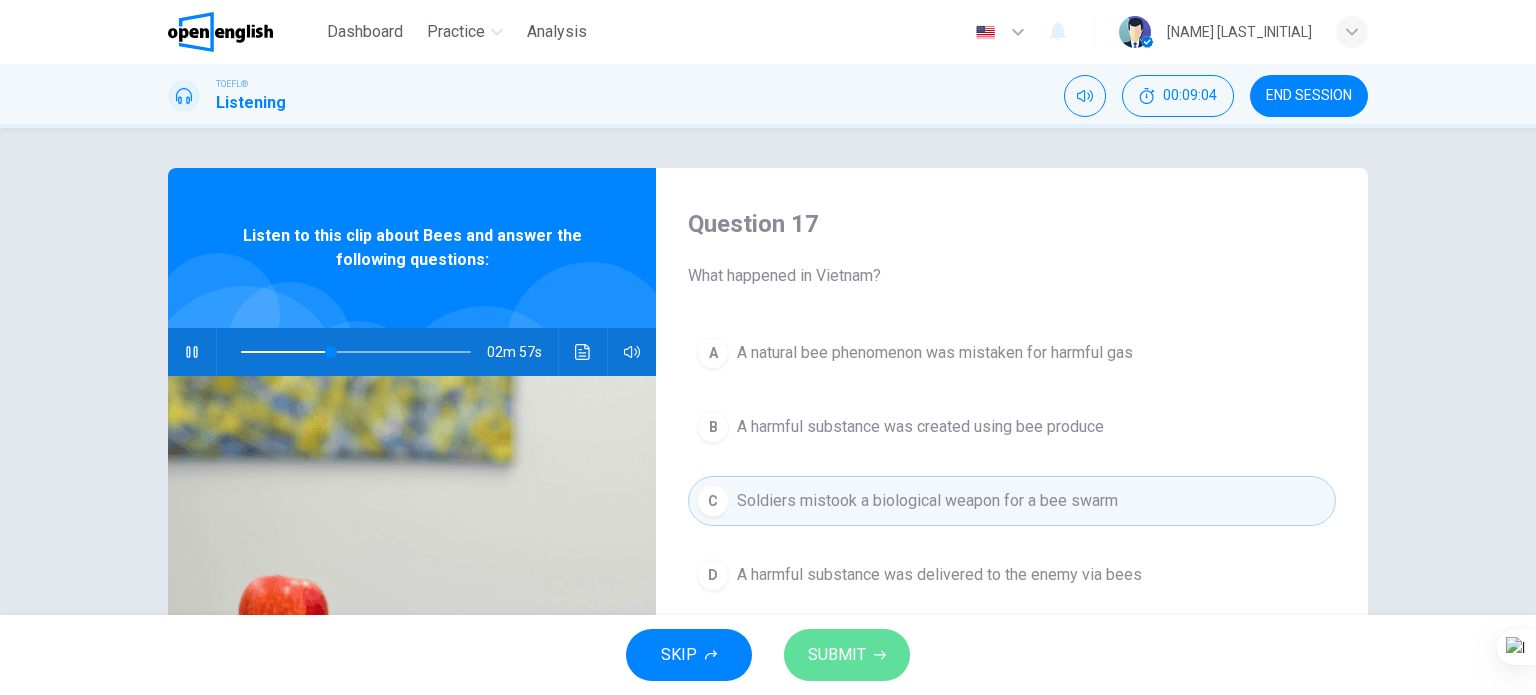 click on "SUBMIT" at bounding box center (837, 655) 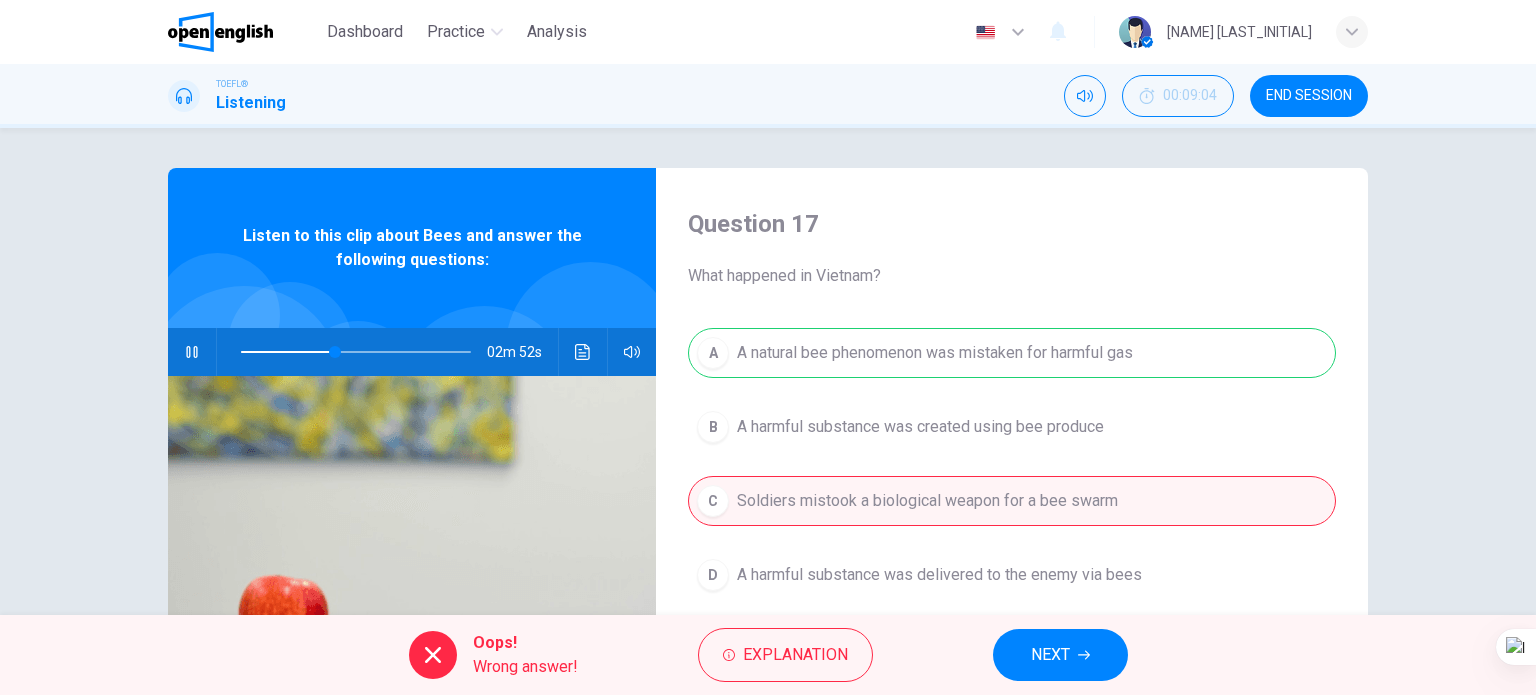 click on "NEXT" at bounding box center (1060, 655) 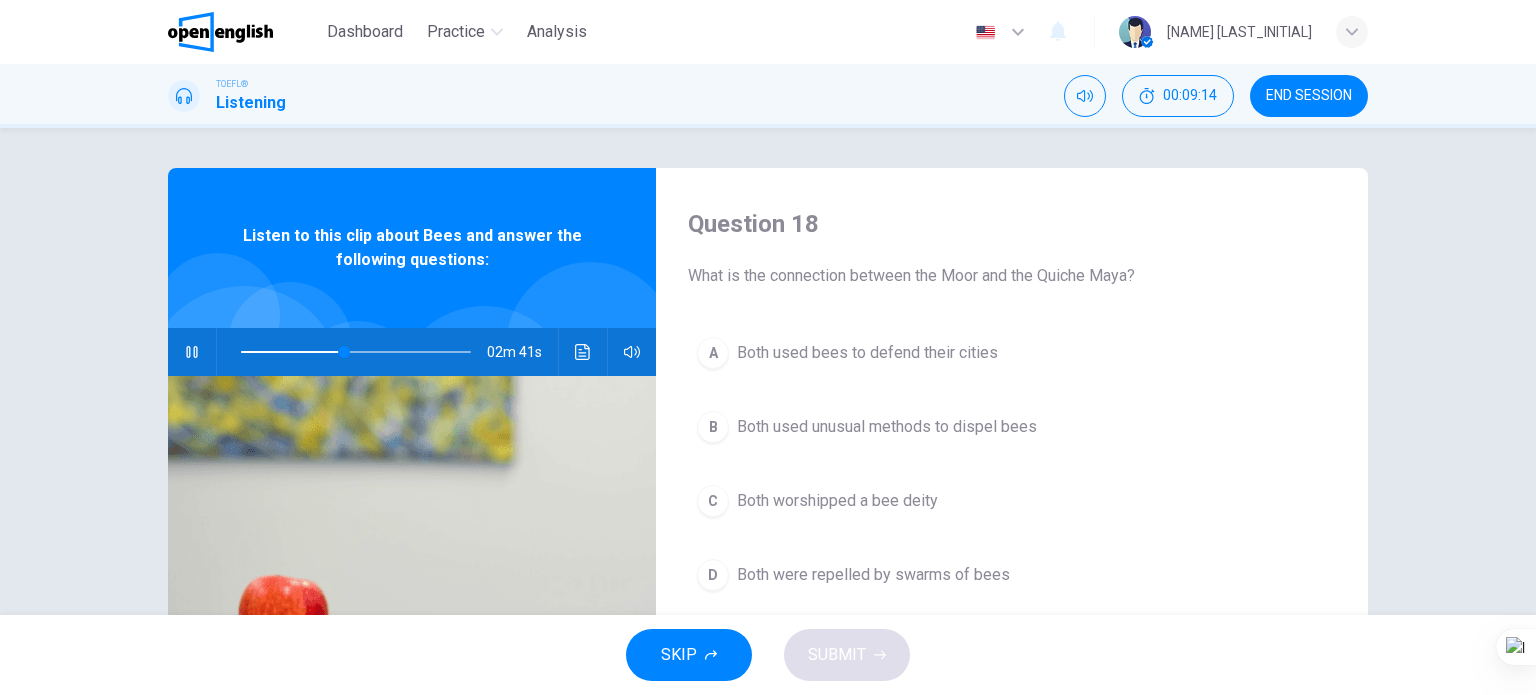 drag, startPoint x: 870, startPoint y: 427, endPoint x: 861, endPoint y: 419, distance: 12.0415945 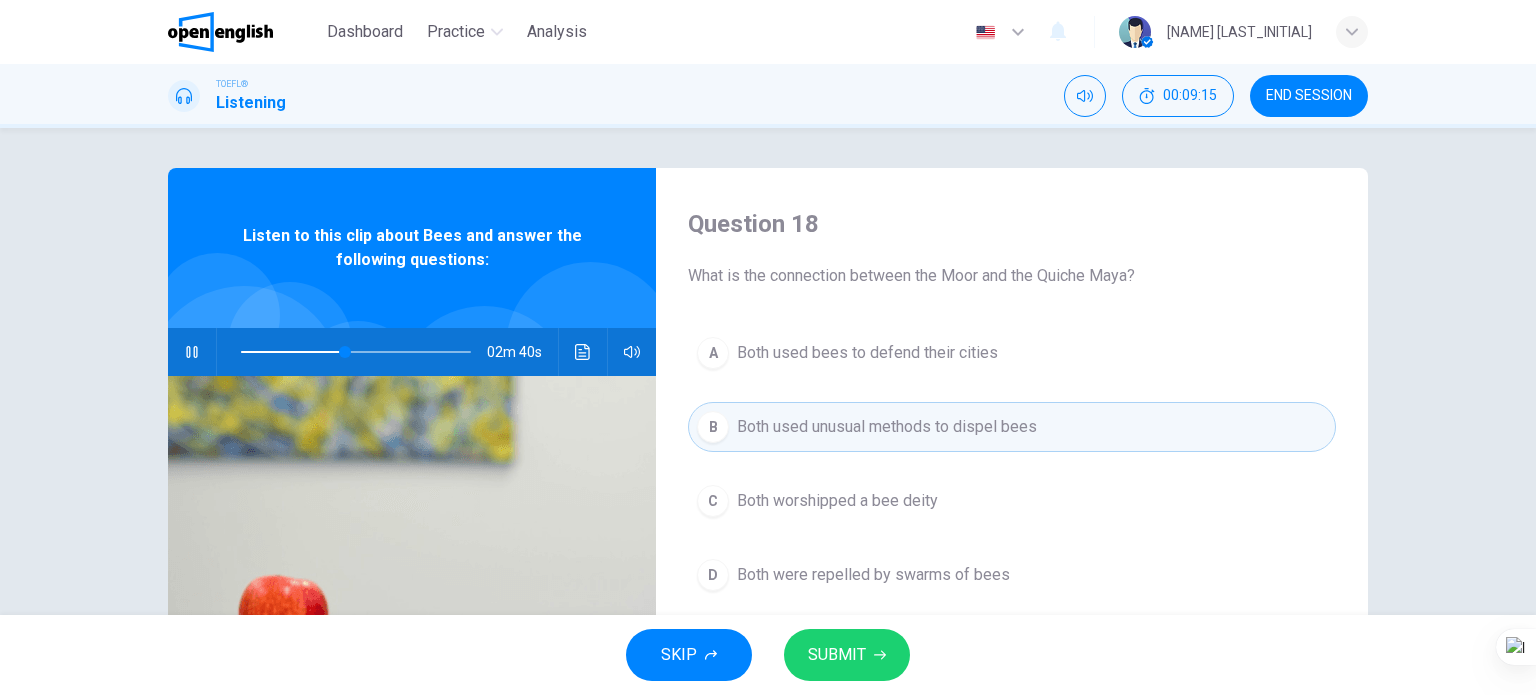 click on "SUBMIT" at bounding box center (837, 655) 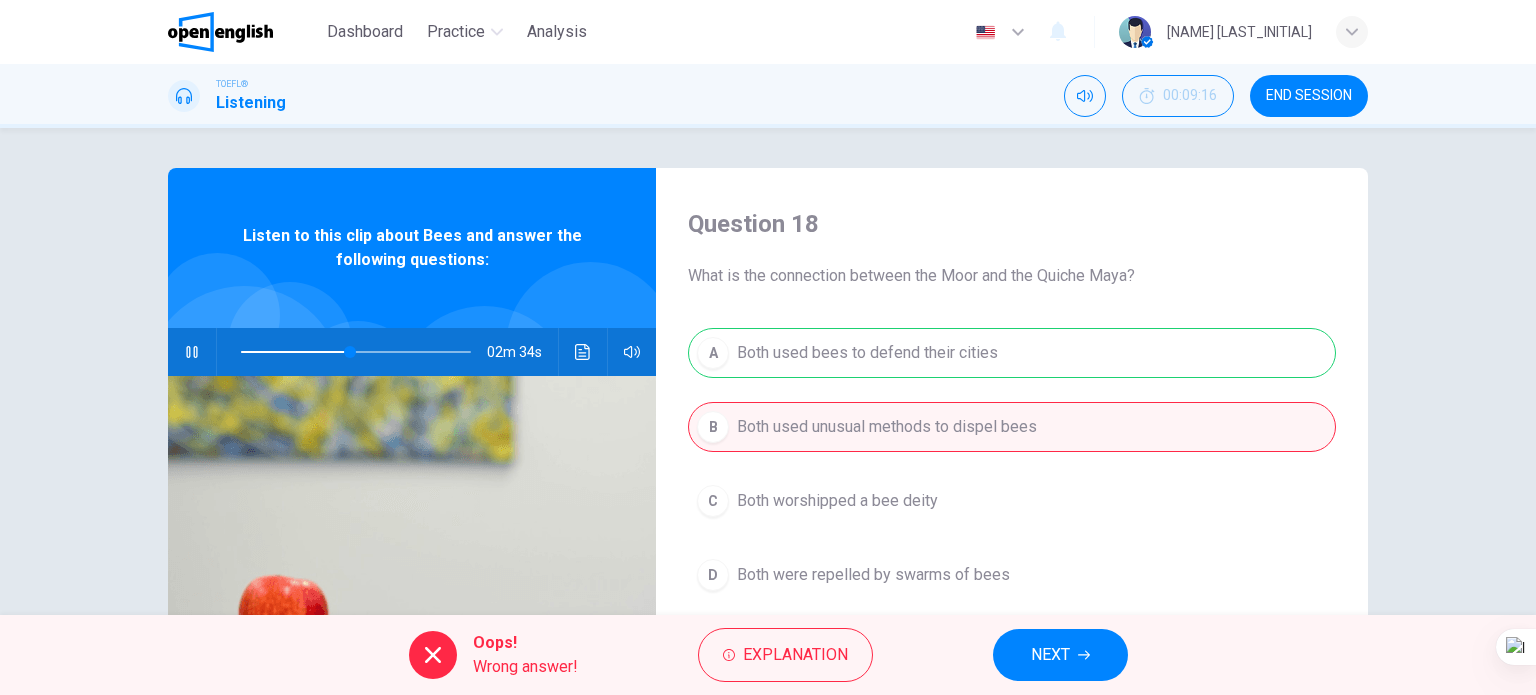 click on "NEXT" at bounding box center (1060, 655) 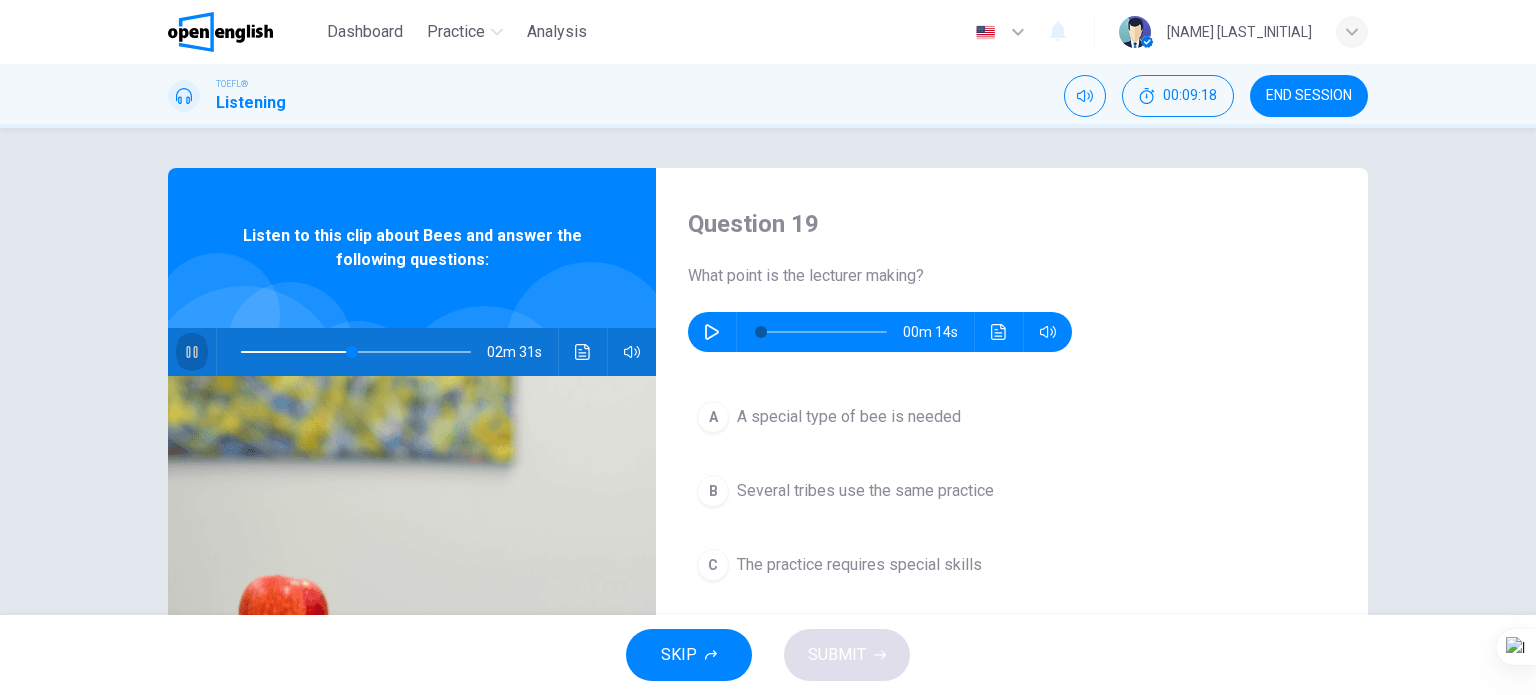 click 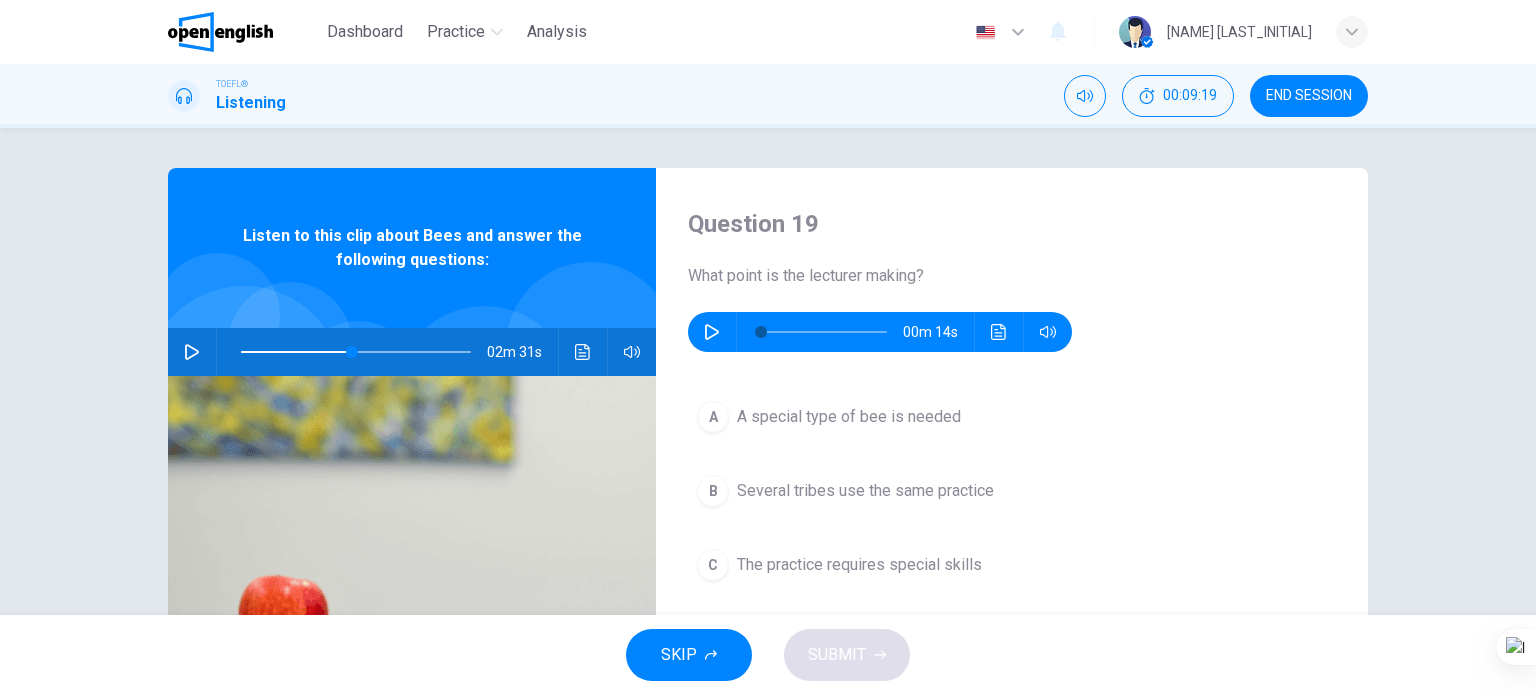 click at bounding box center [712, 332] 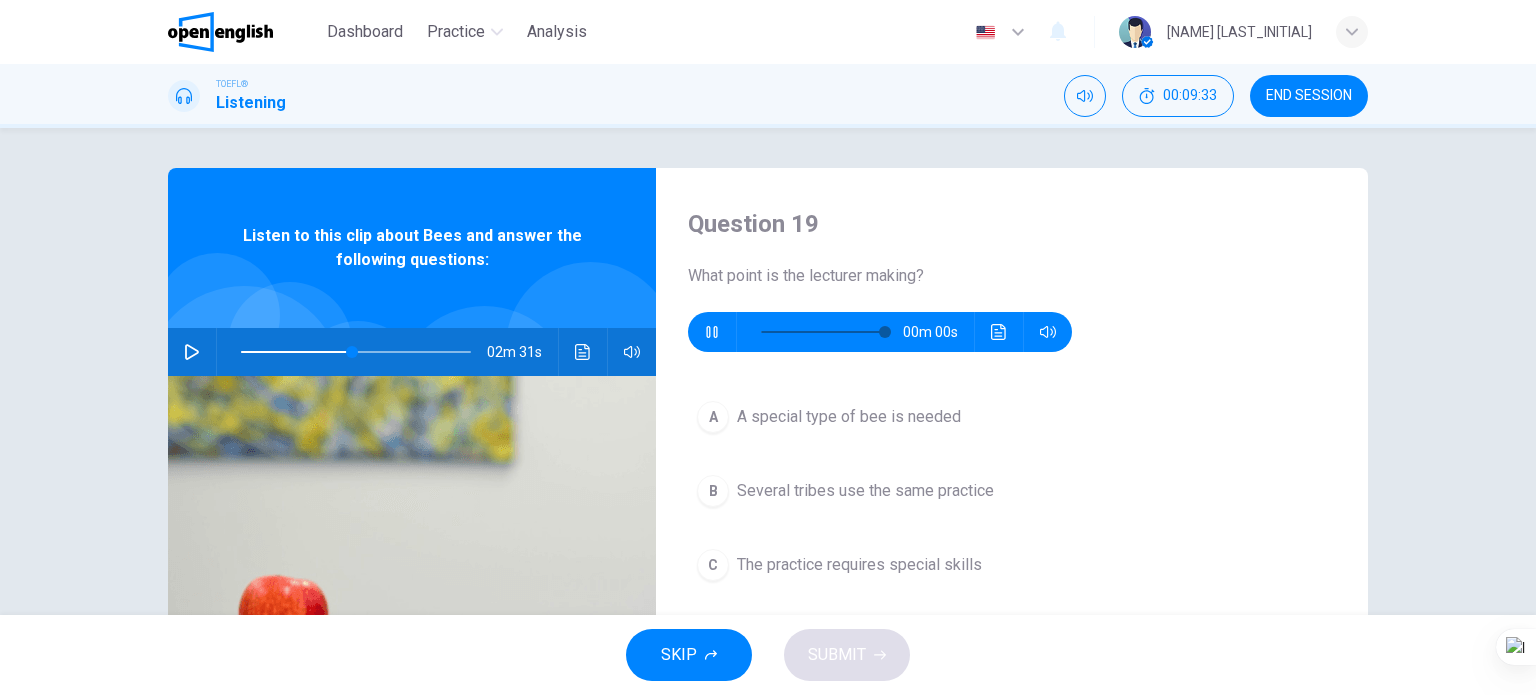 type on "*" 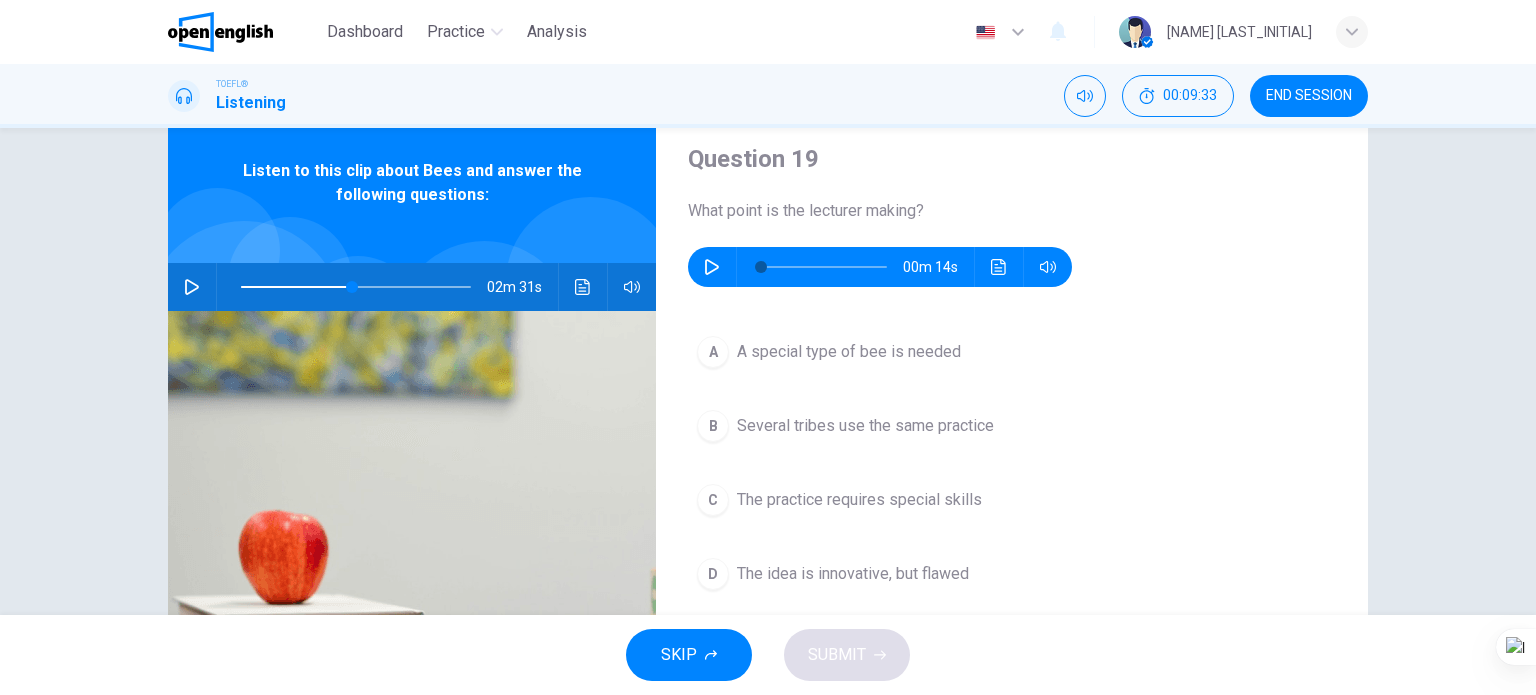 scroll, scrollTop: 200, scrollLeft: 0, axis: vertical 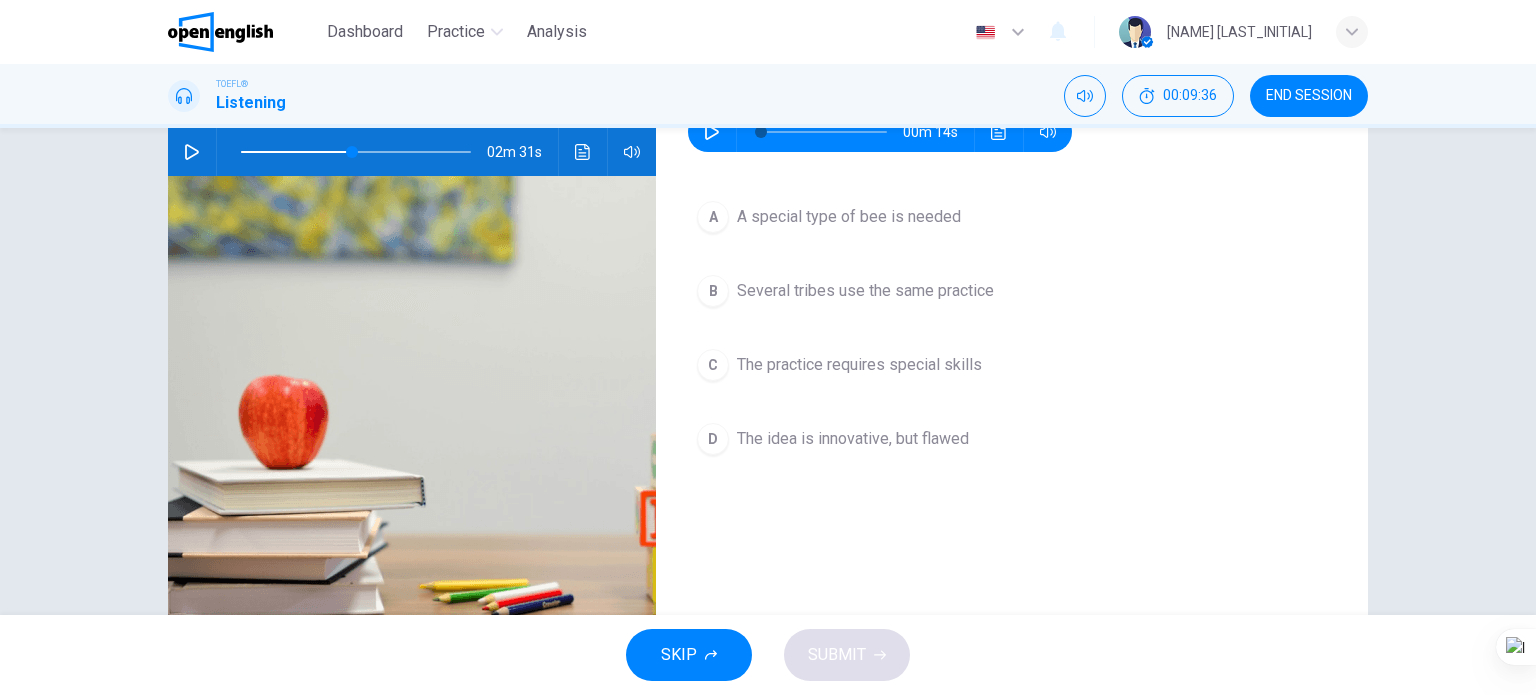 click on "The idea is innovative, but flawed" at bounding box center (853, 439) 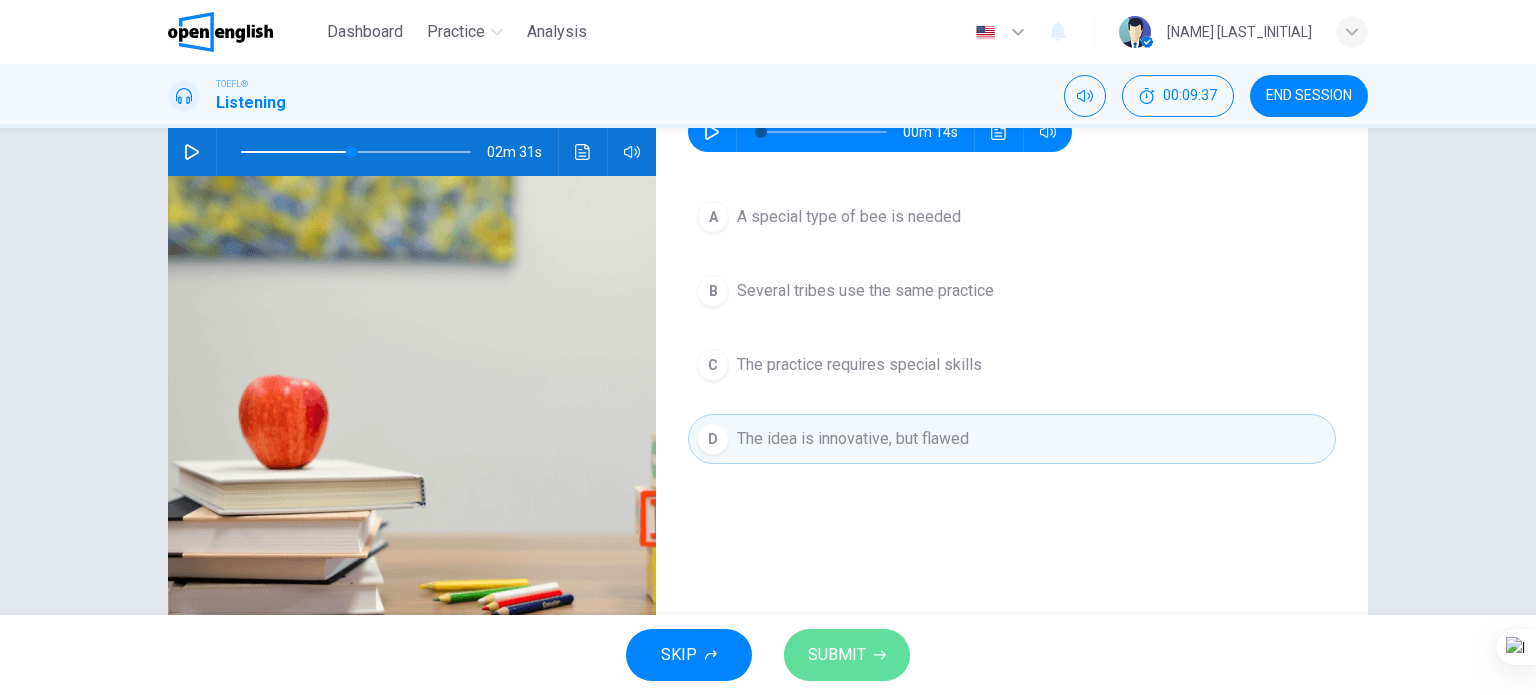 click on "SUBMIT" at bounding box center [837, 655] 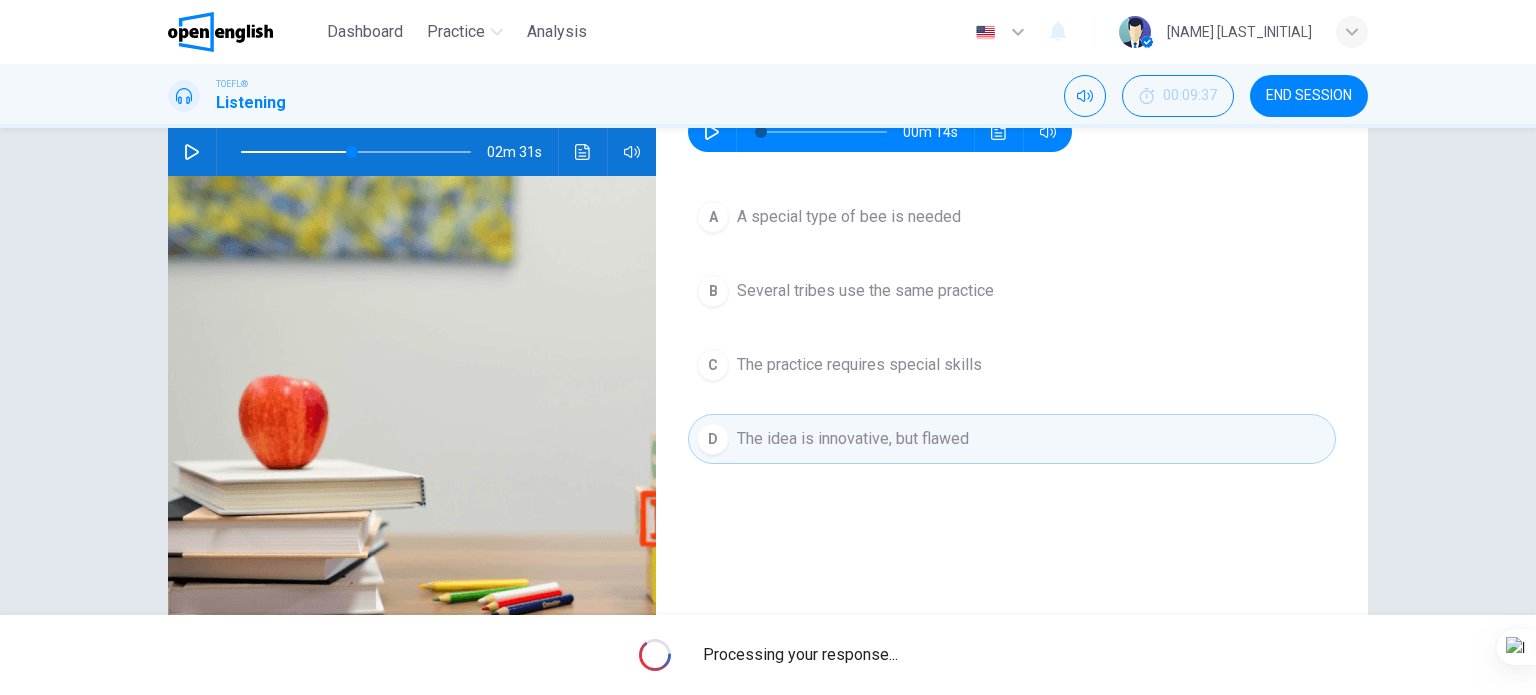 type on "**" 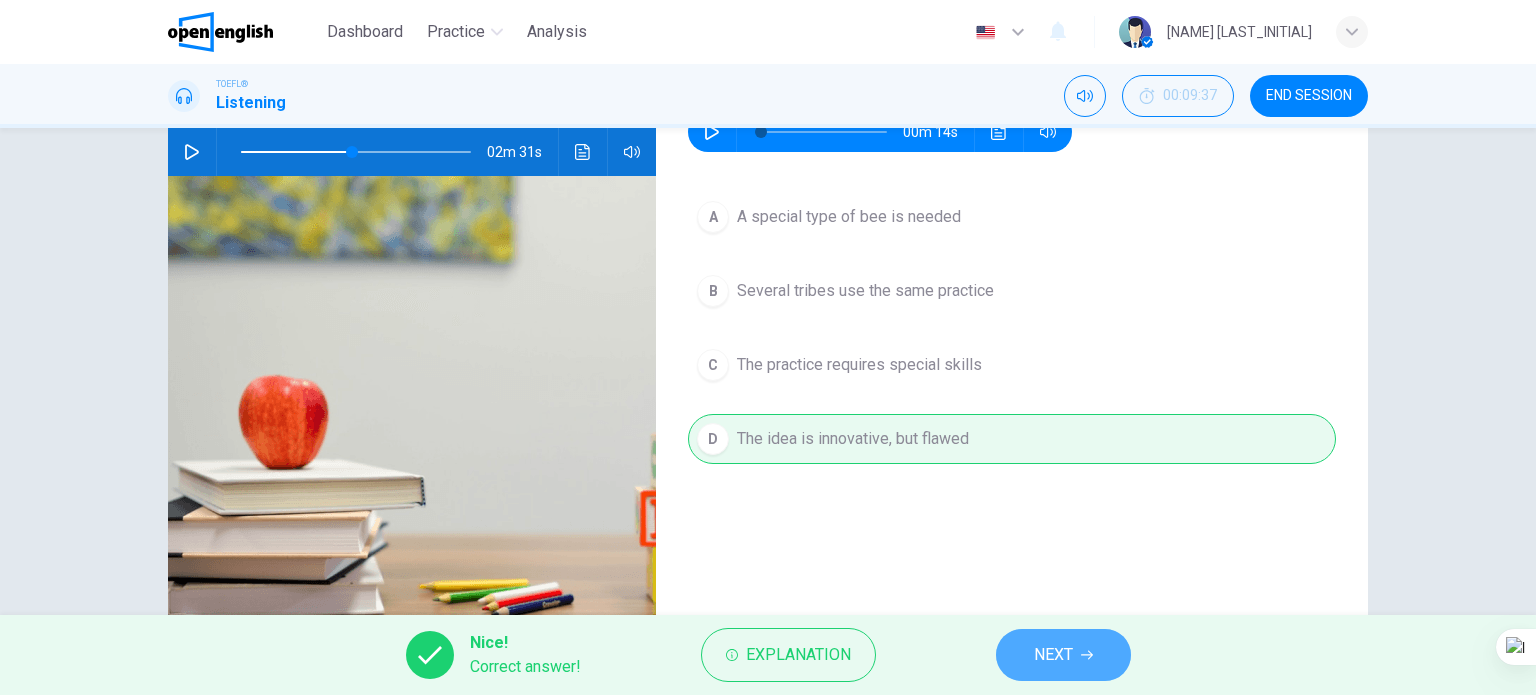 click on "NEXT" at bounding box center (1063, 655) 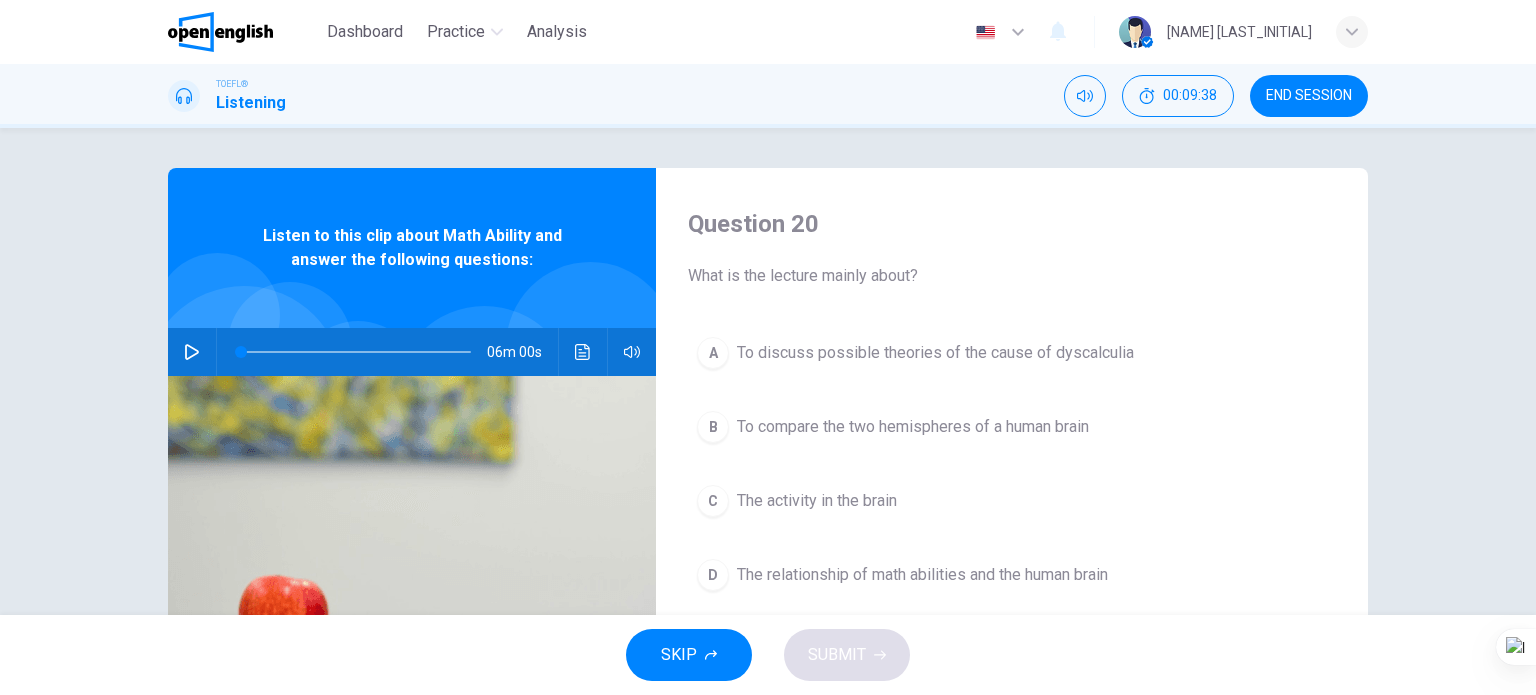 click at bounding box center (192, 352) 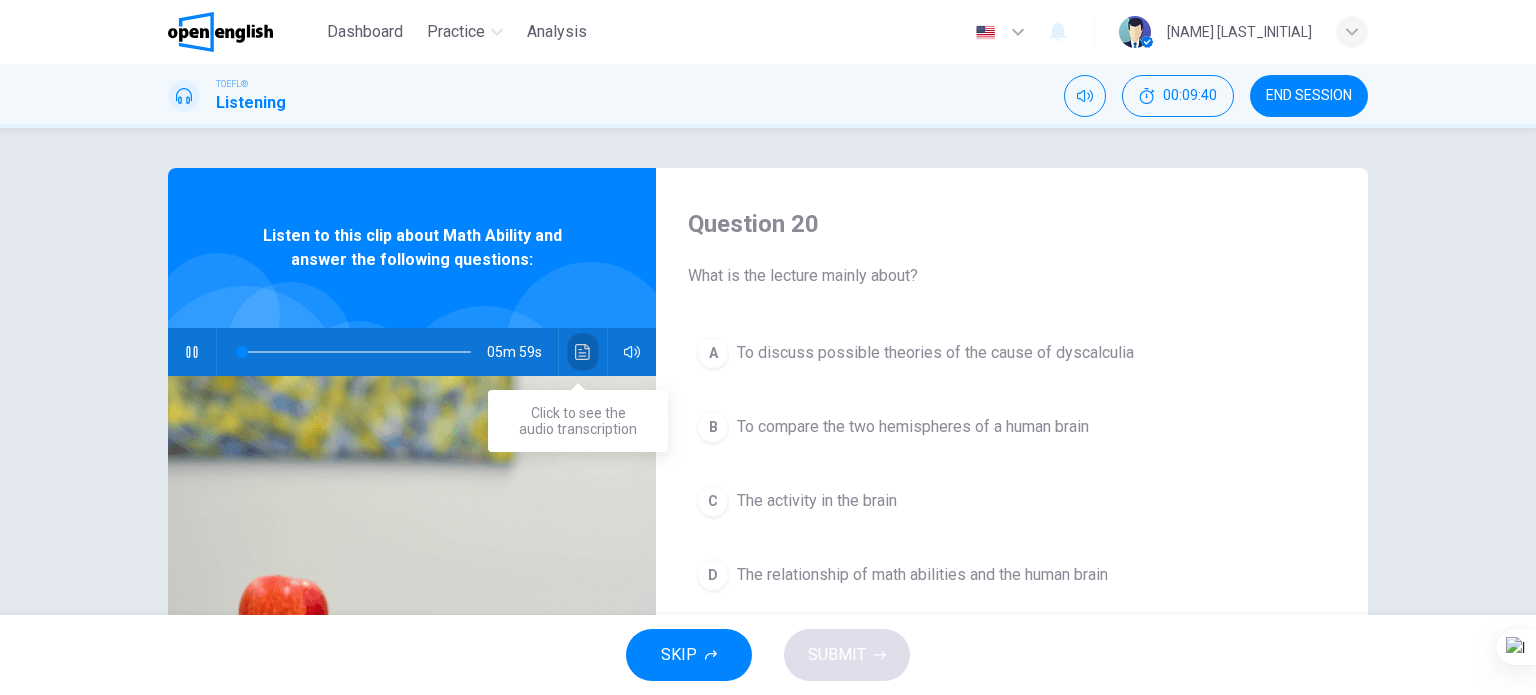 click 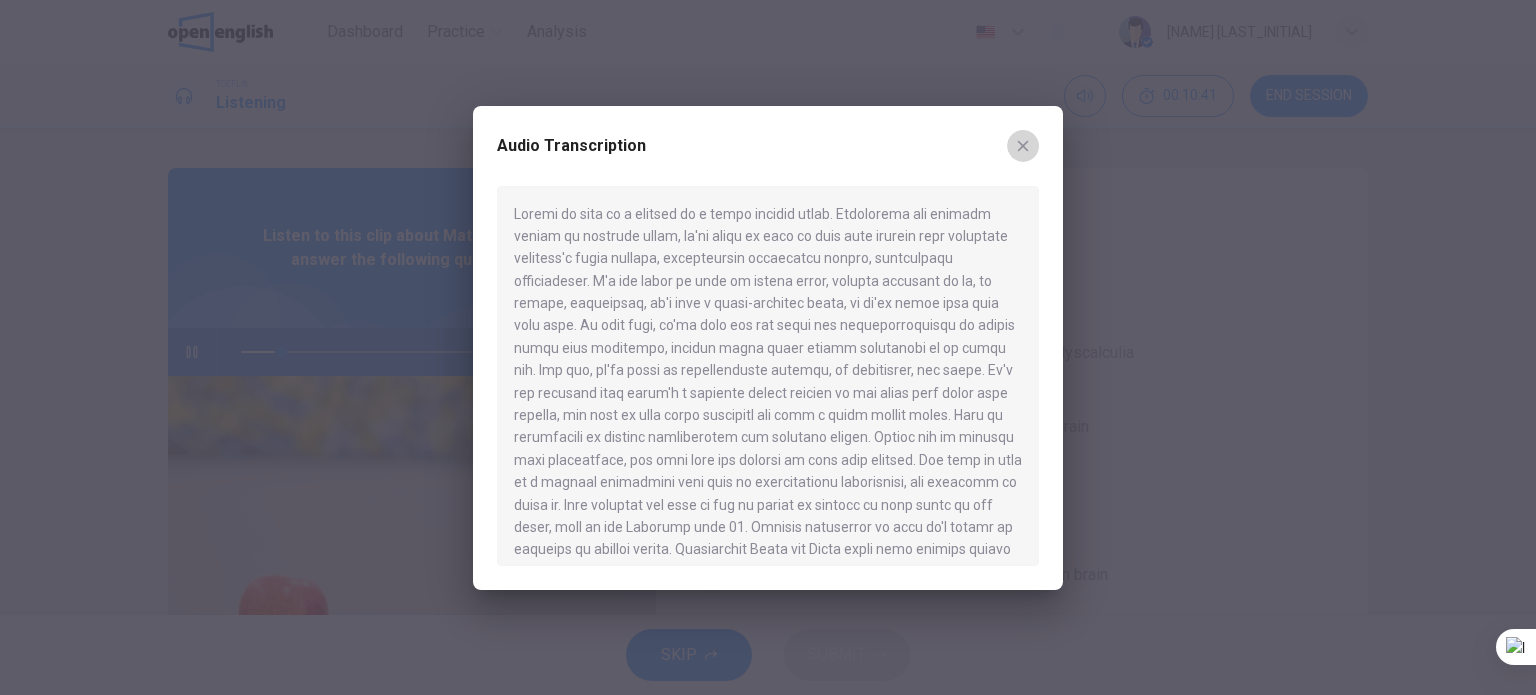 click 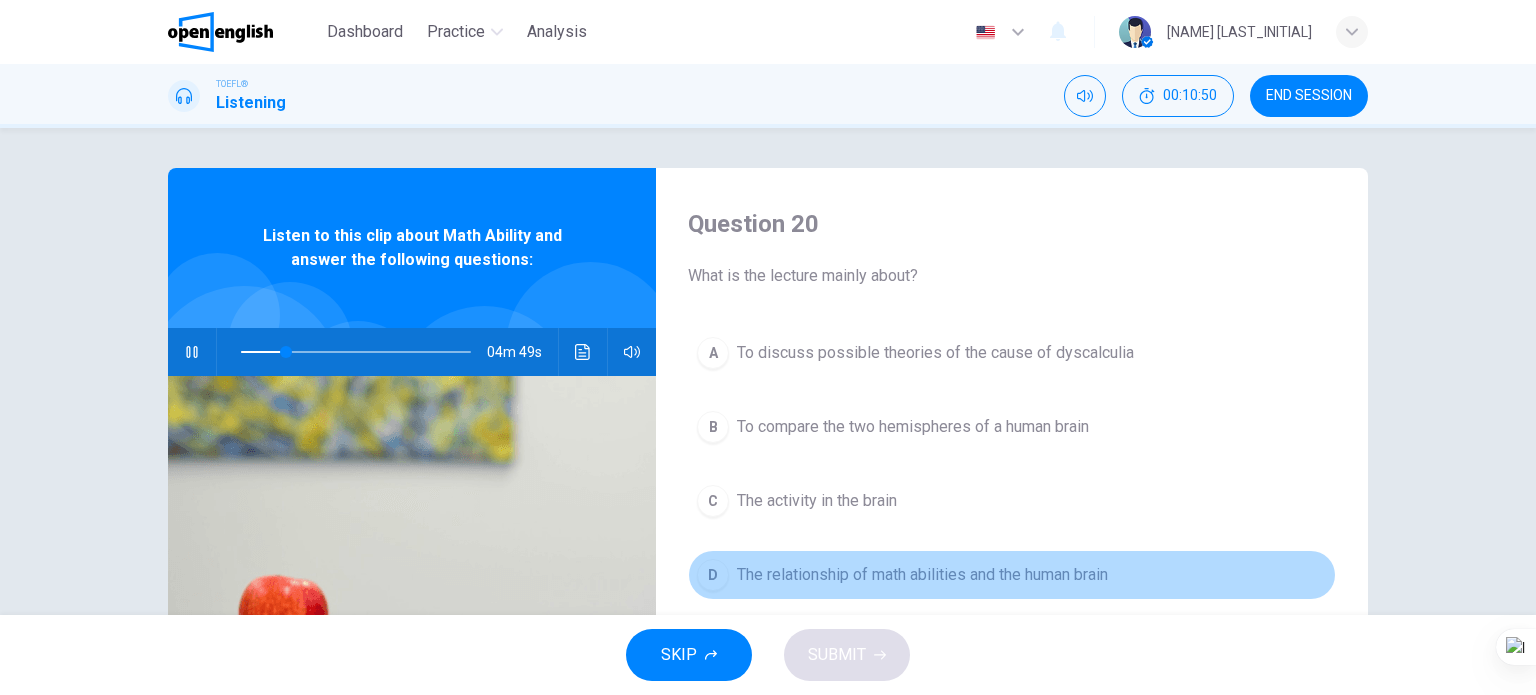click on "The relationship of math abilities and the human brain" at bounding box center (922, 575) 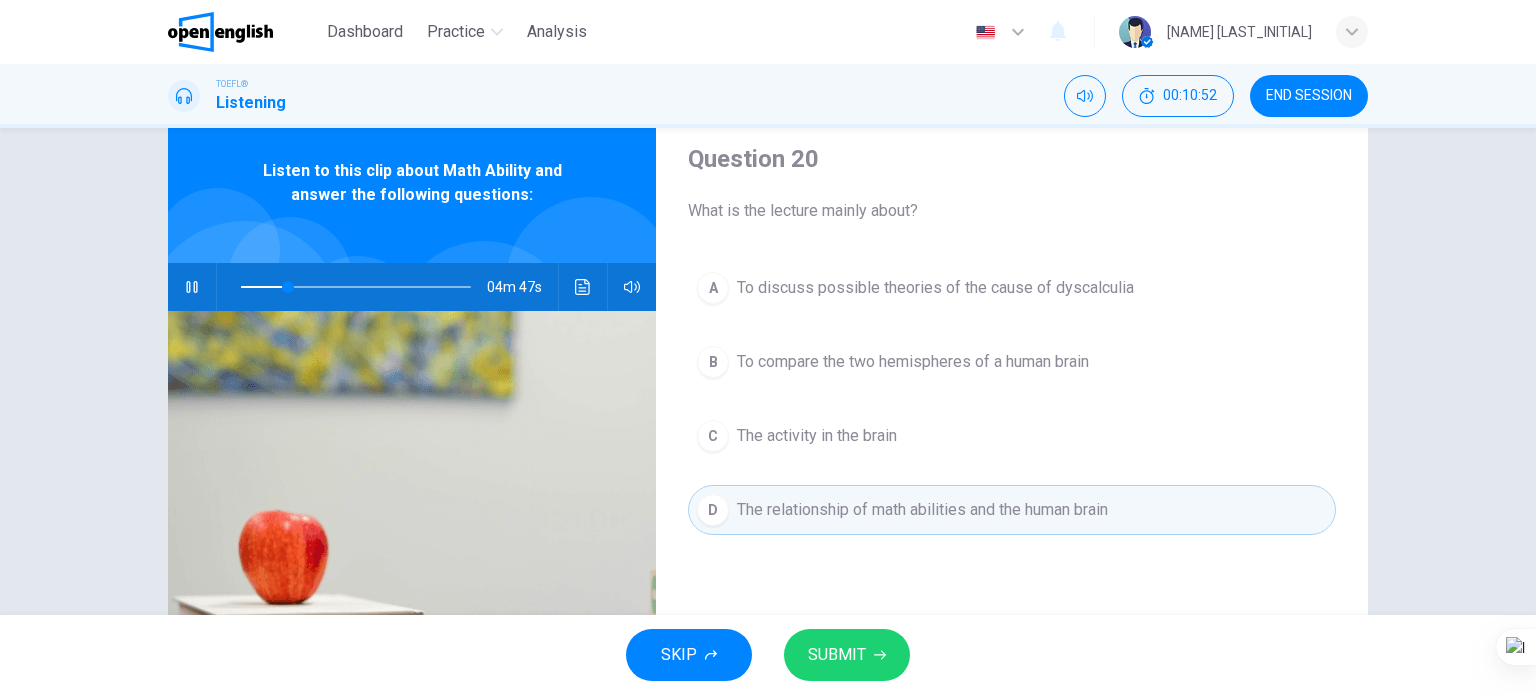 scroll, scrollTop: 100, scrollLeft: 0, axis: vertical 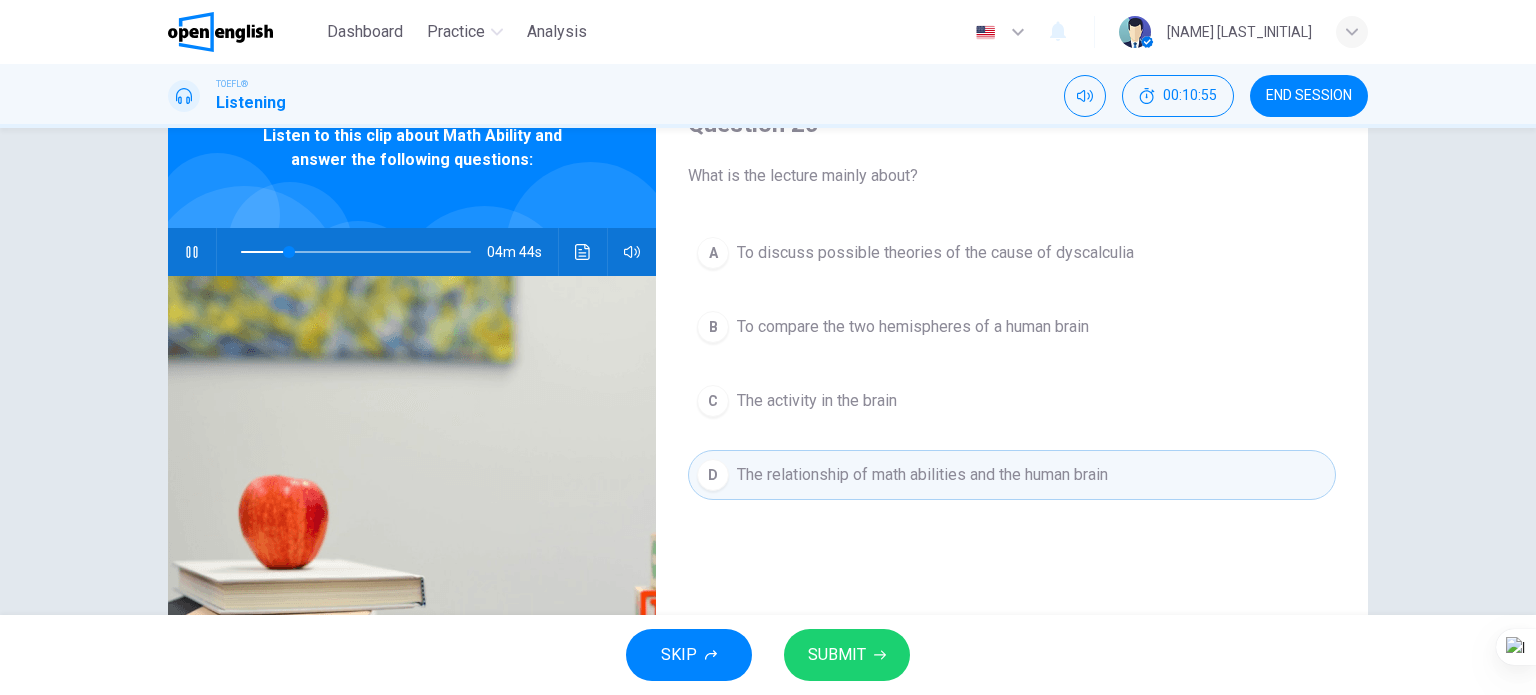 click on "SUBMIT" at bounding box center (837, 655) 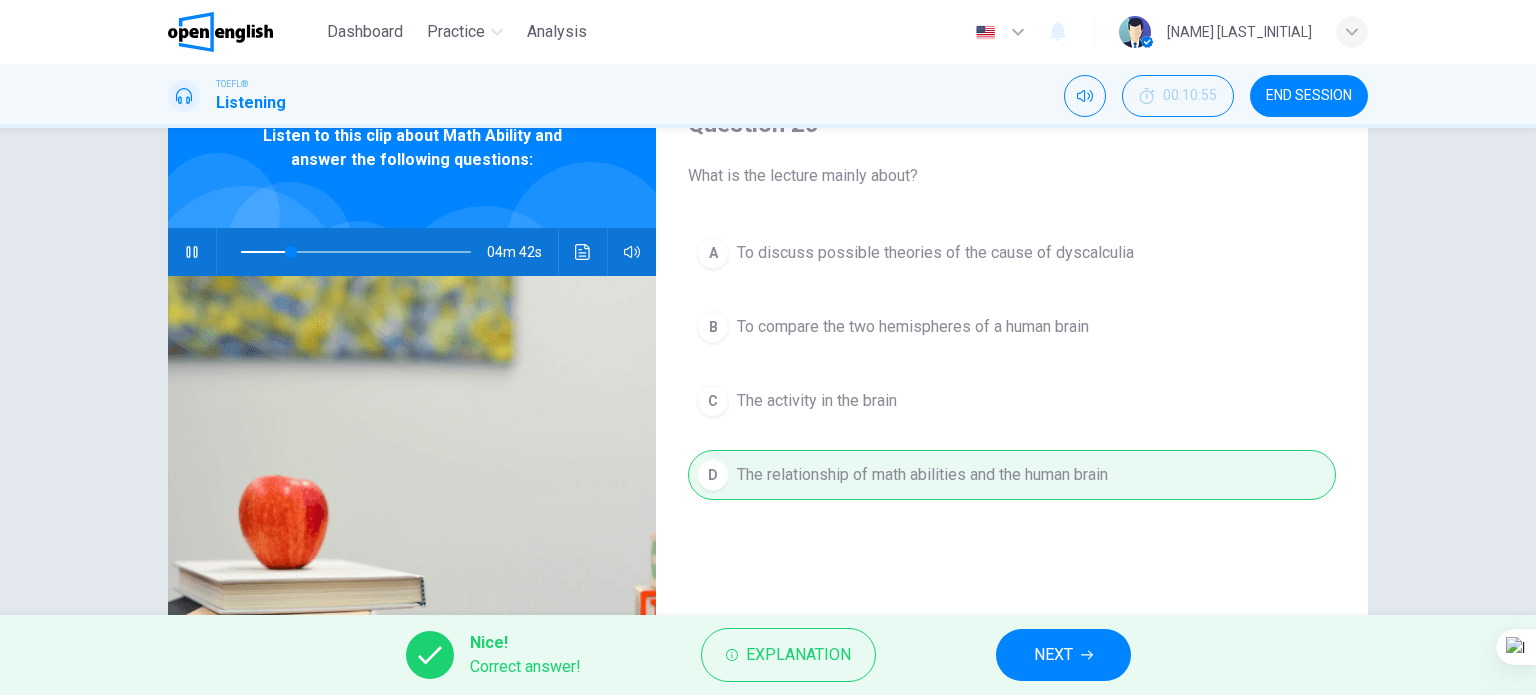 click on "NEXT" at bounding box center (1053, 655) 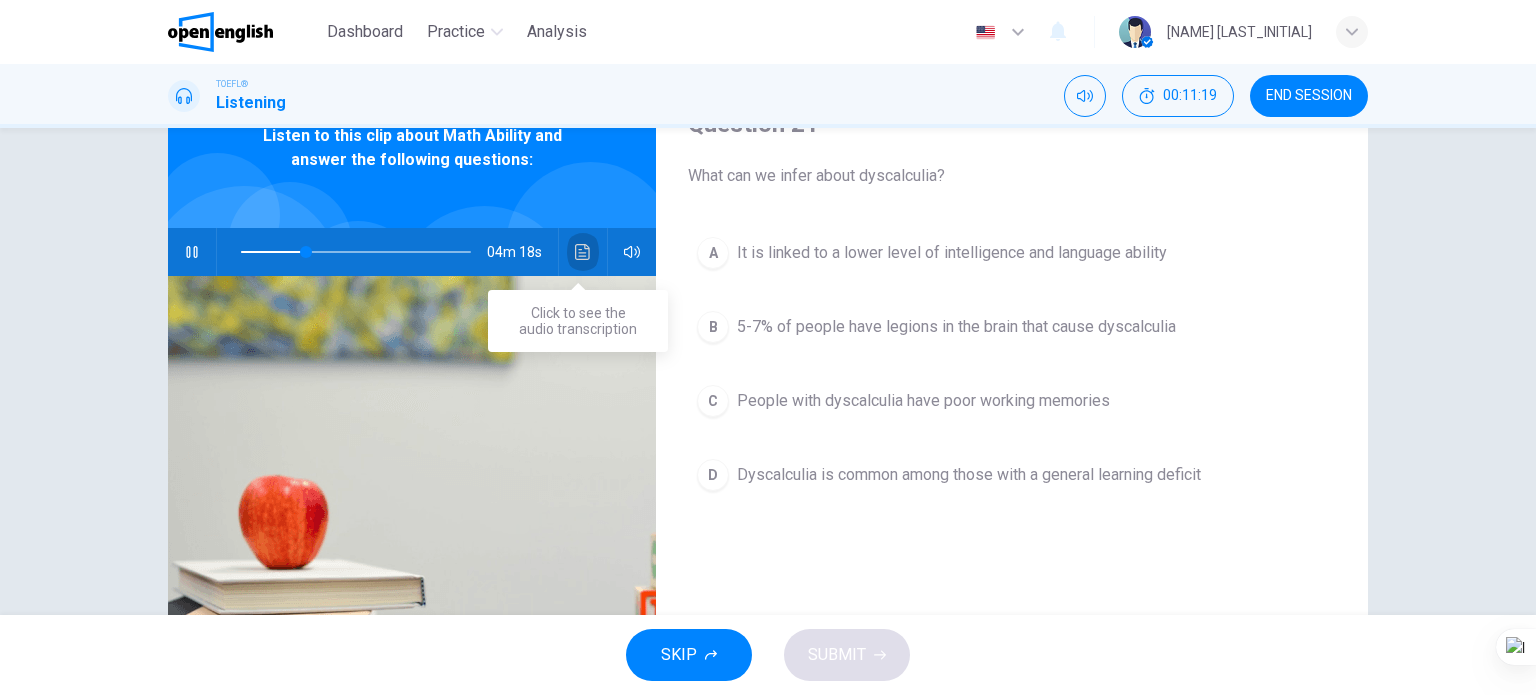 click 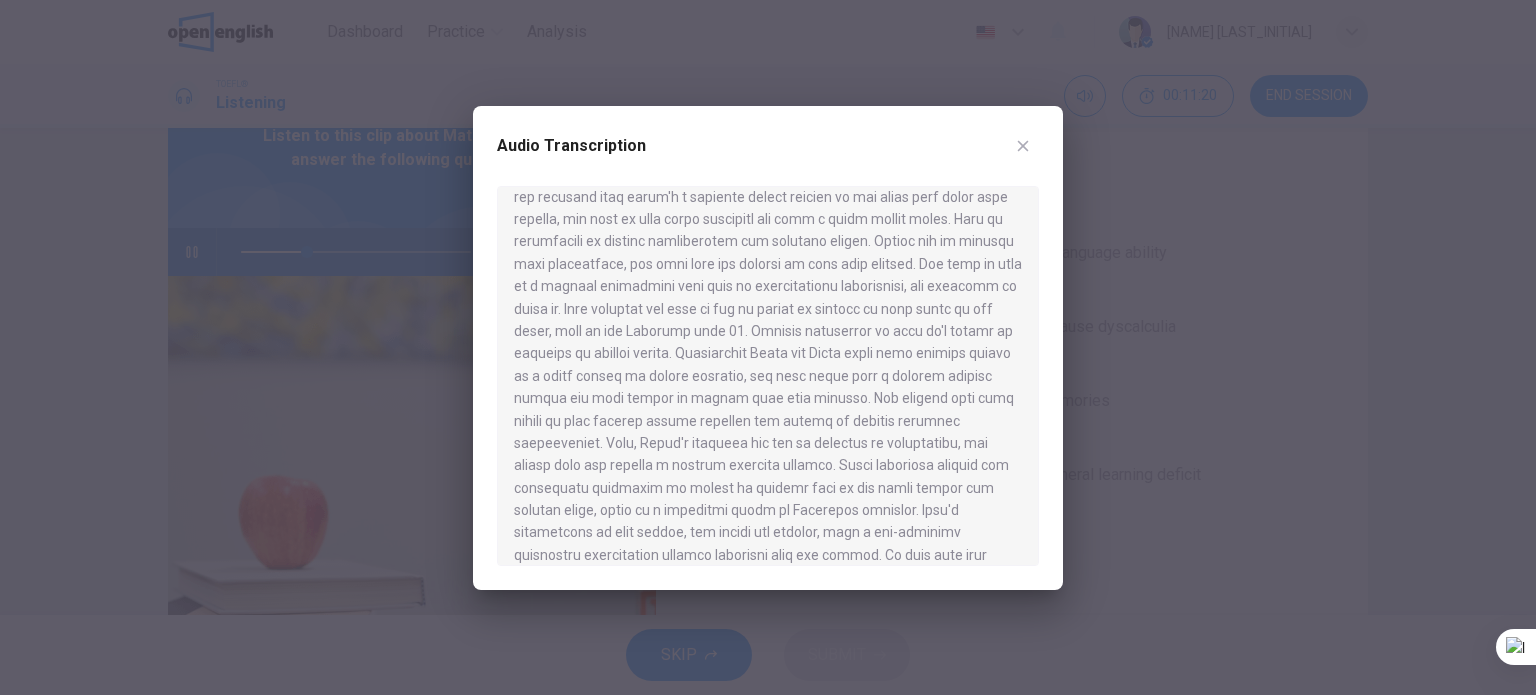 scroll, scrollTop: 200, scrollLeft: 0, axis: vertical 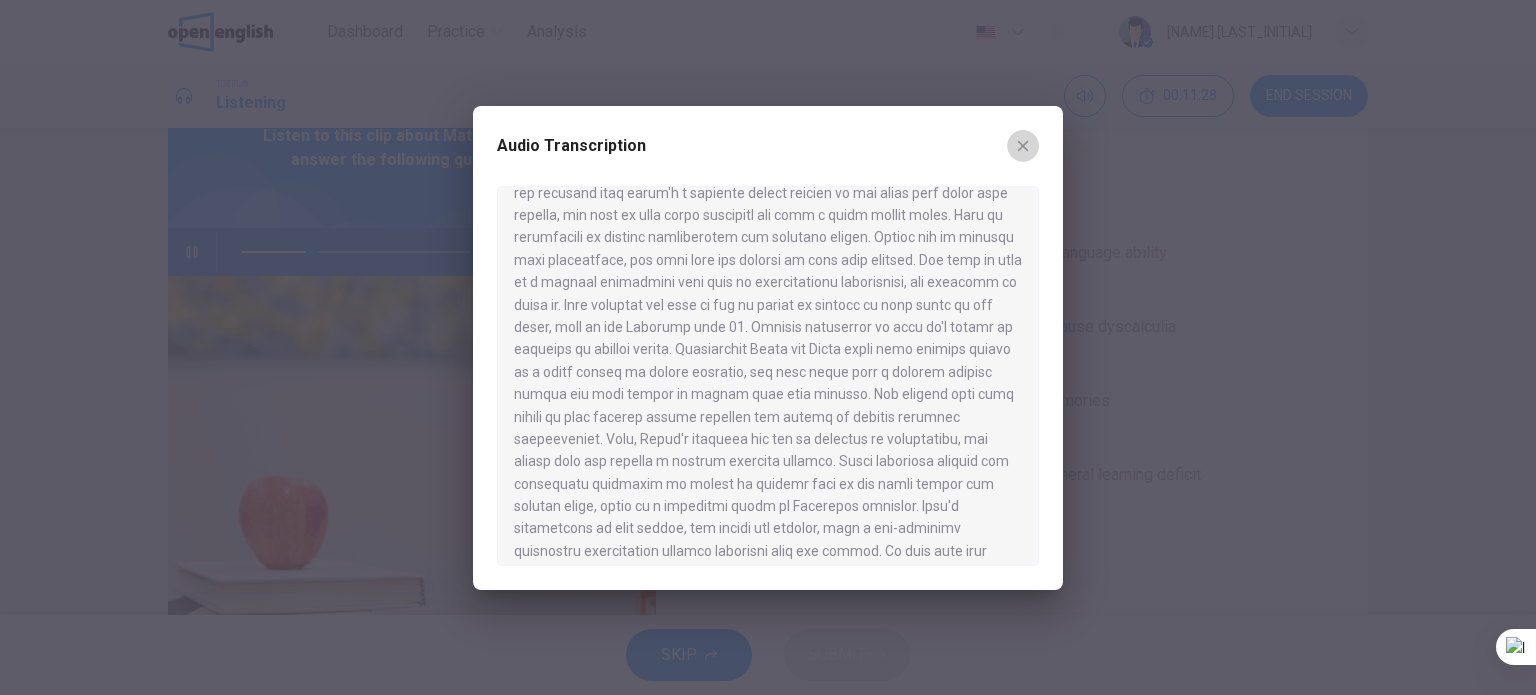 click 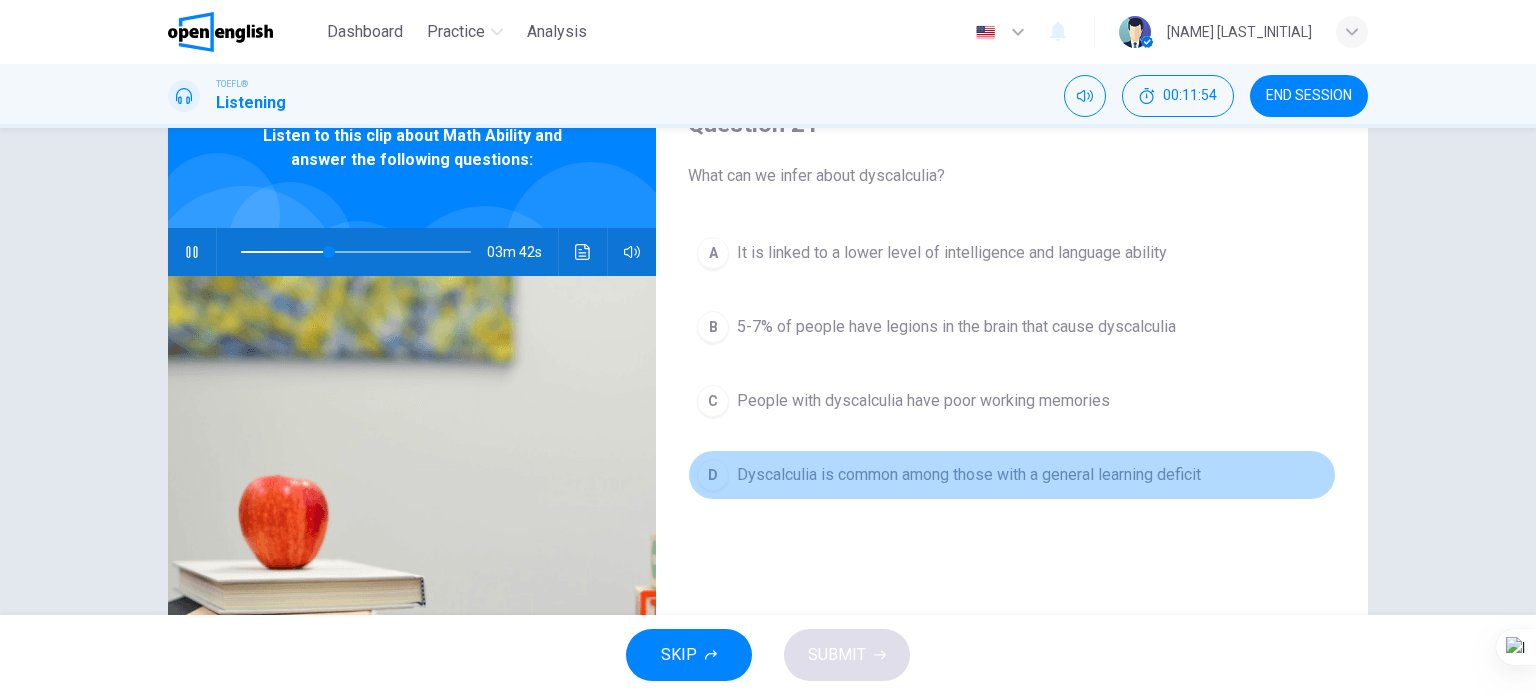 click on "Dyscalculia is common among those with a general learning deficit" at bounding box center (969, 475) 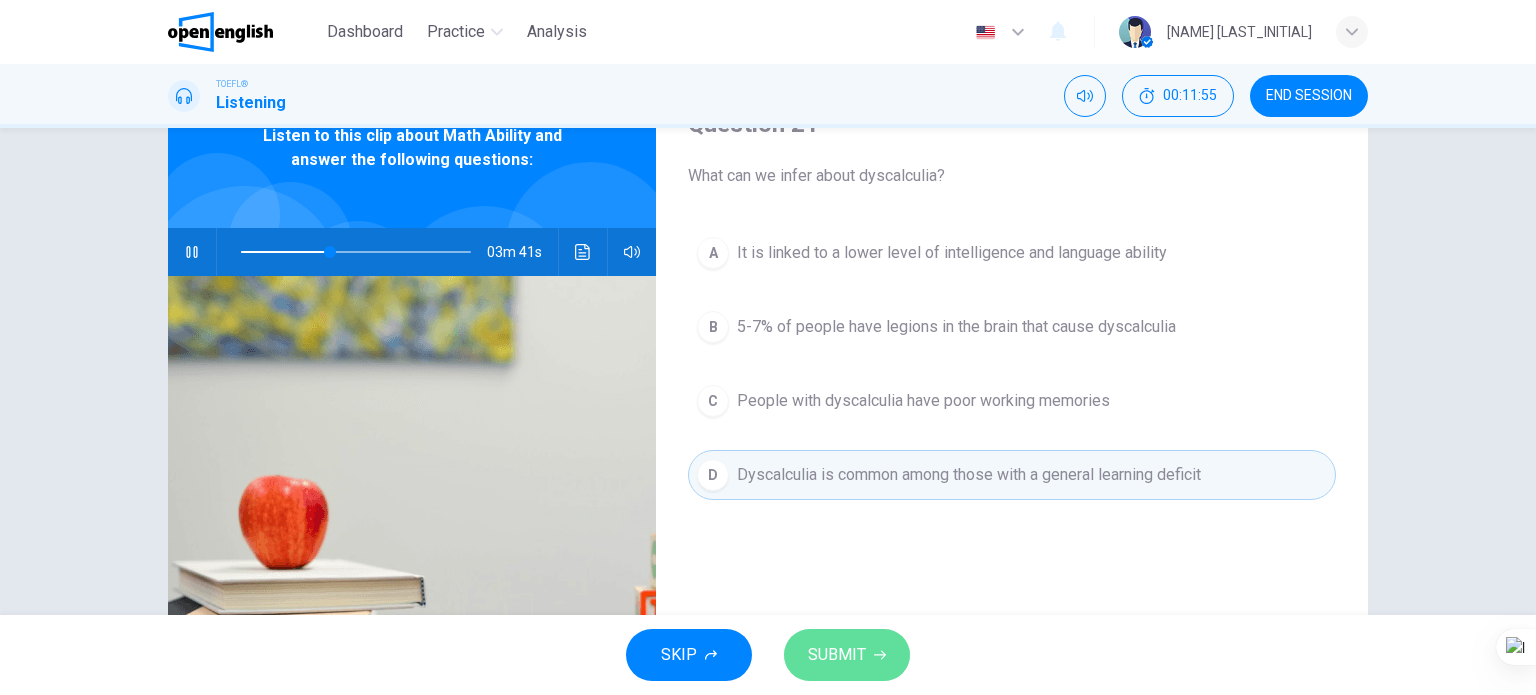 click on "SUBMIT" at bounding box center (837, 655) 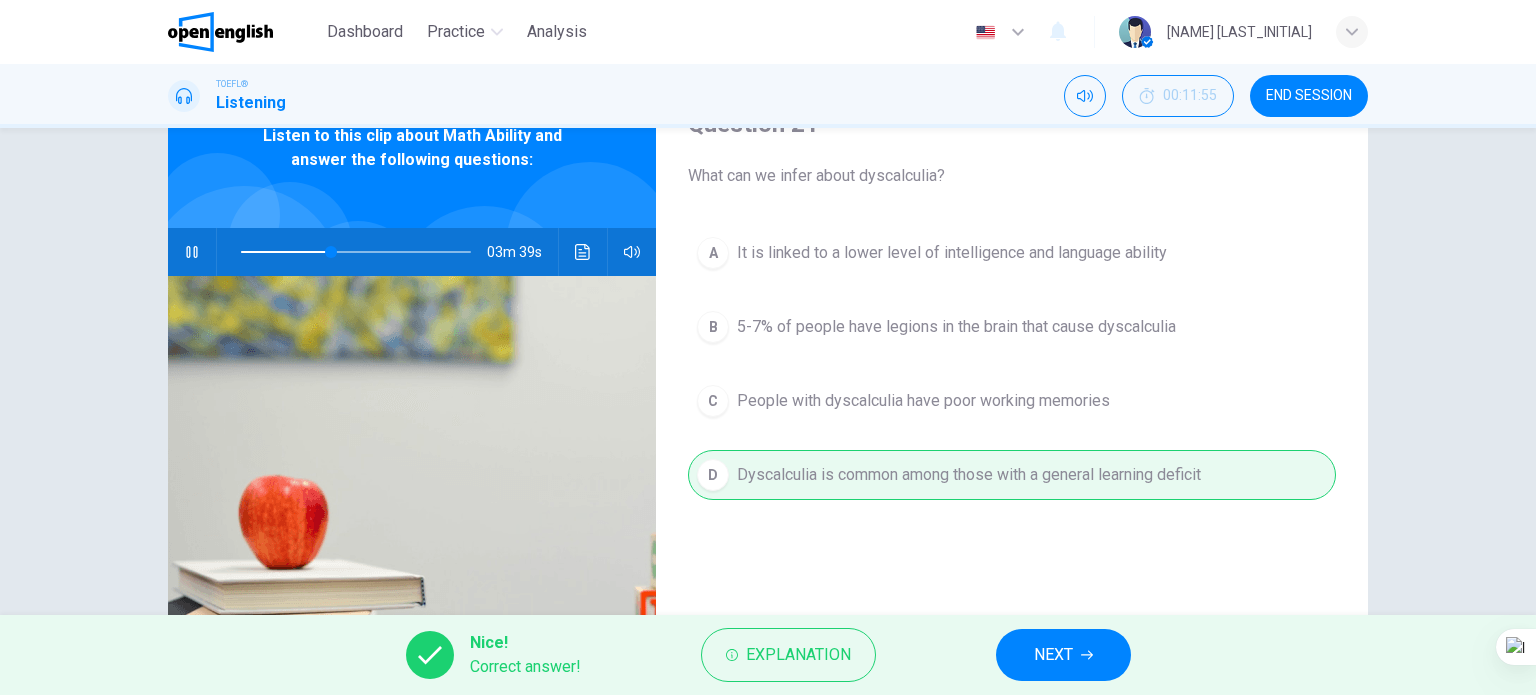 click on "NEXT" at bounding box center (1053, 655) 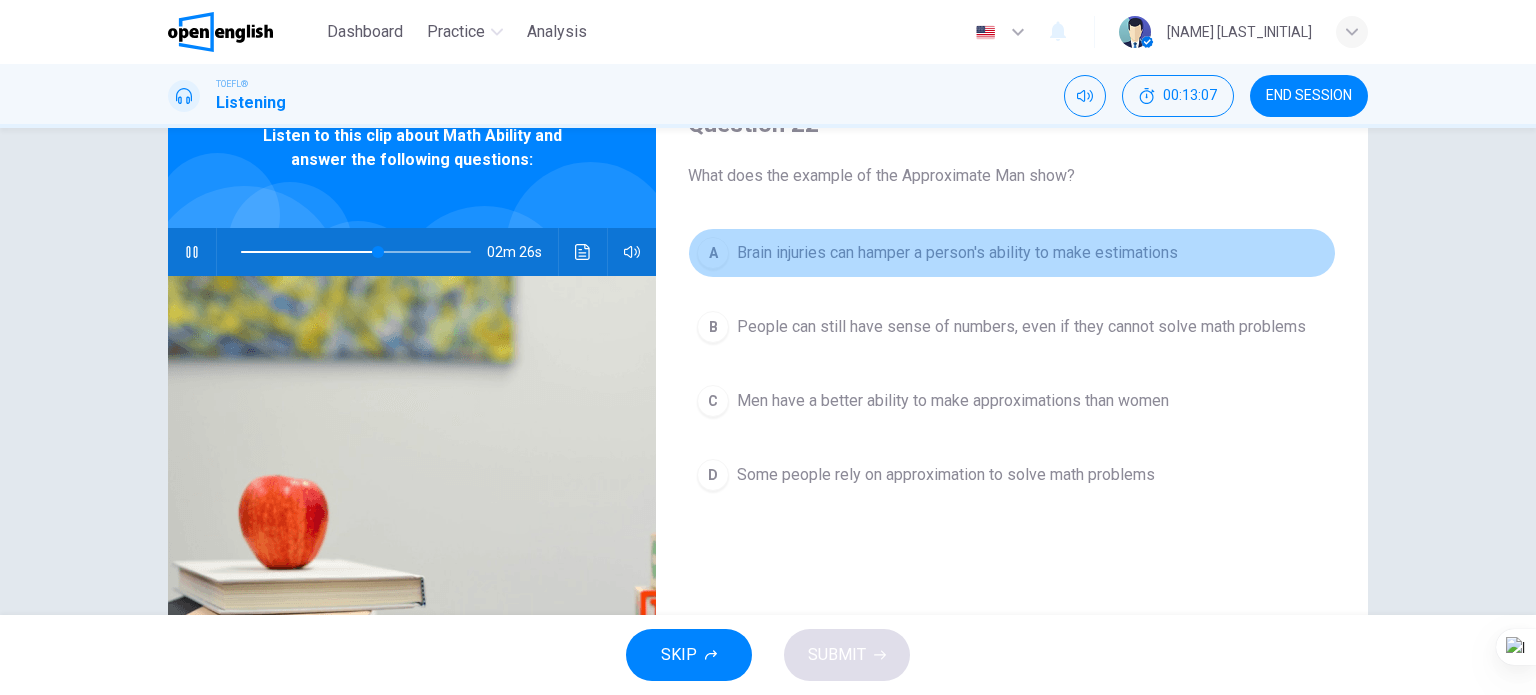 click on "Brain injuries can hamper a person's ability to make estimations" at bounding box center (957, 253) 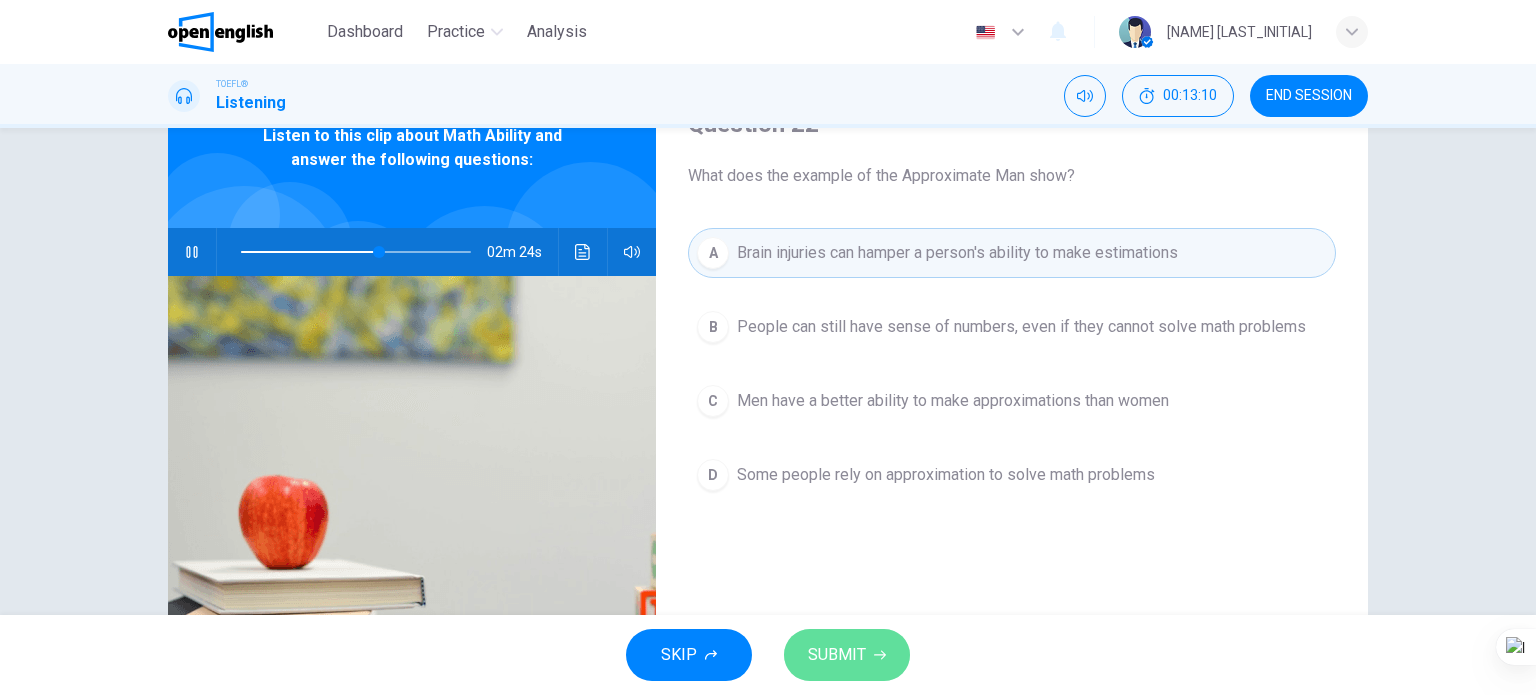 click on "SUBMIT" at bounding box center (847, 655) 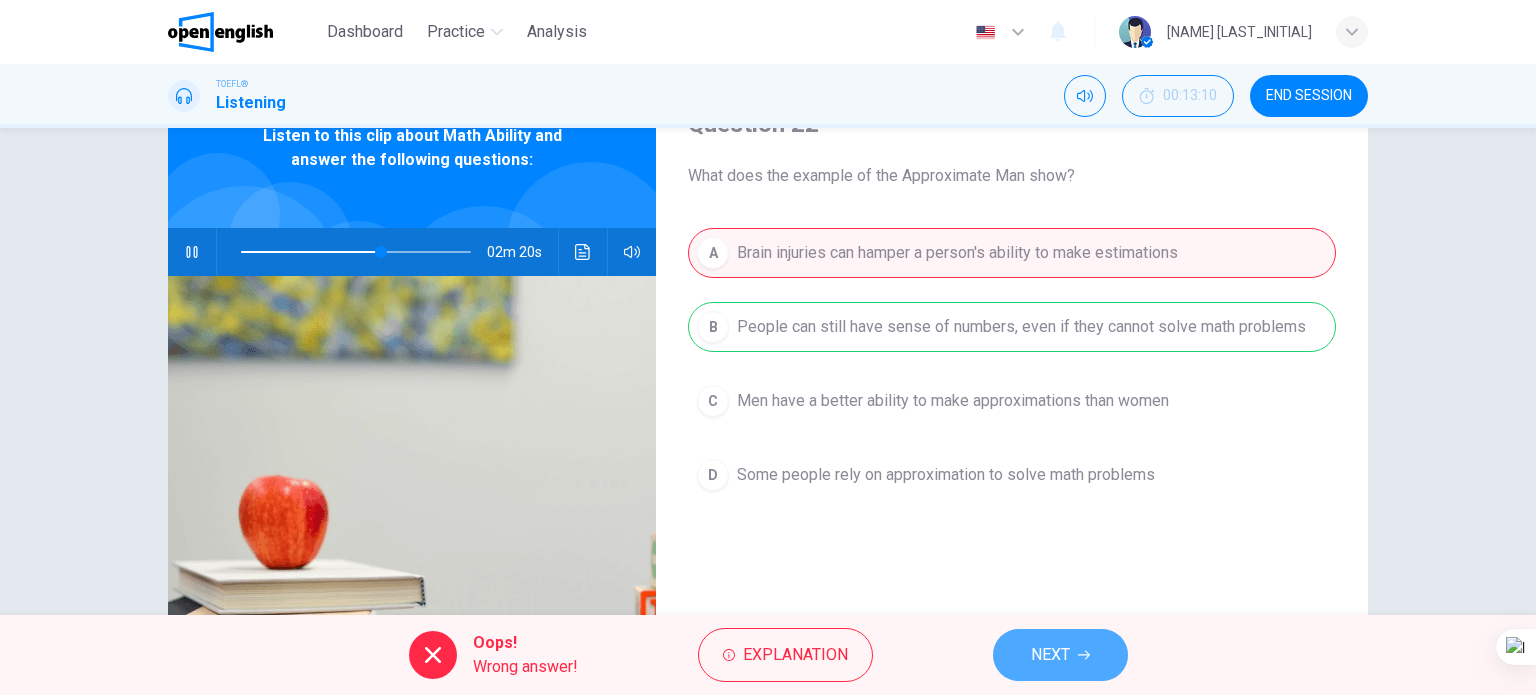 click on "NEXT" at bounding box center (1050, 655) 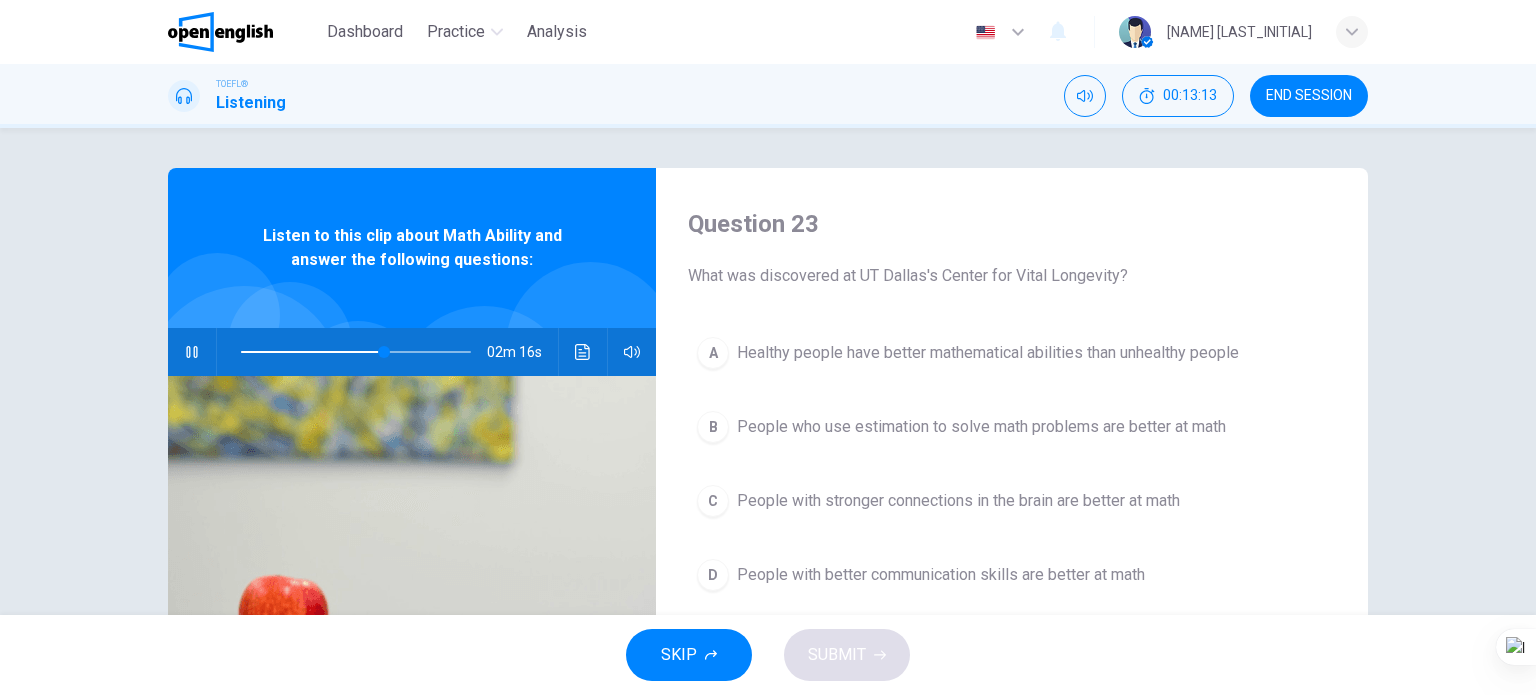 scroll, scrollTop: 100, scrollLeft: 0, axis: vertical 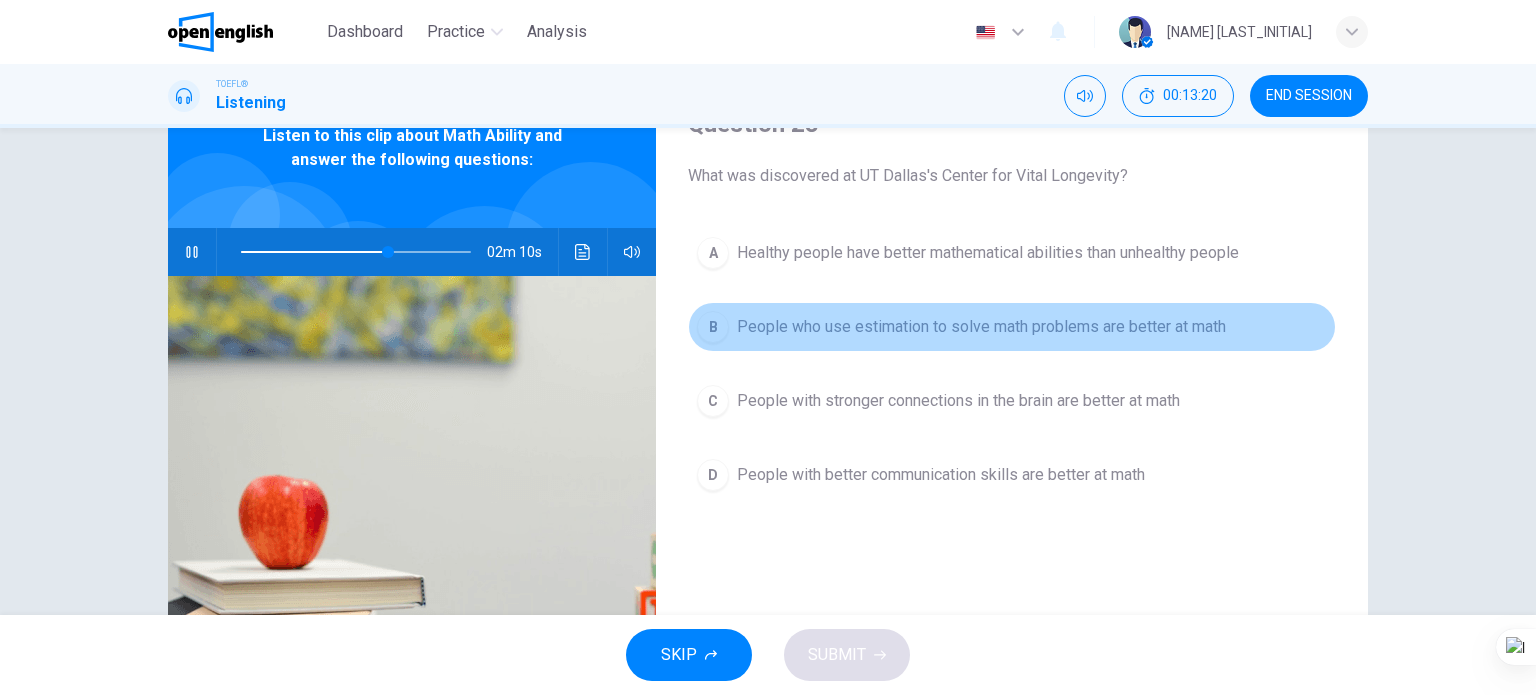 click on "People who use estimation to solve math problems are better at math" at bounding box center (981, 327) 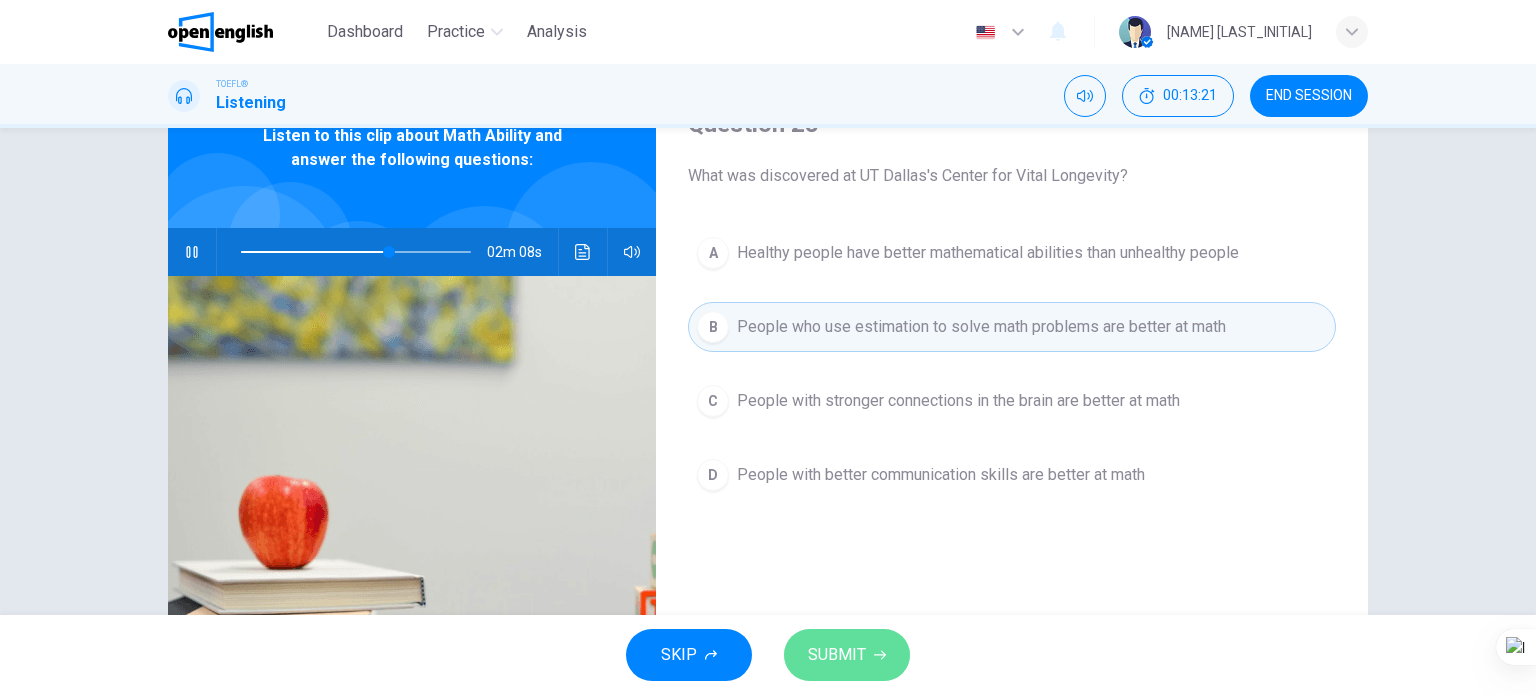 click on "SUBMIT" at bounding box center (837, 655) 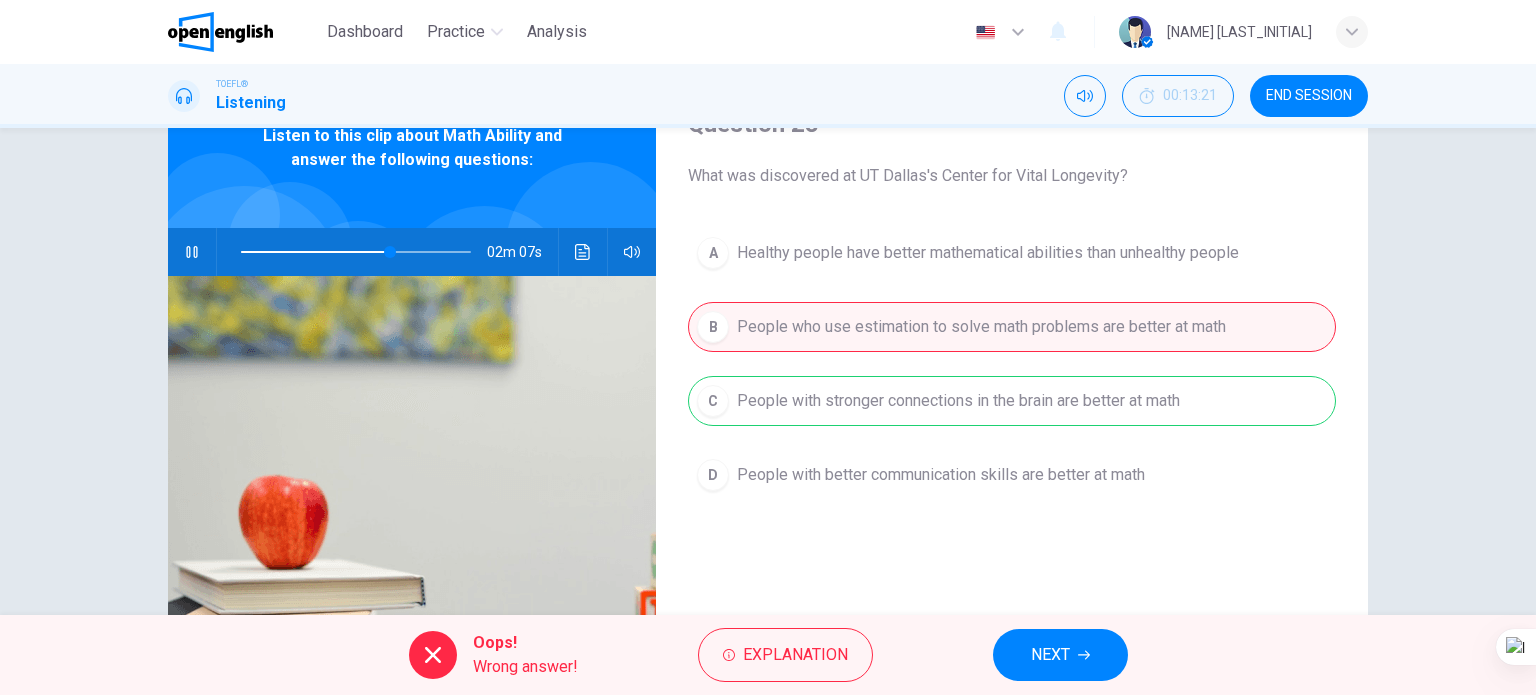 type on "**" 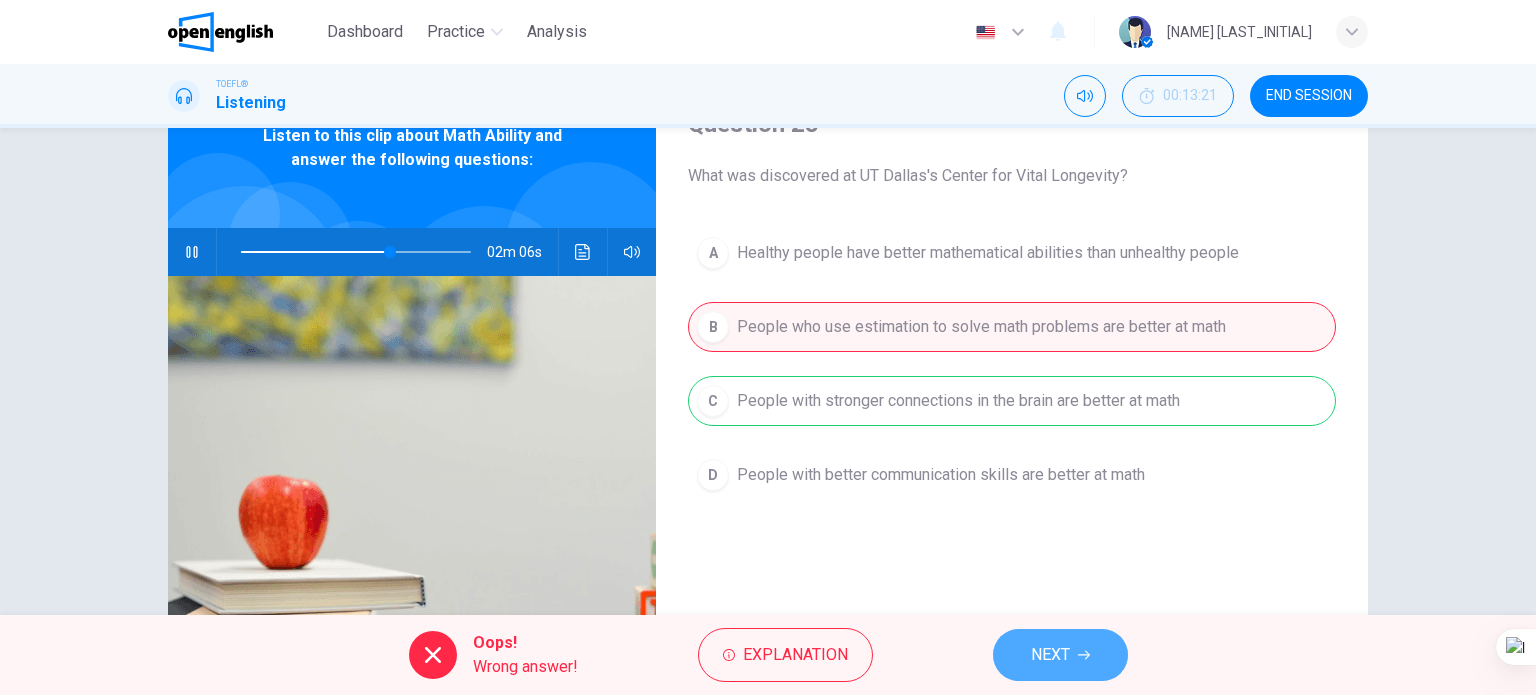 click on "NEXT" at bounding box center [1060, 655] 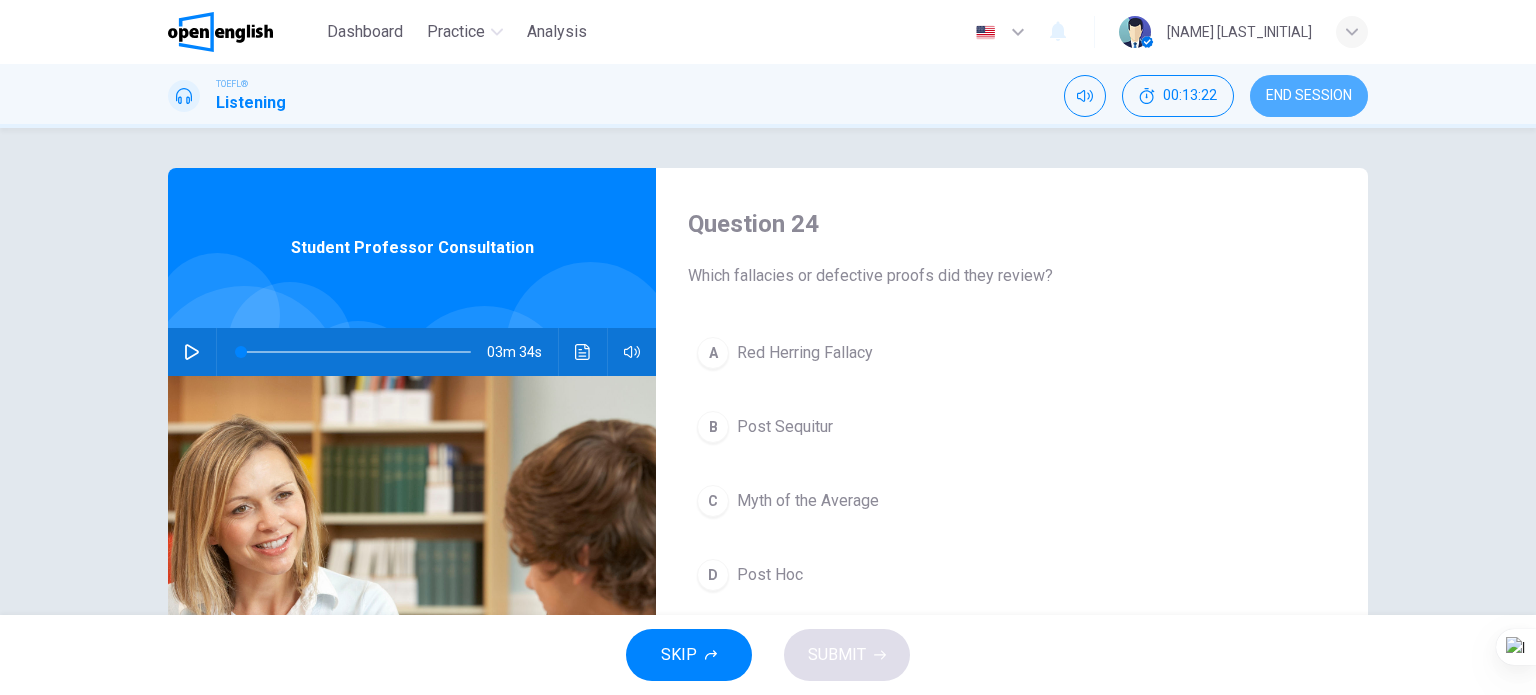 click on "END SESSION" at bounding box center (1309, 96) 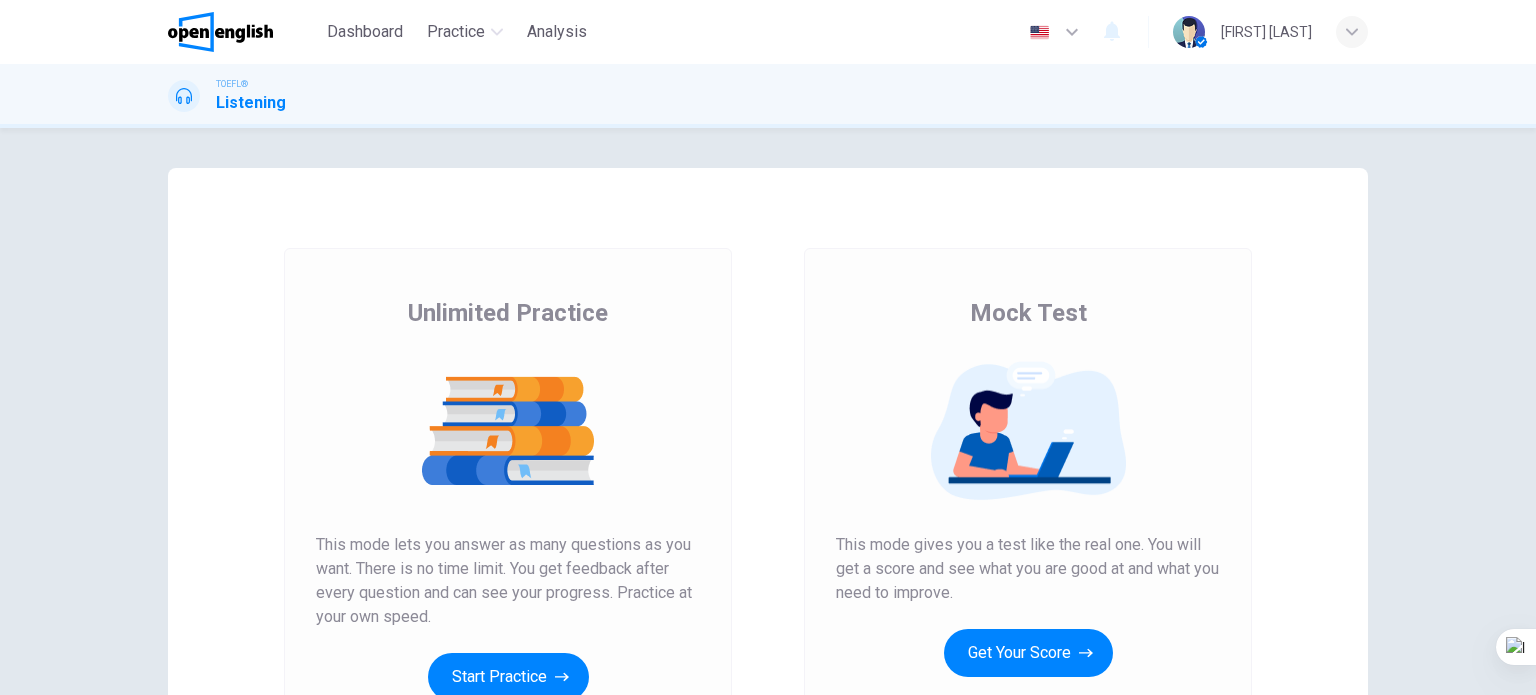 scroll, scrollTop: 0, scrollLeft: 0, axis: both 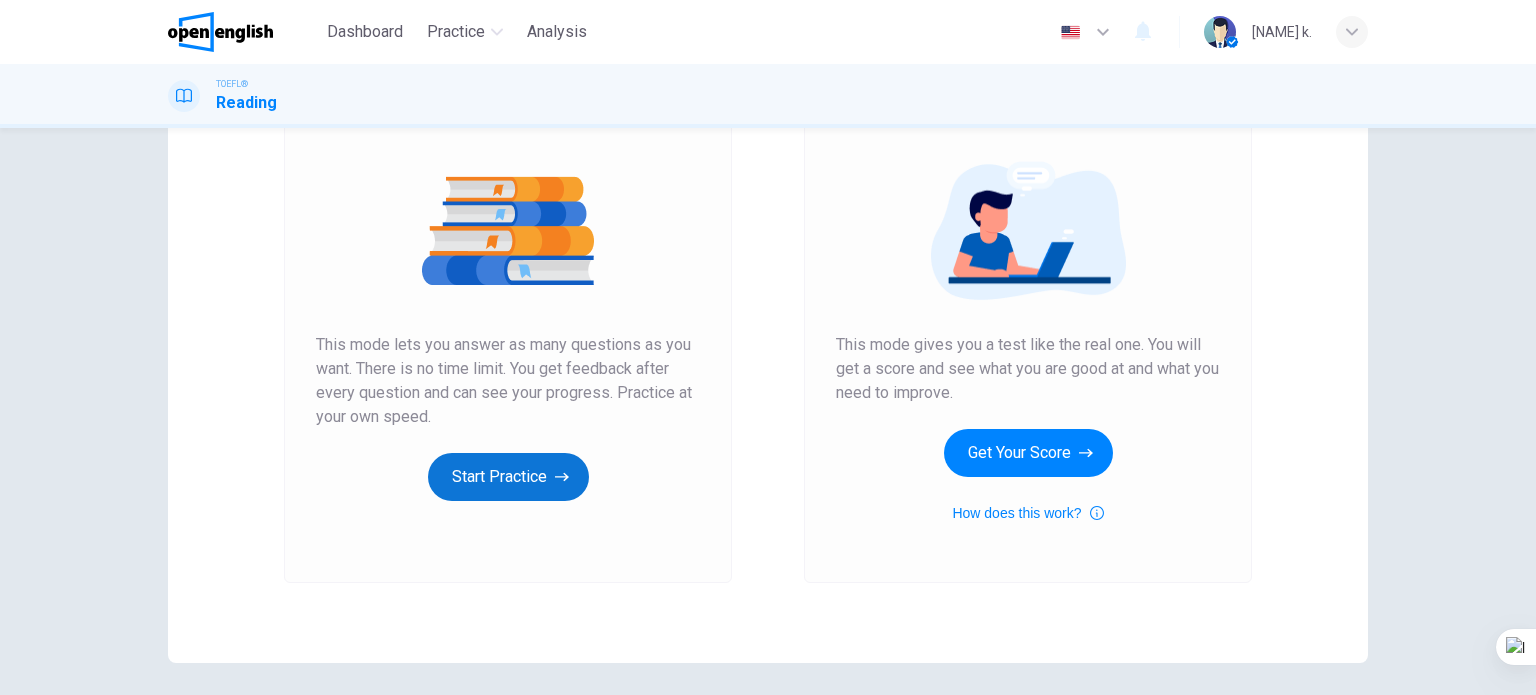 click on "Start Practice" at bounding box center (508, 477) 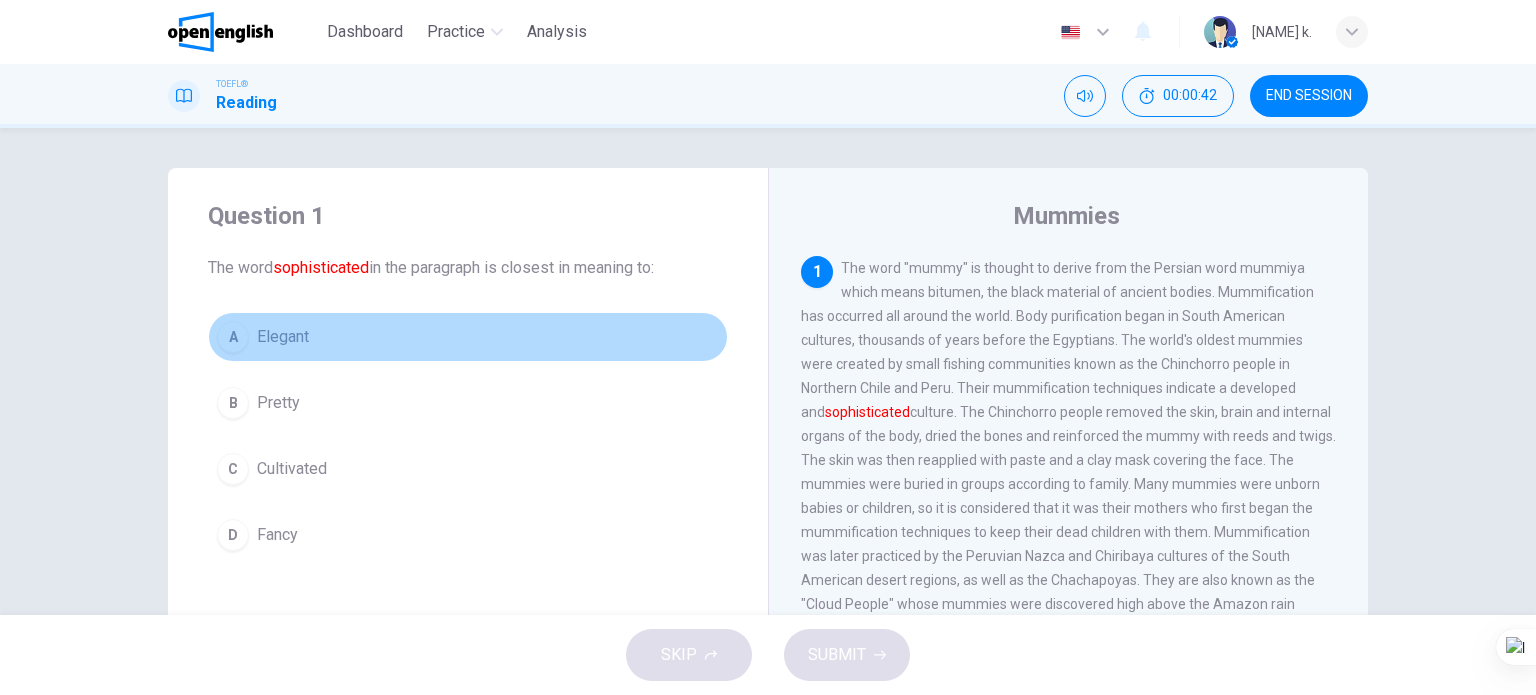 drag, startPoint x: 329, startPoint y: 327, endPoint x: 342, endPoint y: 349, distance: 25.553865 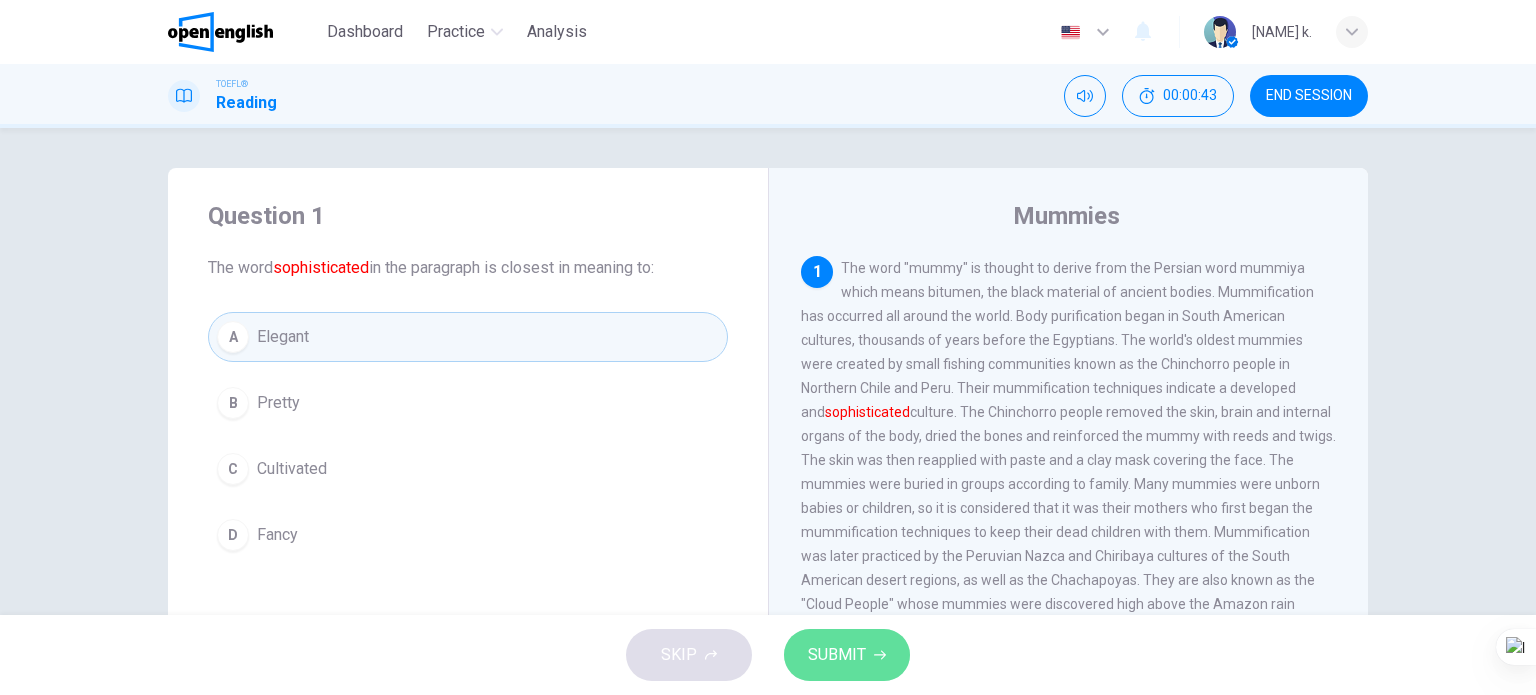 click on "SUBMIT" at bounding box center (847, 655) 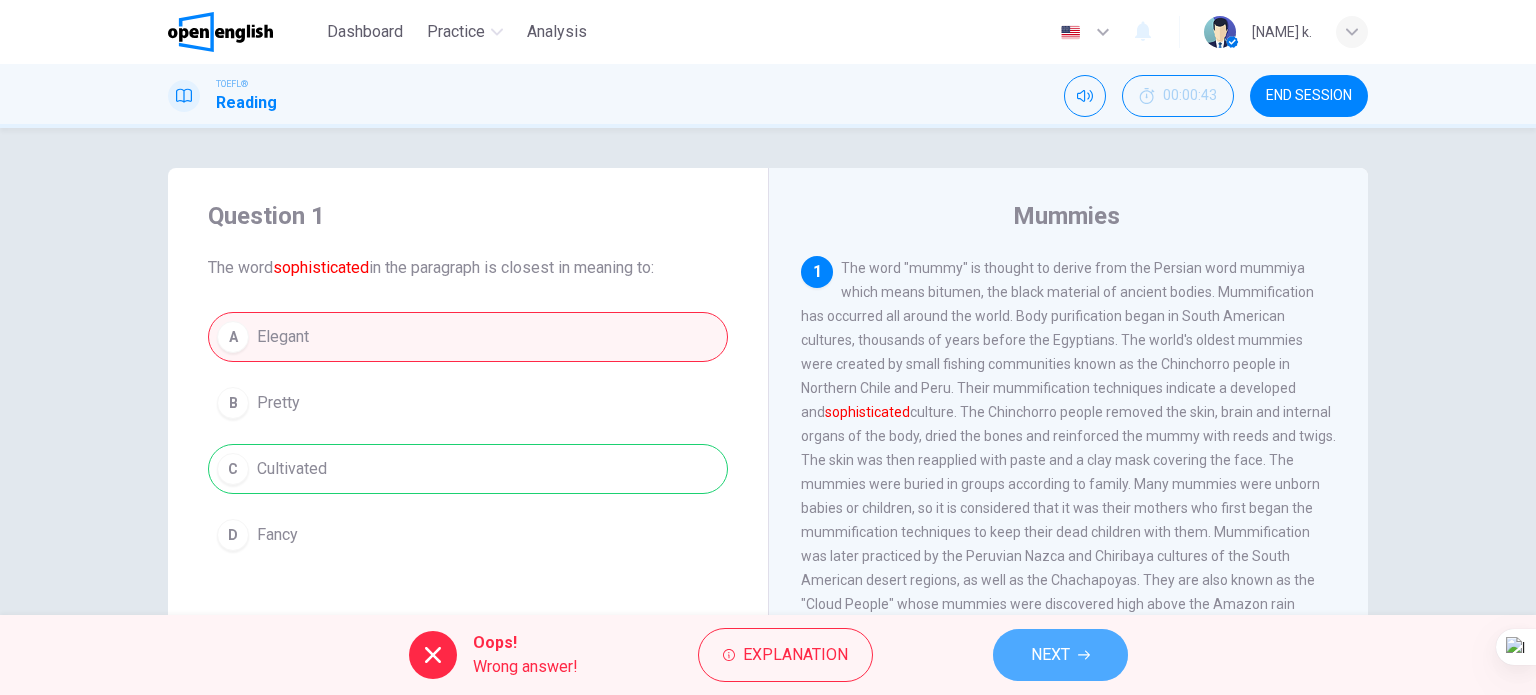 click on "NEXT" at bounding box center [1060, 655] 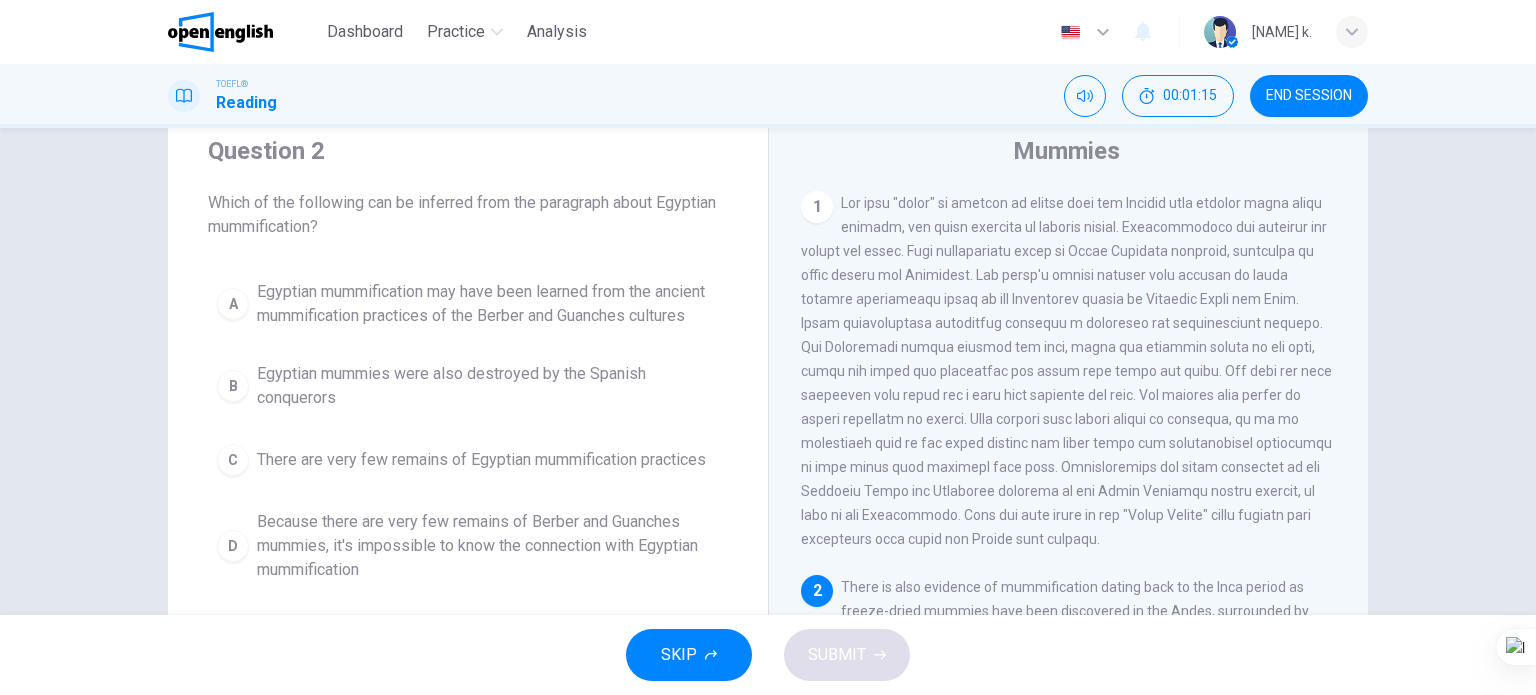 scroll, scrollTop: 100, scrollLeft: 0, axis: vertical 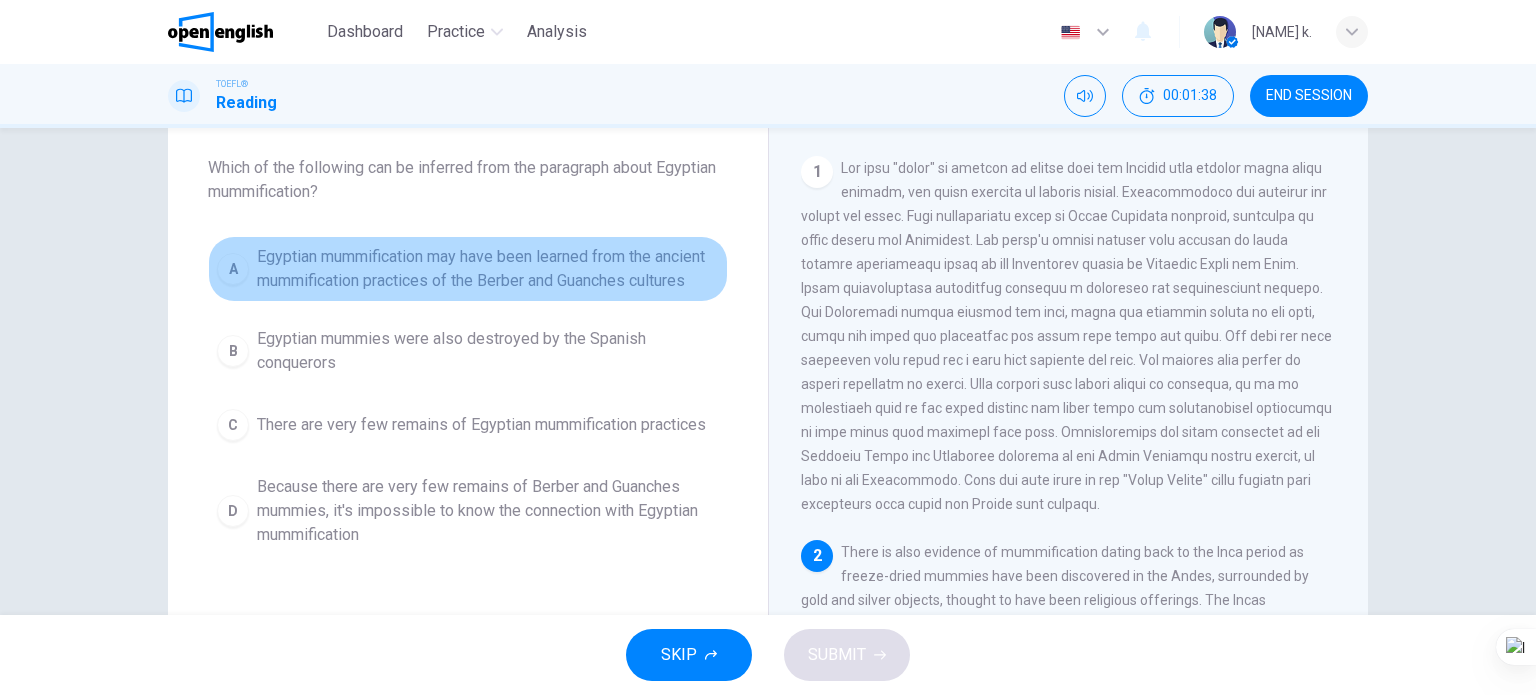 click on "Egyptian mummification may have been learned from the ancient mummification practices of the Berber and Guanches cultures" at bounding box center [488, 269] 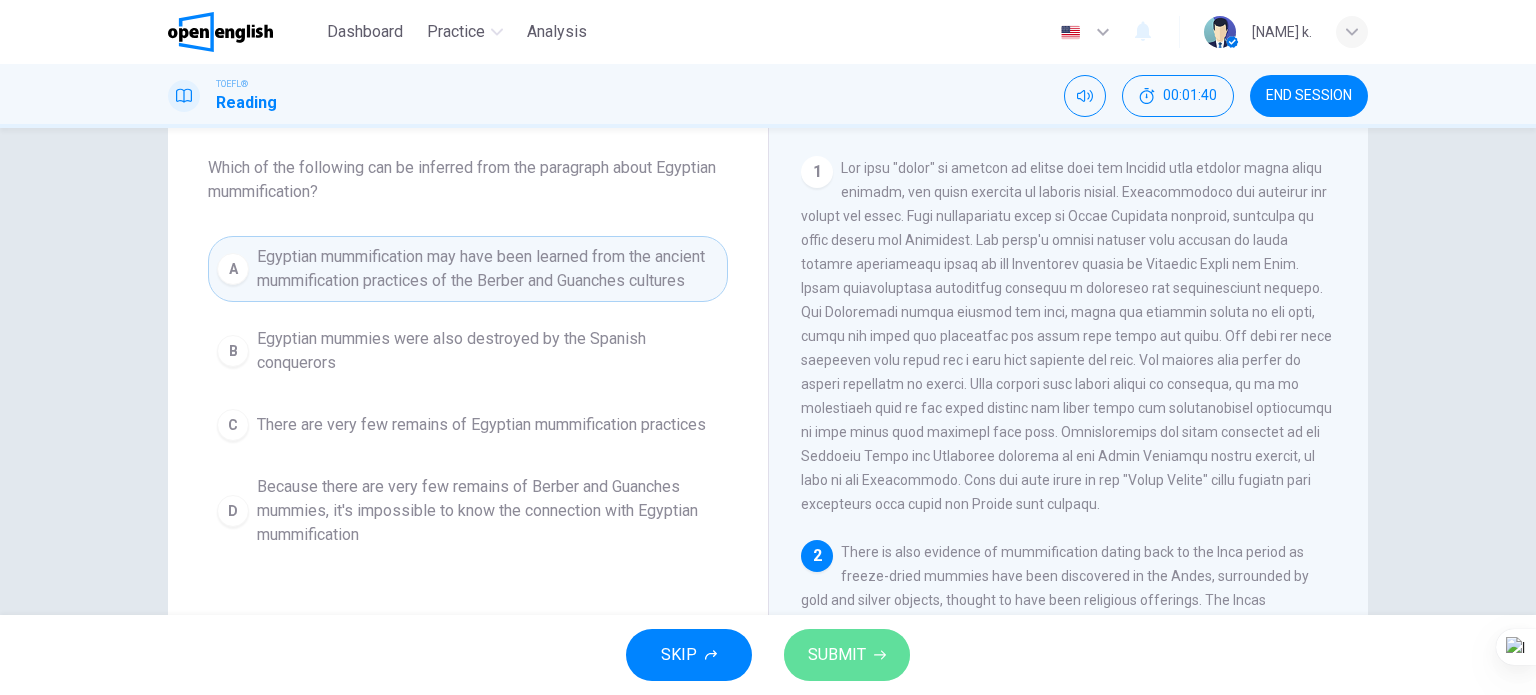 click on "SUBMIT" at bounding box center [837, 655] 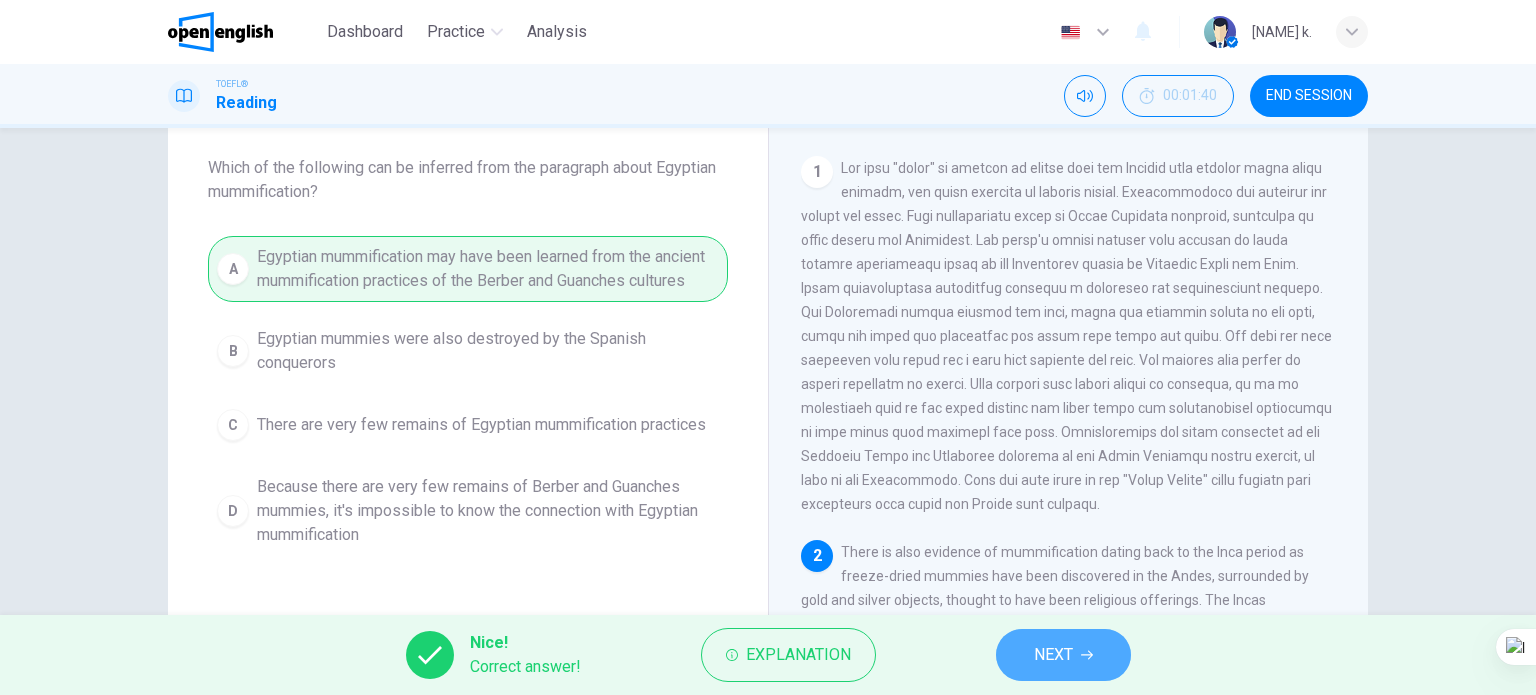 click on "NEXT" at bounding box center [1053, 655] 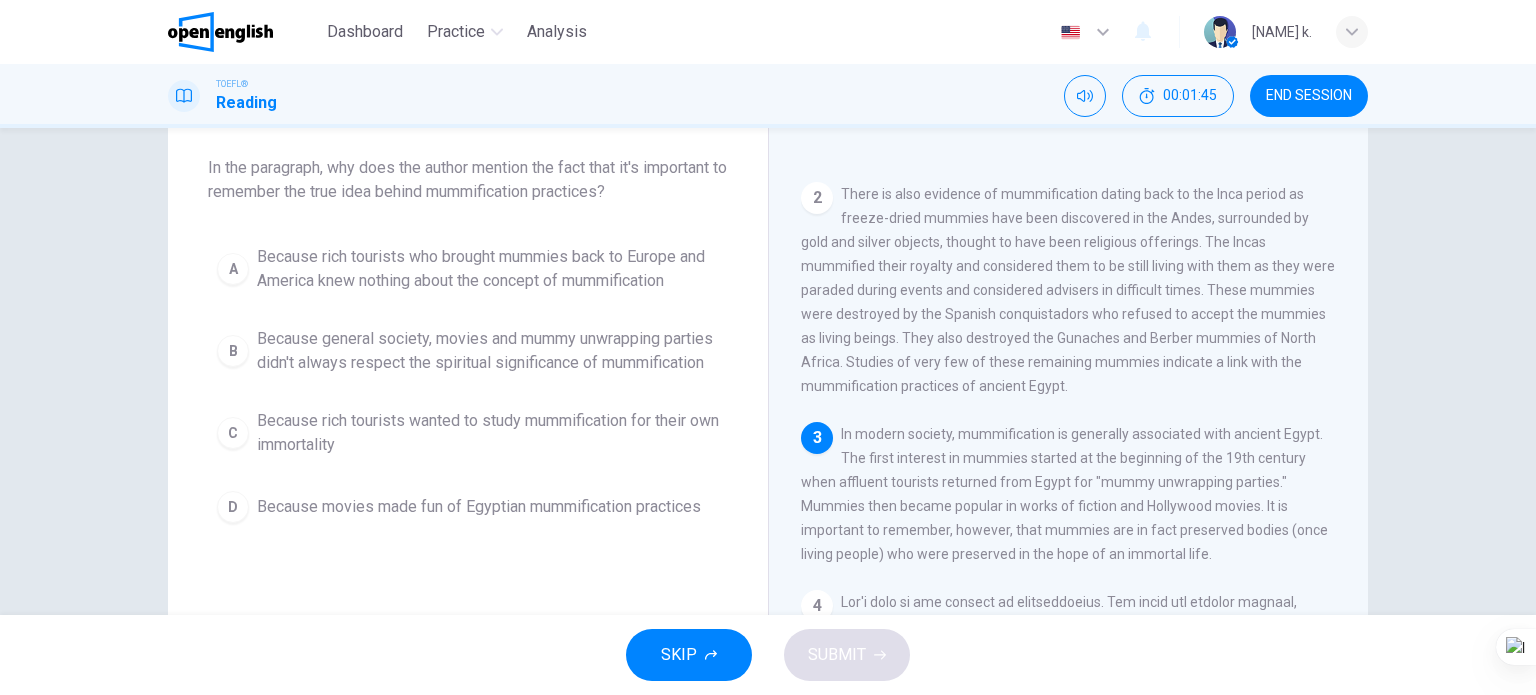 scroll, scrollTop: 0, scrollLeft: 0, axis: both 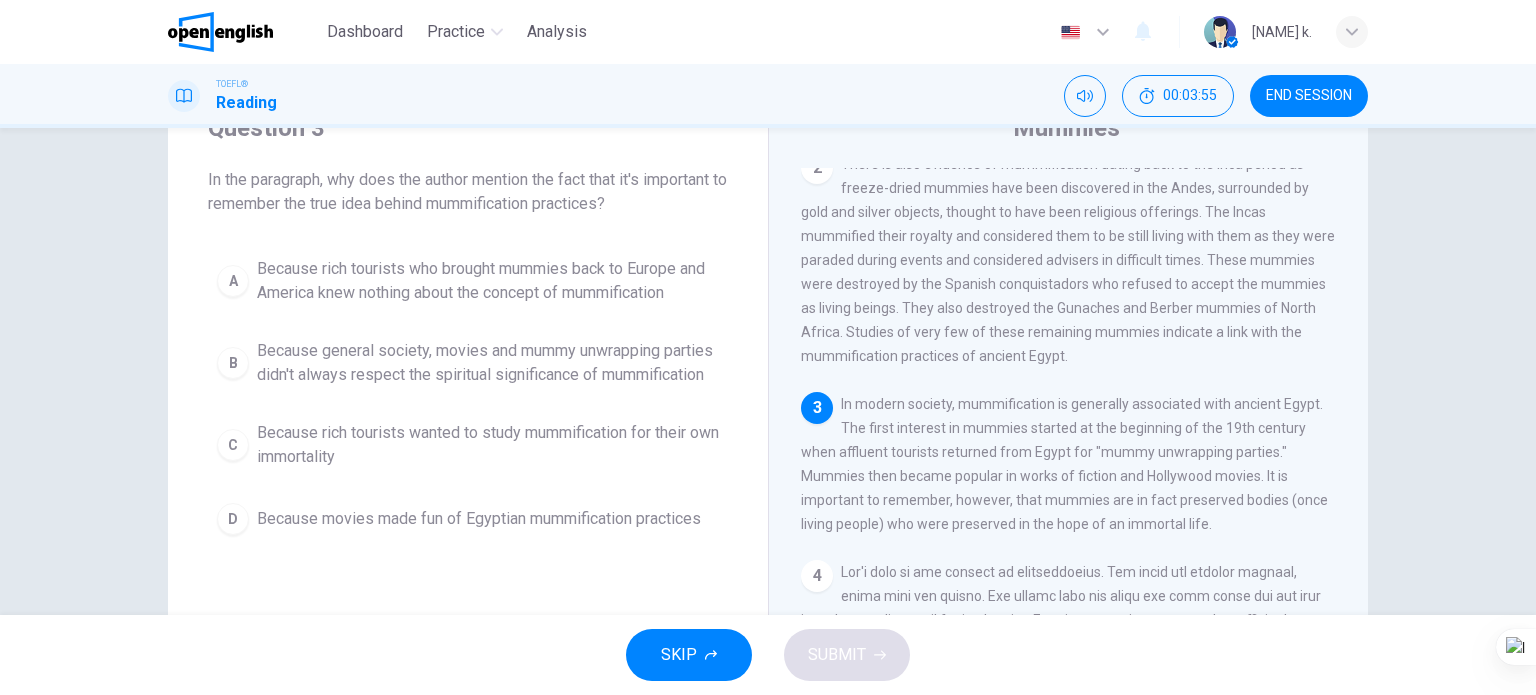 click on "Because general society, movies and mummy unwrapping parties didn't always respect the spiritual significance of mummification" at bounding box center (488, 363) 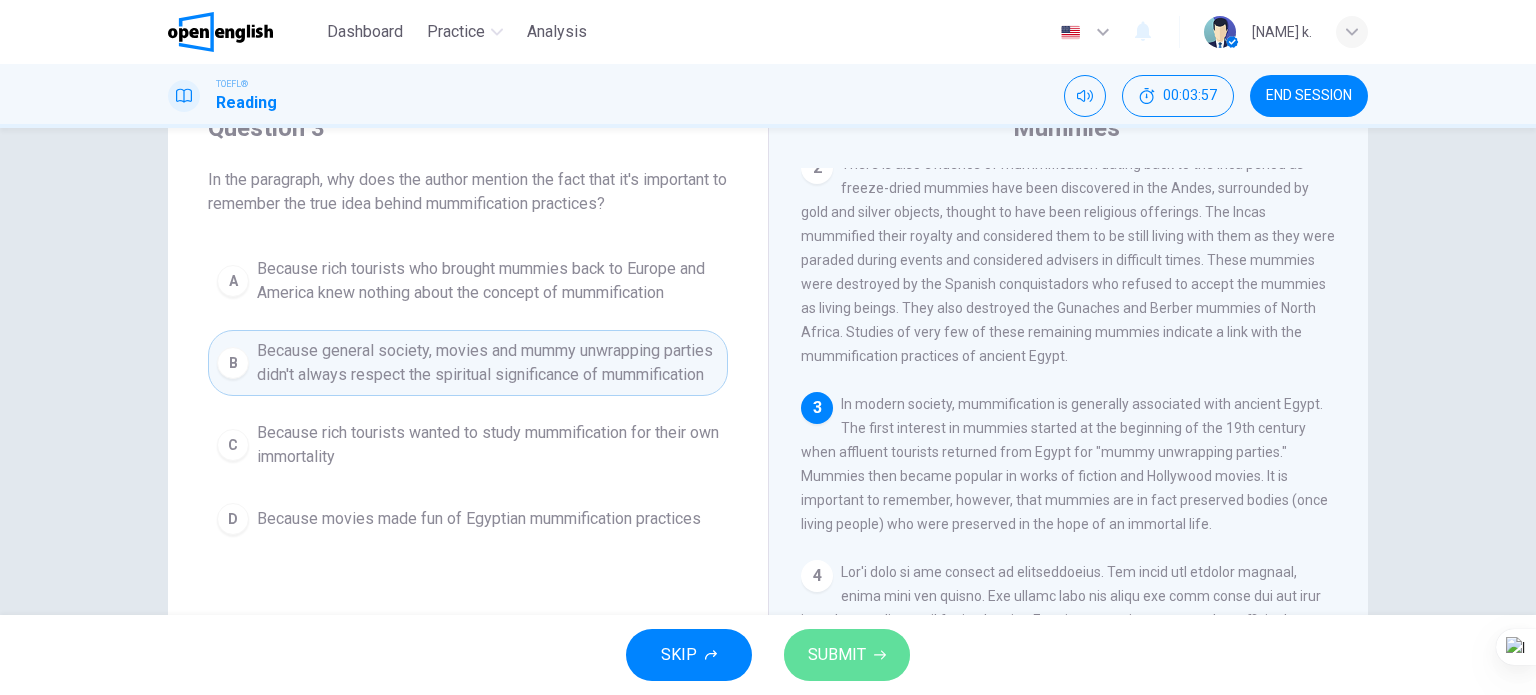 click on "SUBMIT" at bounding box center [837, 655] 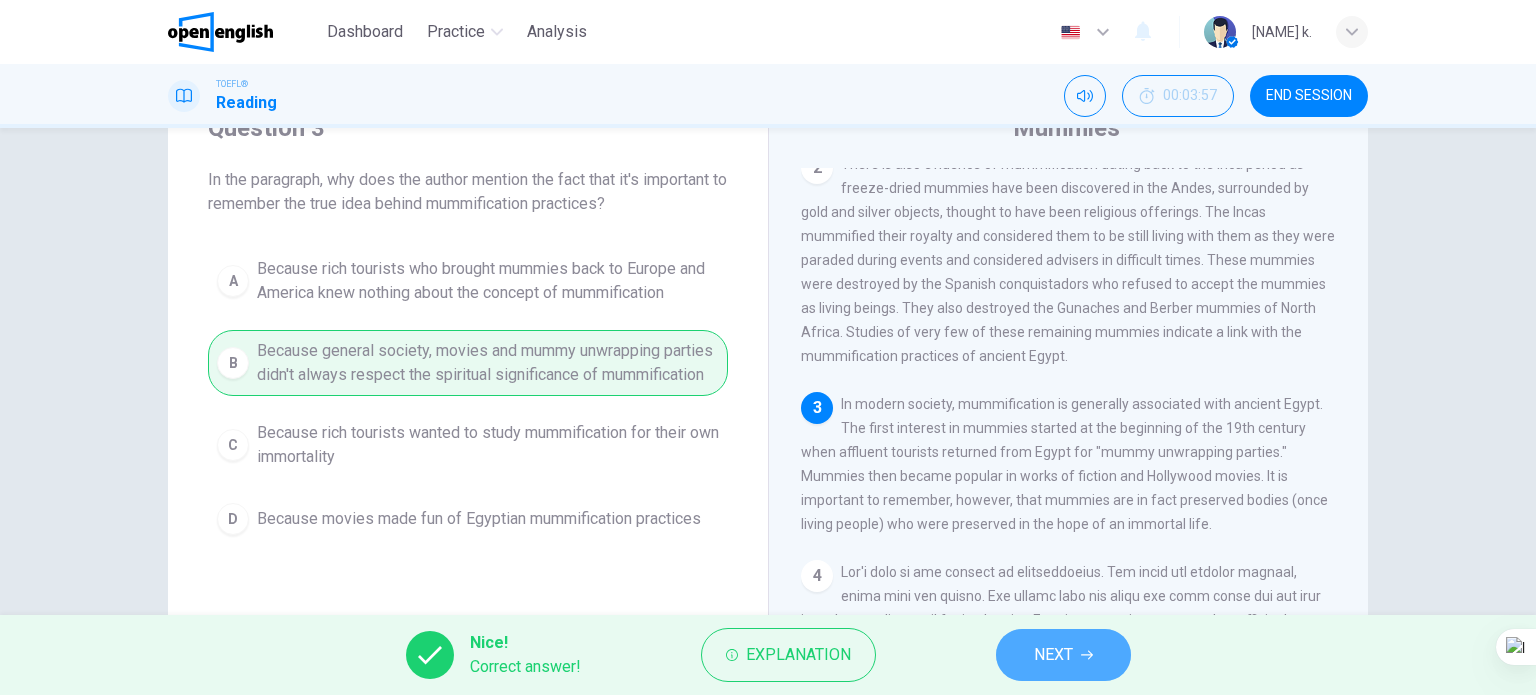 click on "NEXT" at bounding box center [1053, 655] 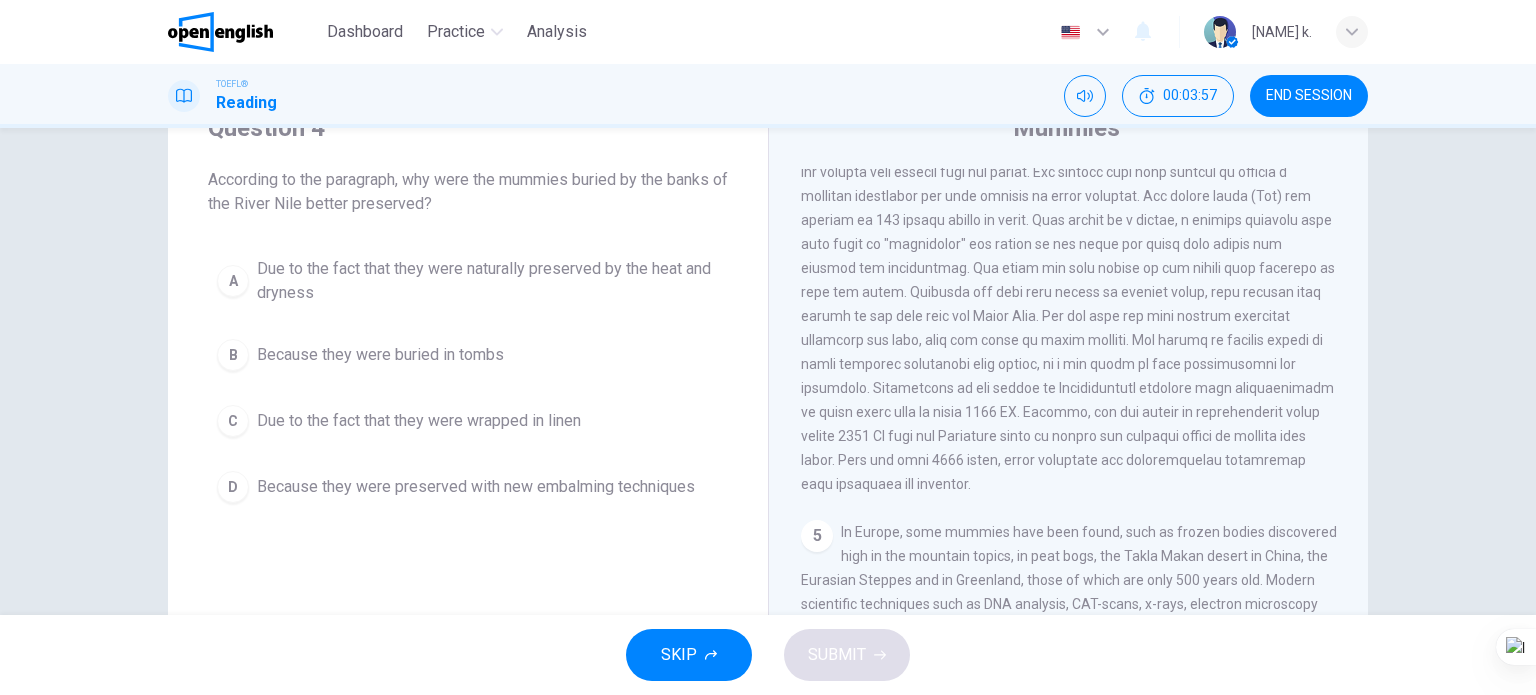 scroll, scrollTop: 862, scrollLeft: 0, axis: vertical 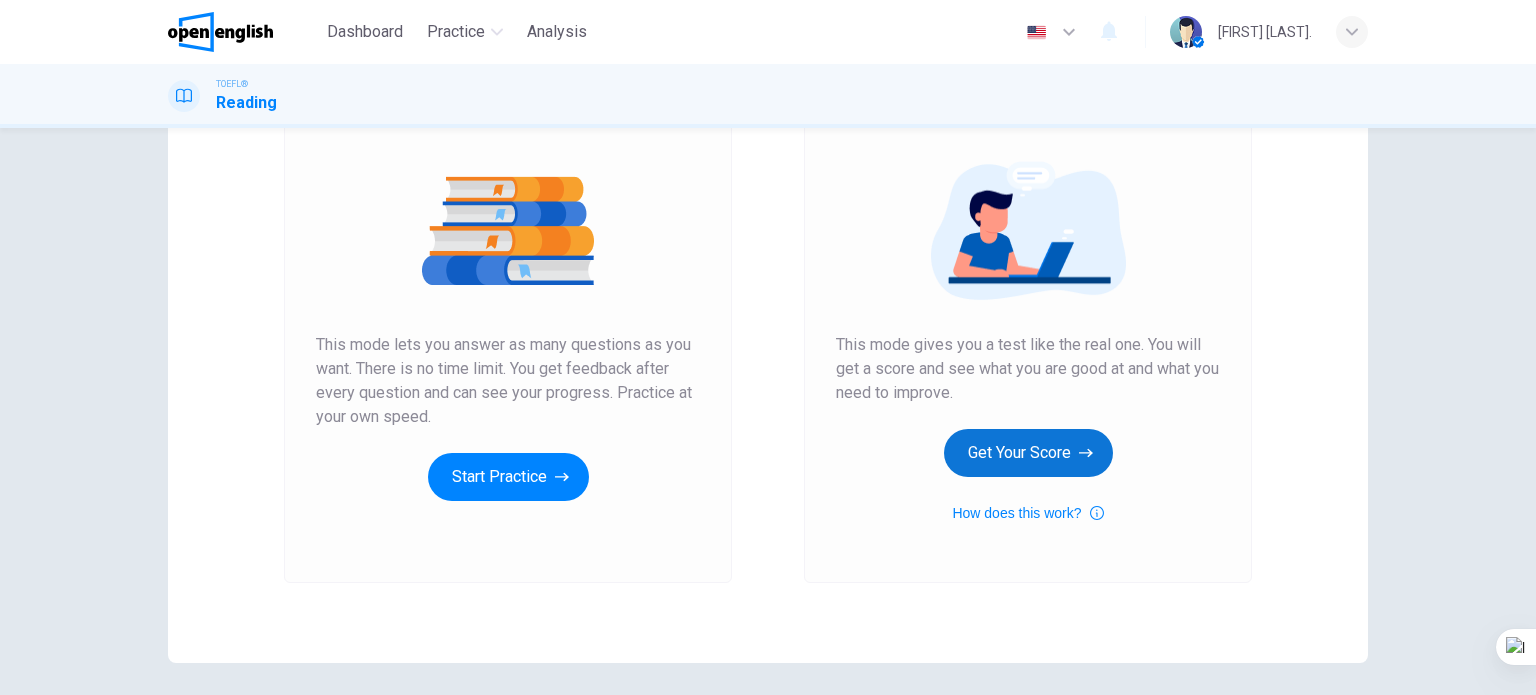click on "Get Your Score" at bounding box center (1028, 453) 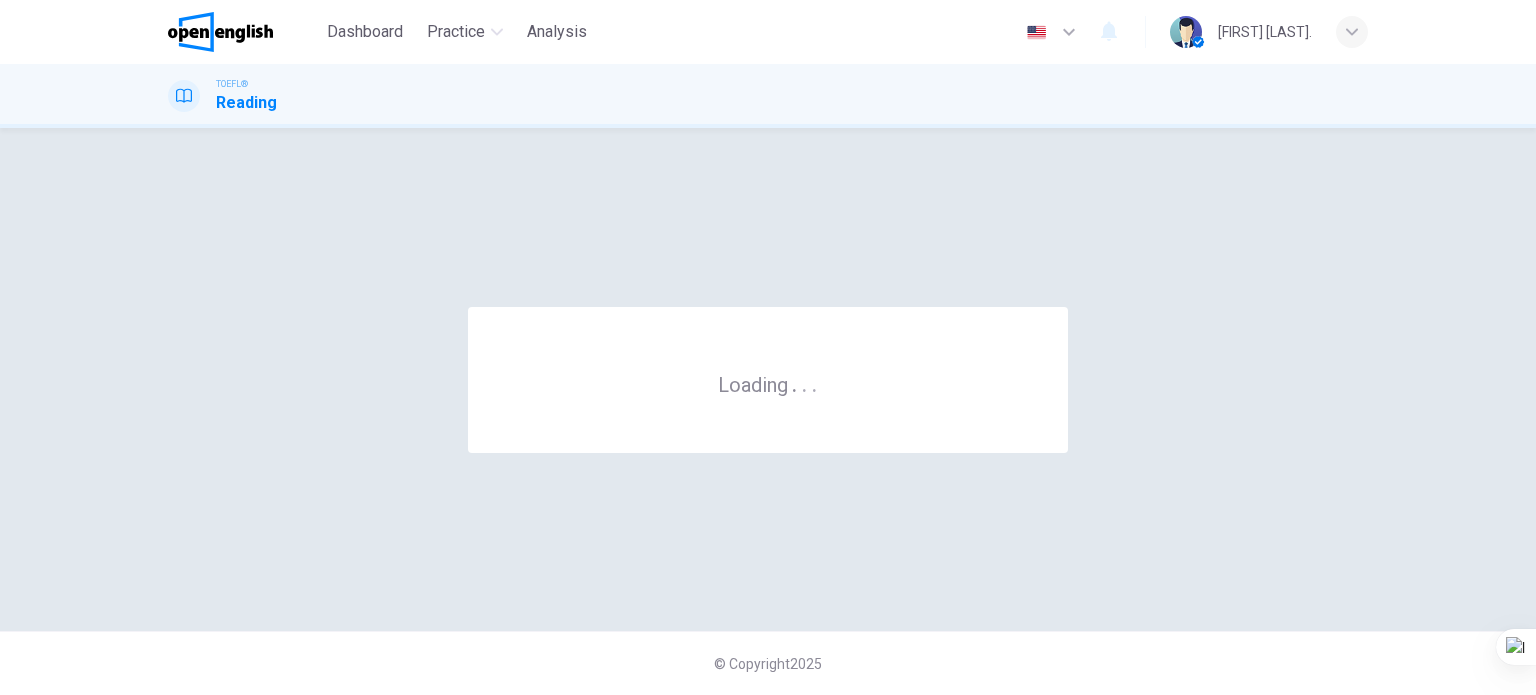 scroll, scrollTop: 0, scrollLeft: 0, axis: both 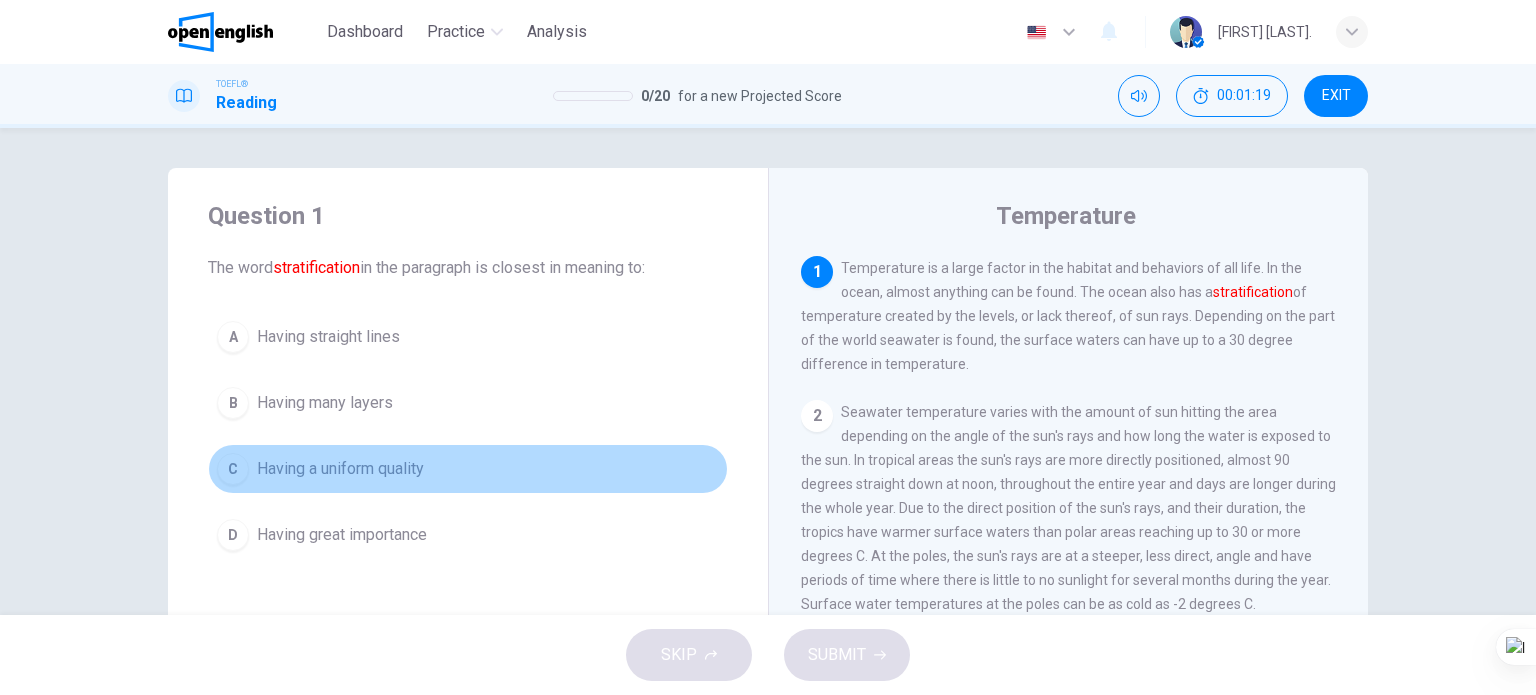 click on "Having a uniform quality" at bounding box center [340, 469] 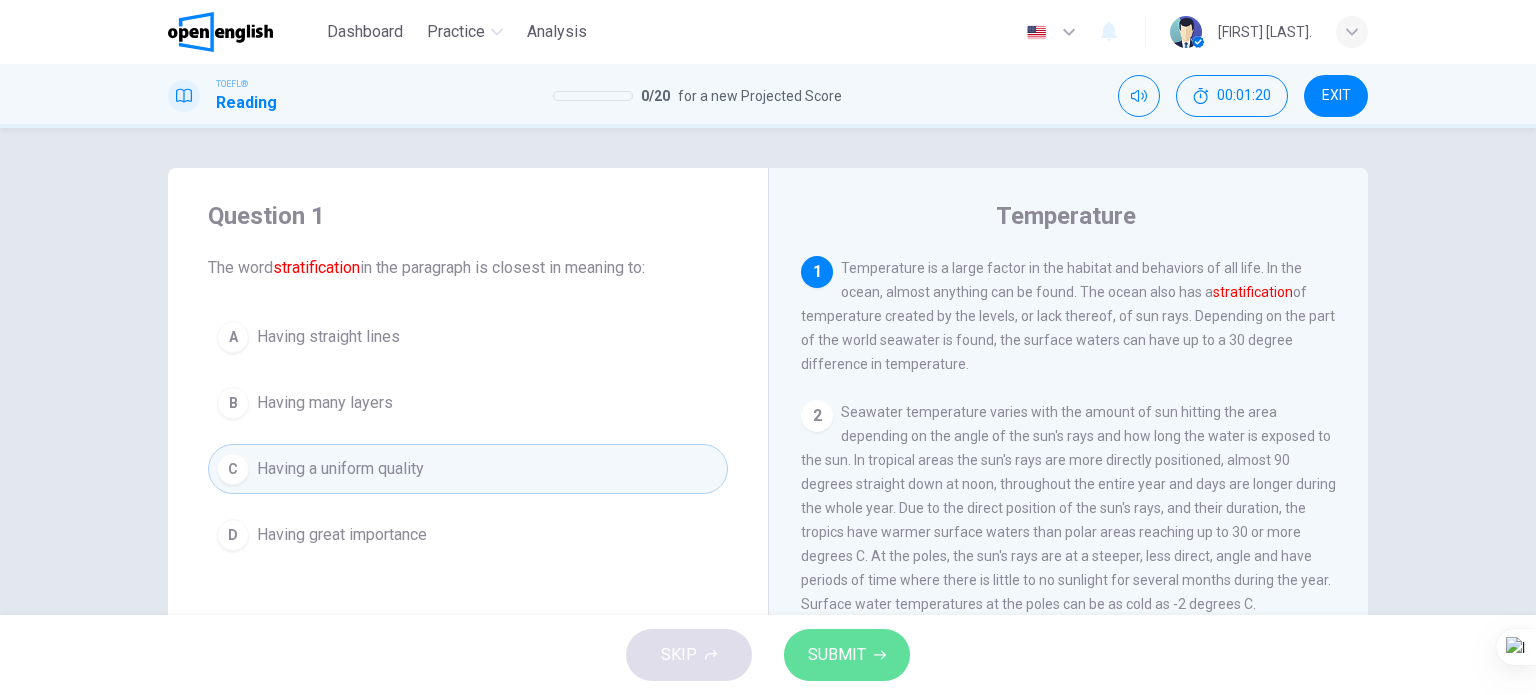 click on "SUBMIT" at bounding box center (837, 655) 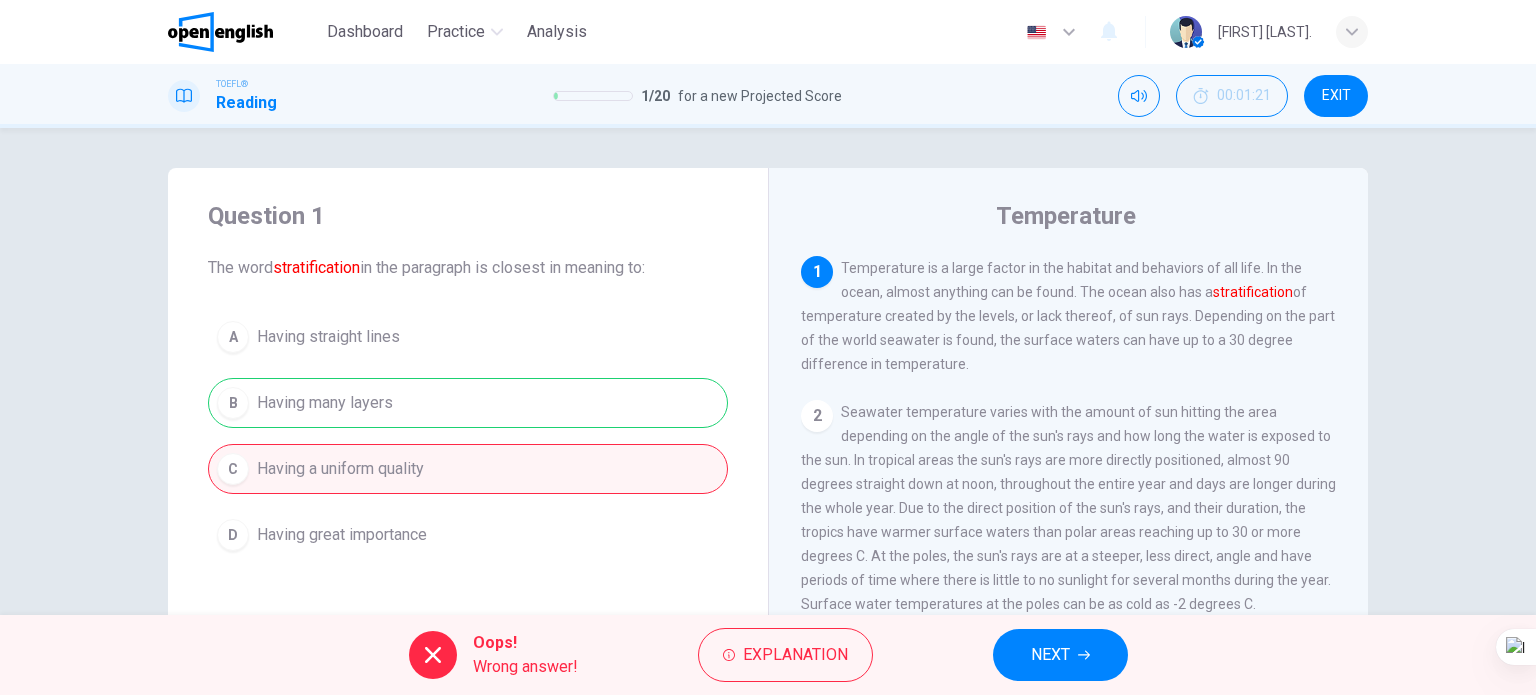 click on "NEXT" at bounding box center (1060, 655) 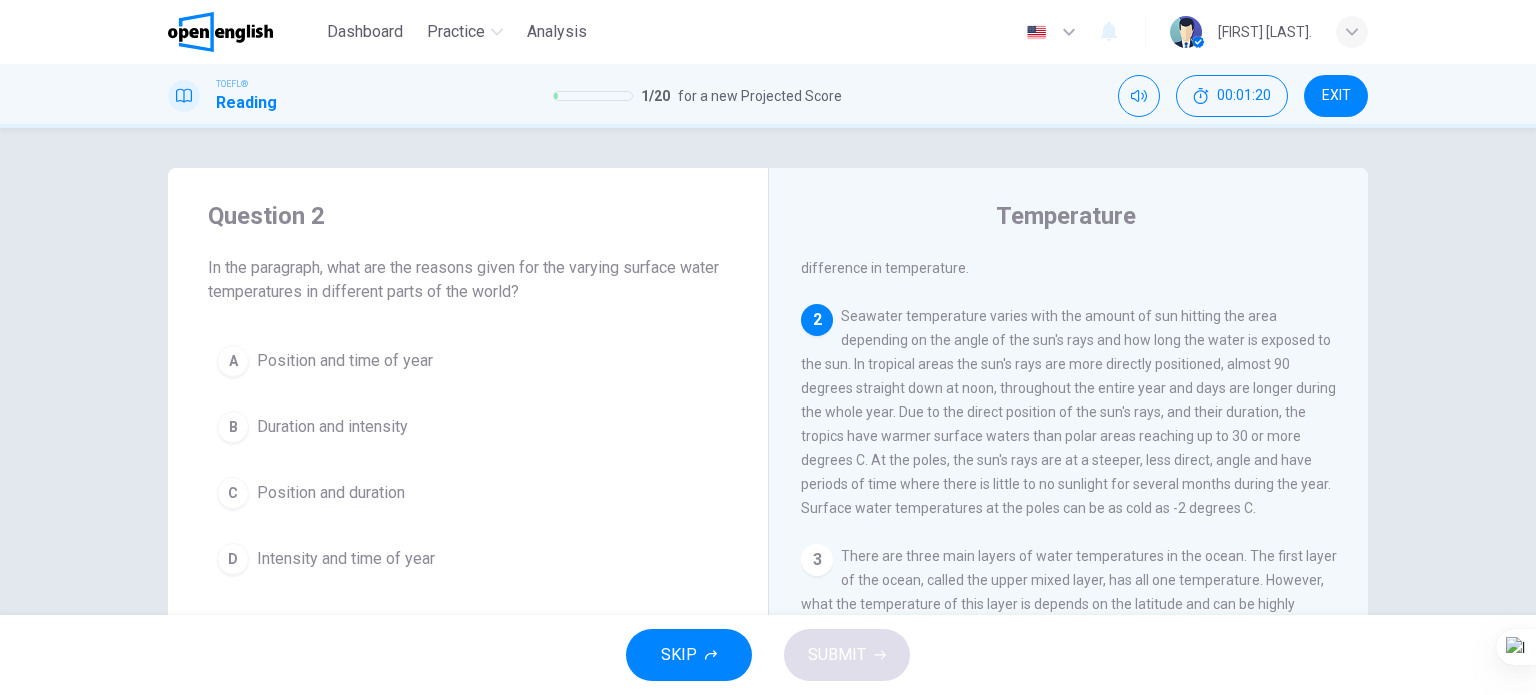 scroll, scrollTop: 148, scrollLeft: 0, axis: vertical 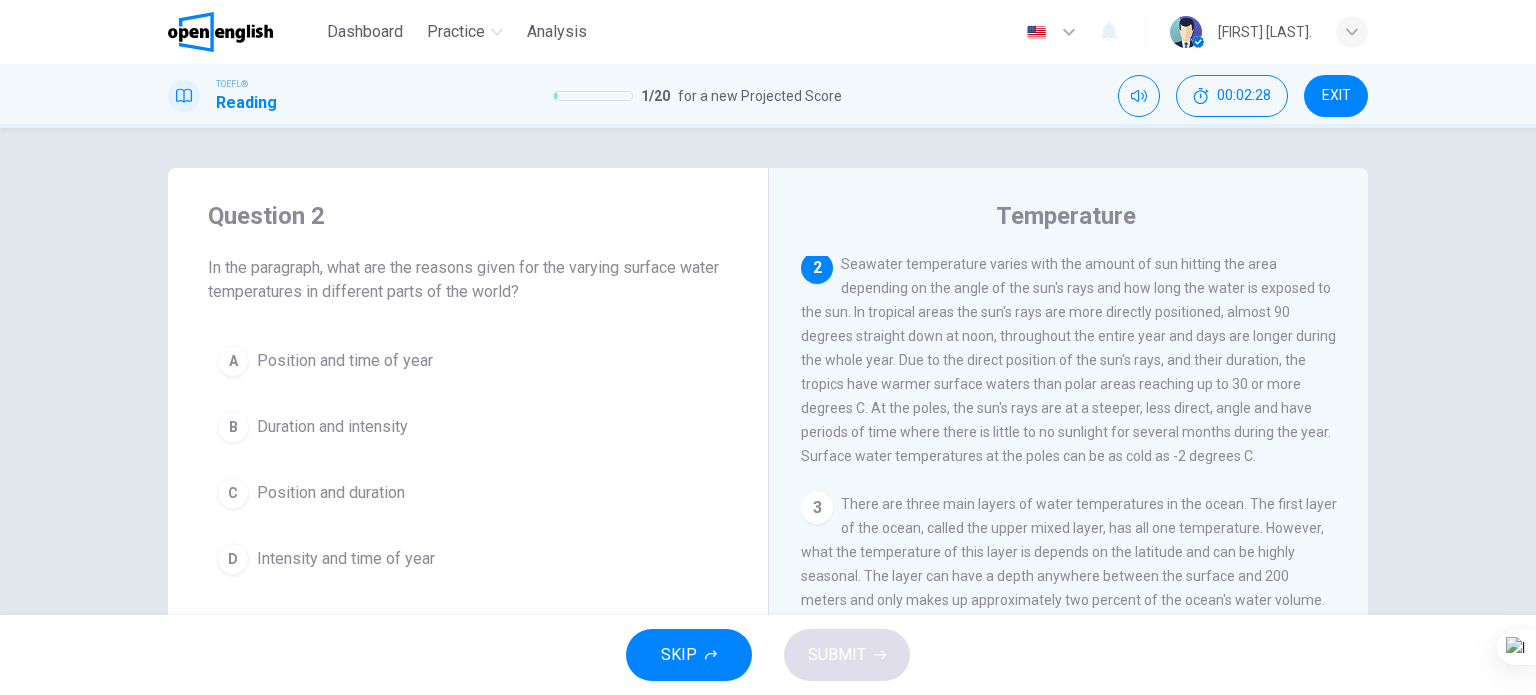 click on "Position and time of year" at bounding box center [345, 361] 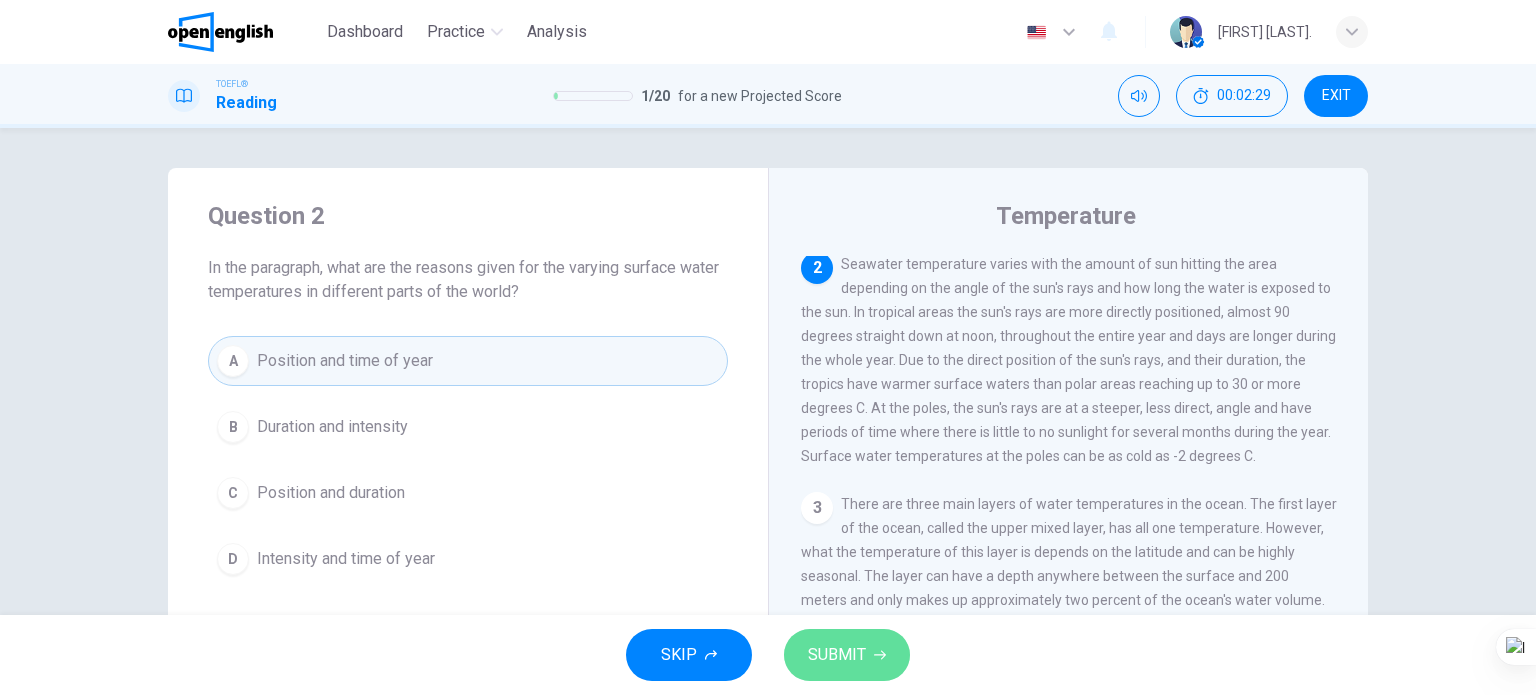 click on "SUBMIT" at bounding box center (847, 655) 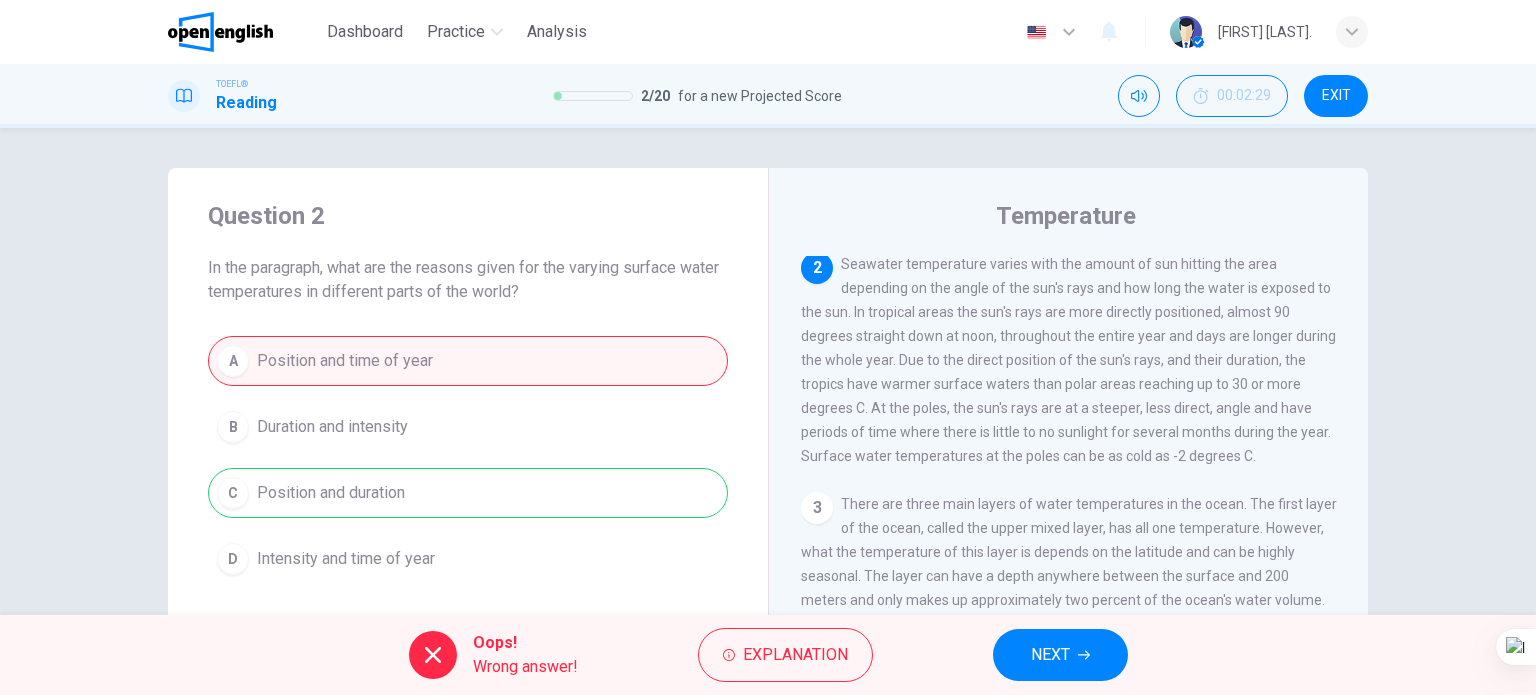 click on "NEXT" at bounding box center (1060, 655) 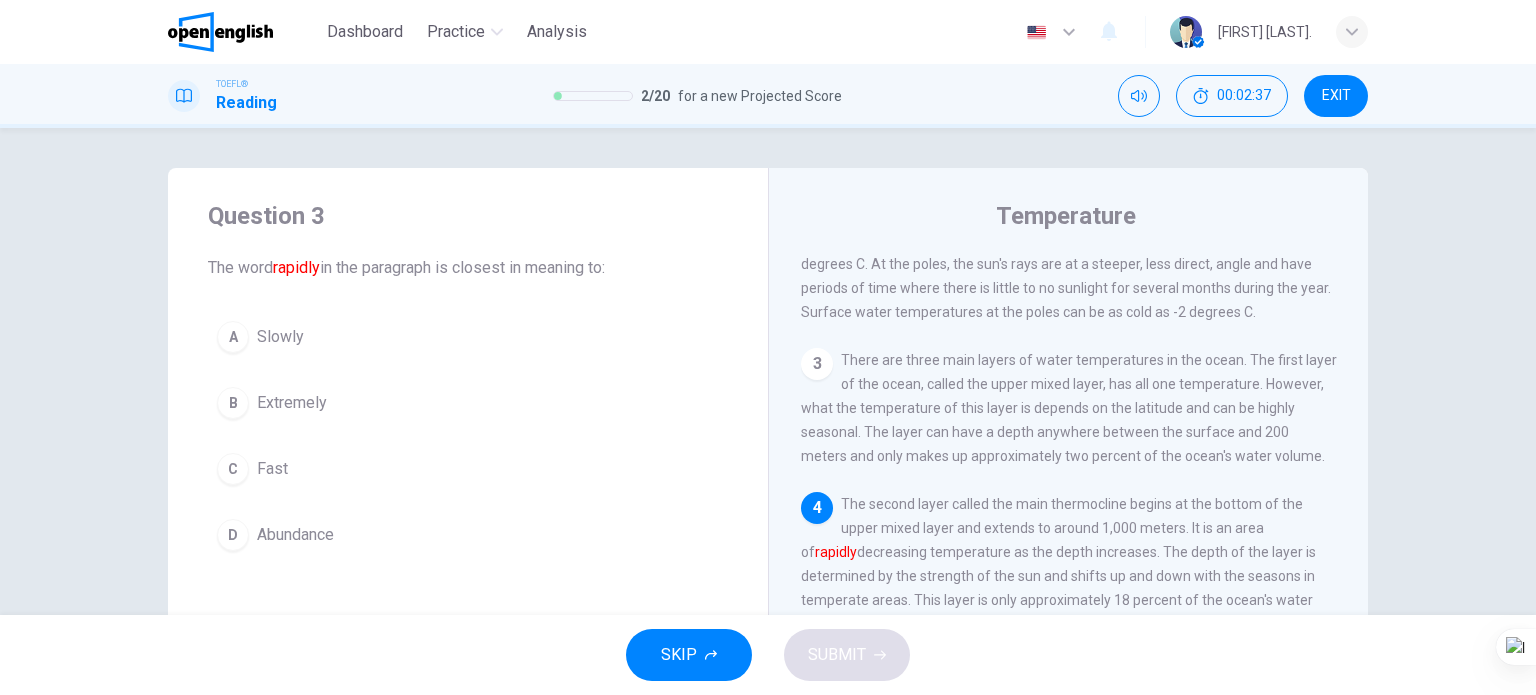 scroll, scrollTop: 392, scrollLeft: 0, axis: vertical 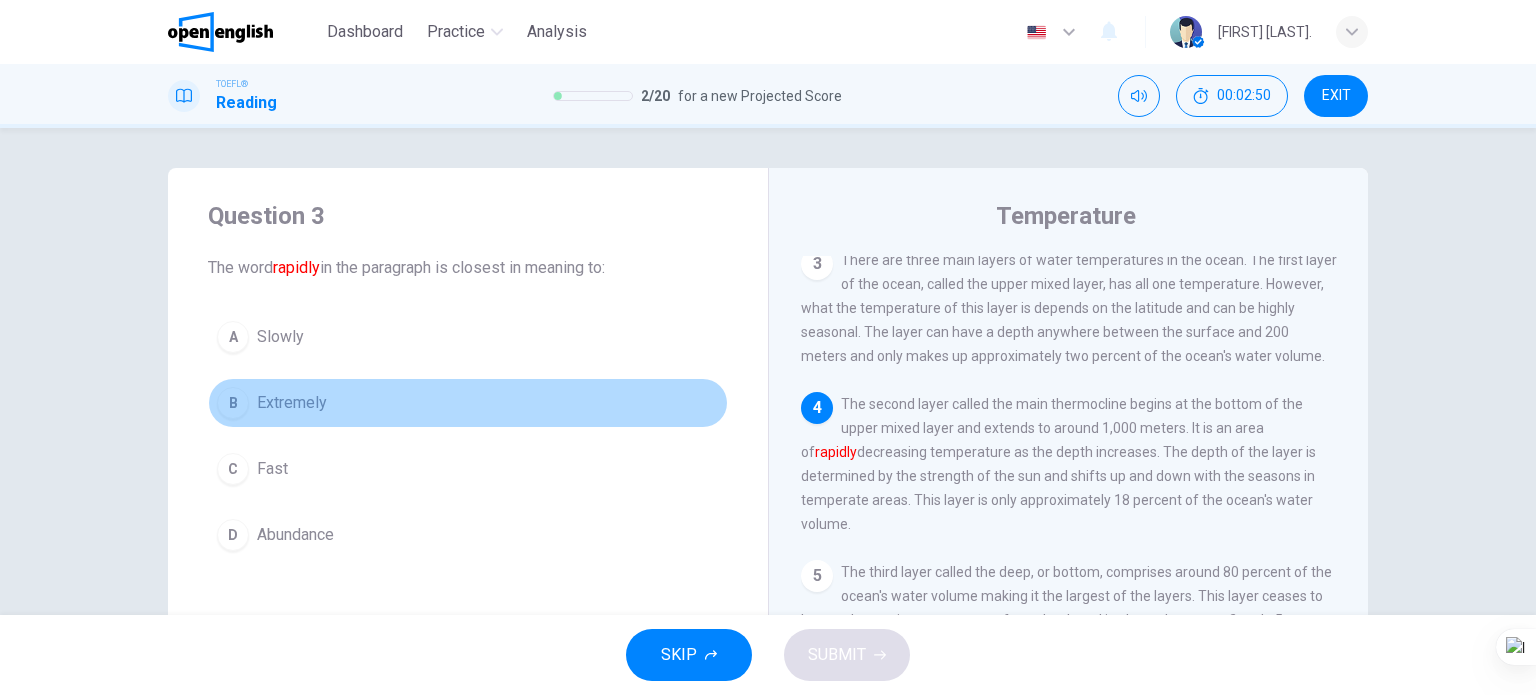 click on "Extremely" at bounding box center [292, 403] 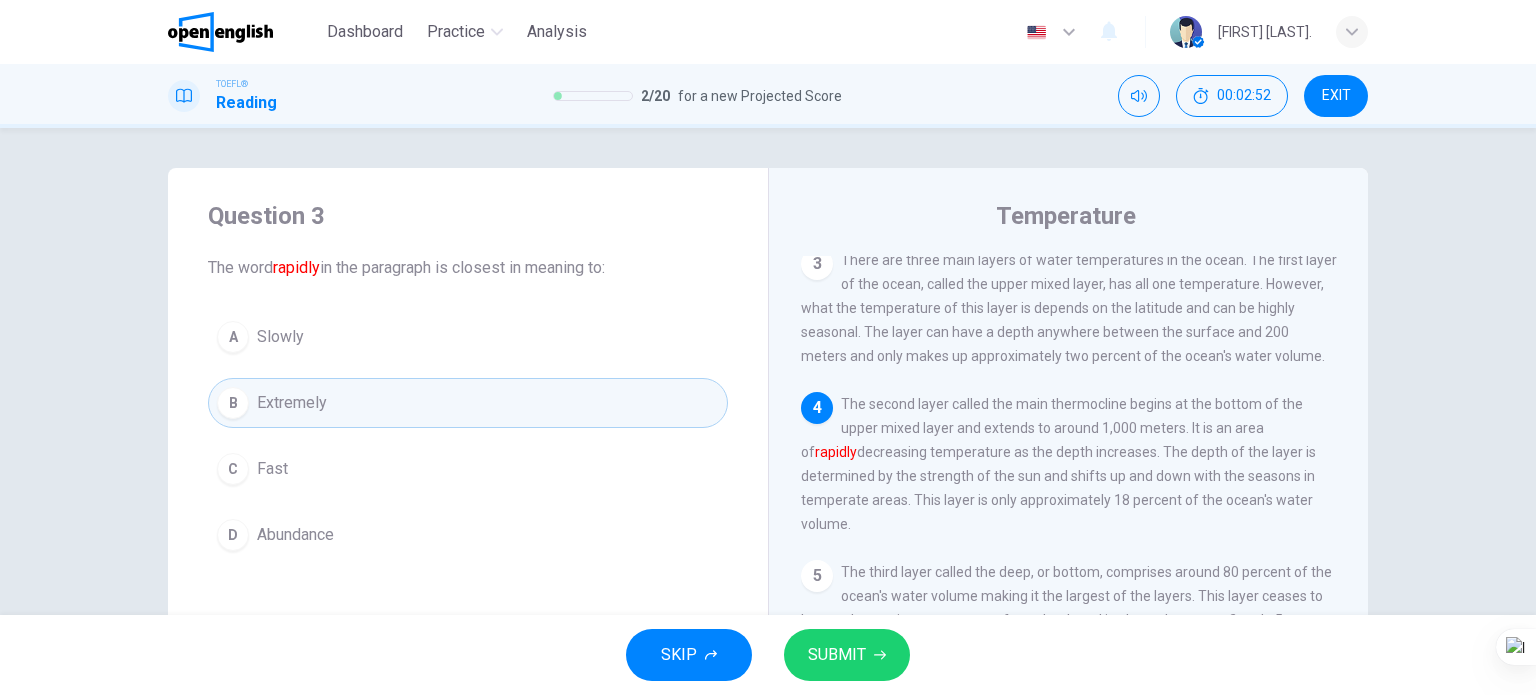 click on "SUBMIT" at bounding box center (847, 655) 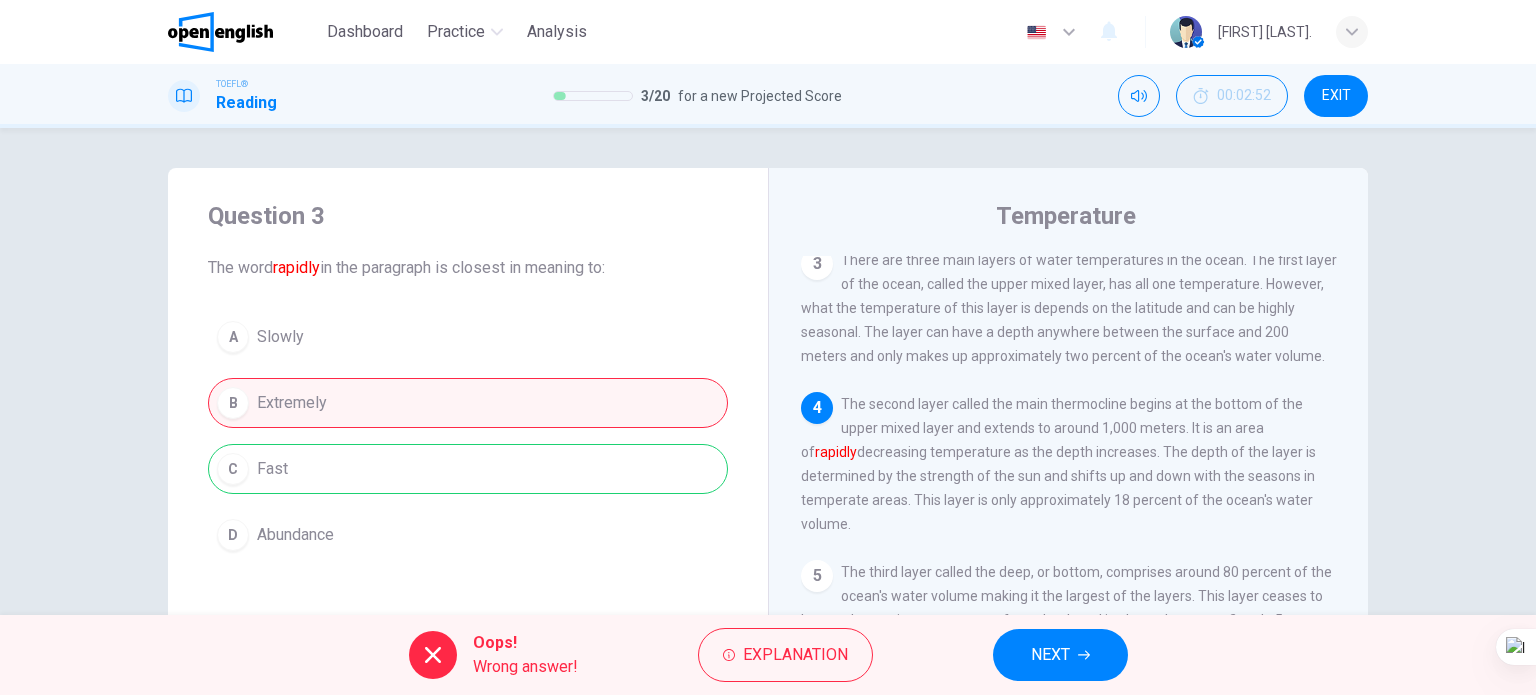 click on "NEXT" at bounding box center [1050, 655] 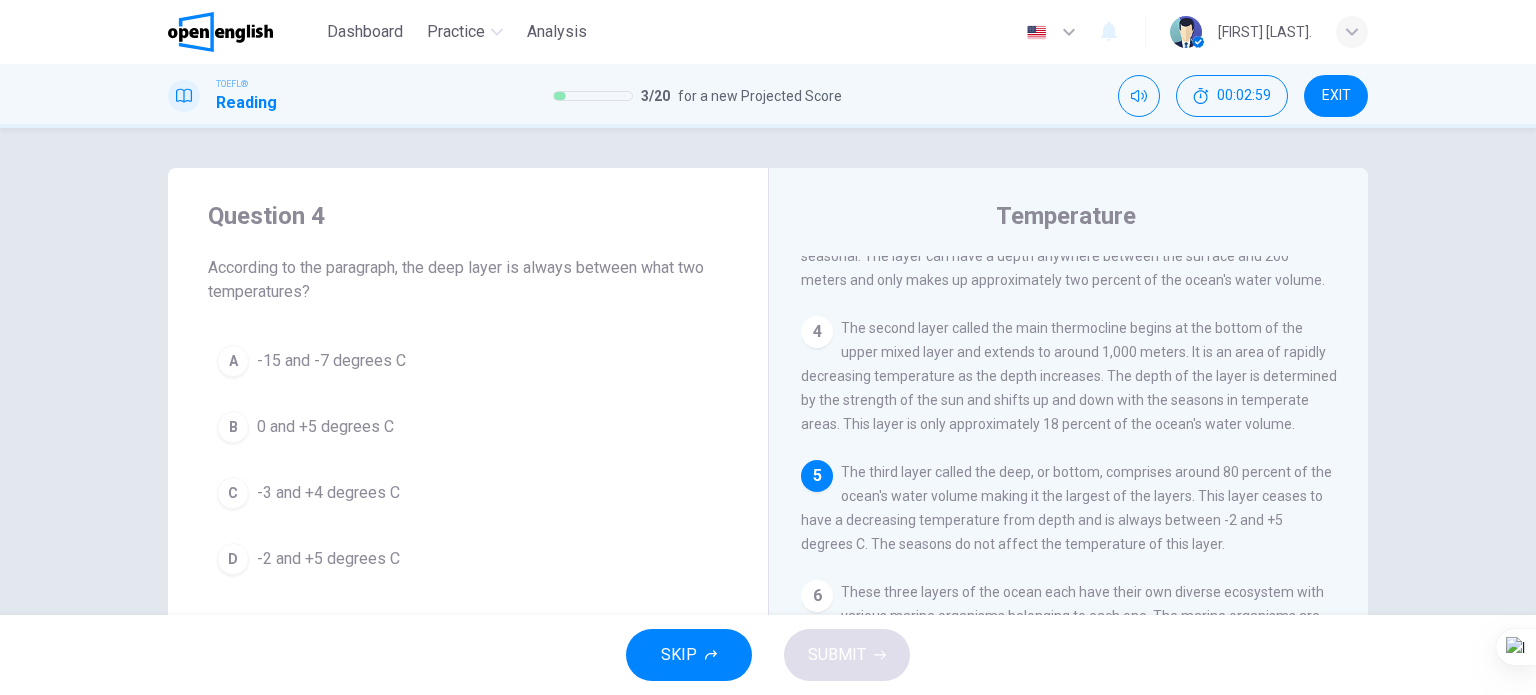 scroll, scrollTop: 515, scrollLeft: 0, axis: vertical 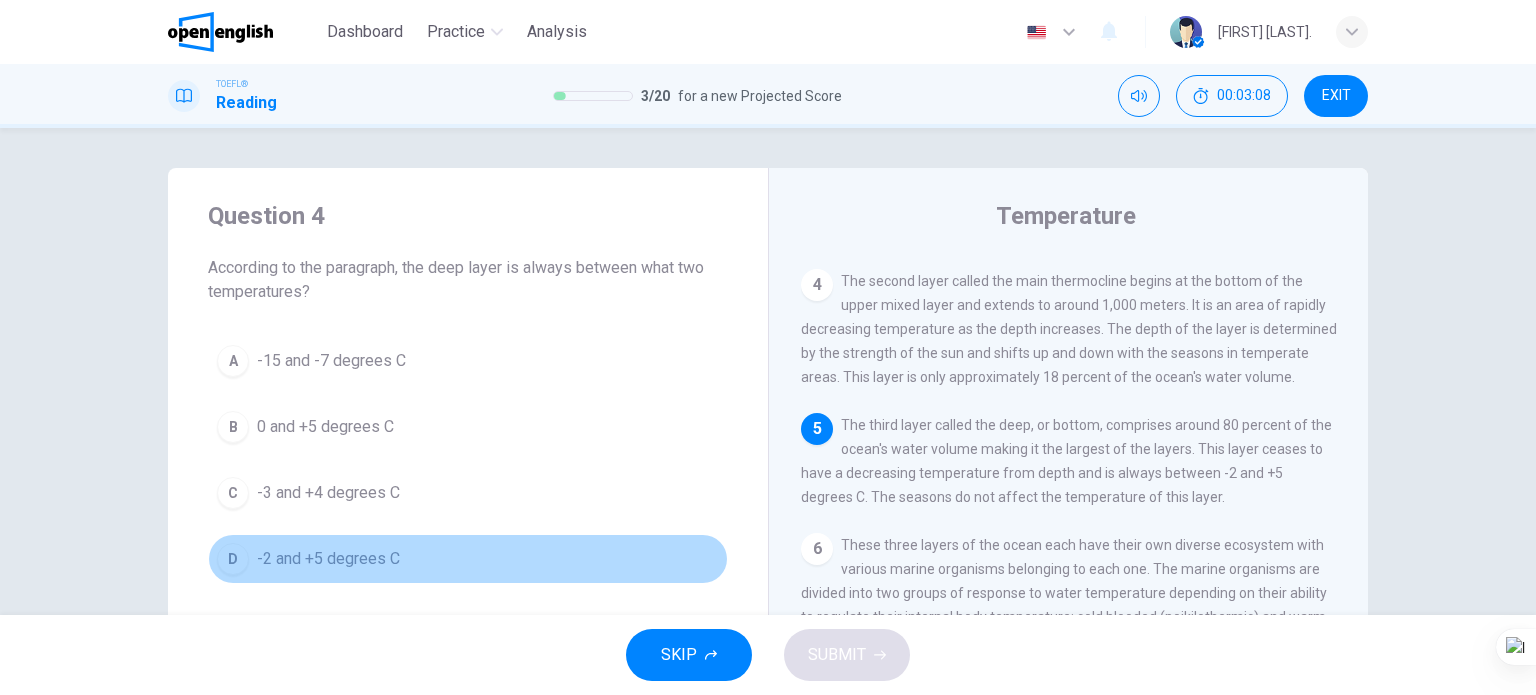 click on "D -2 and +5 degrees C" at bounding box center (468, 559) 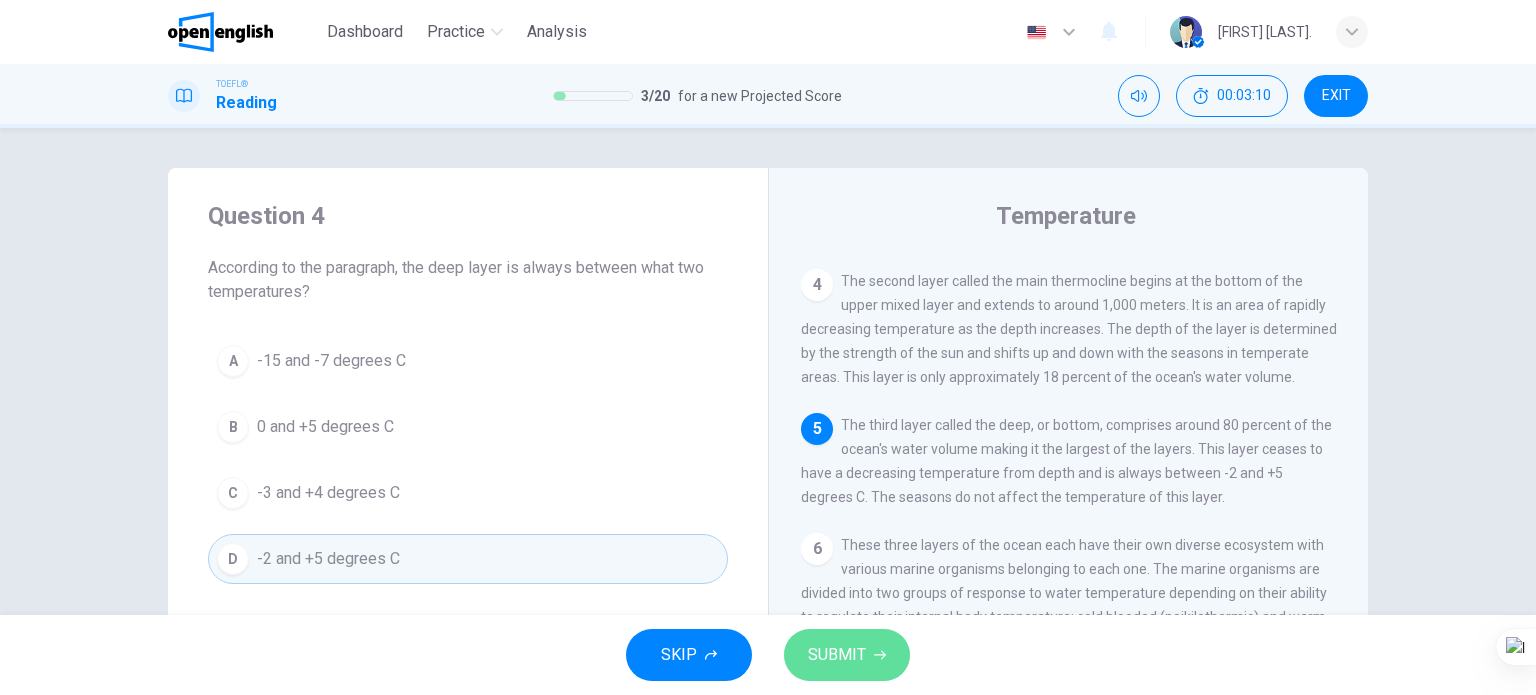 click on "SUBMIT" at bounding box center (837, 655) 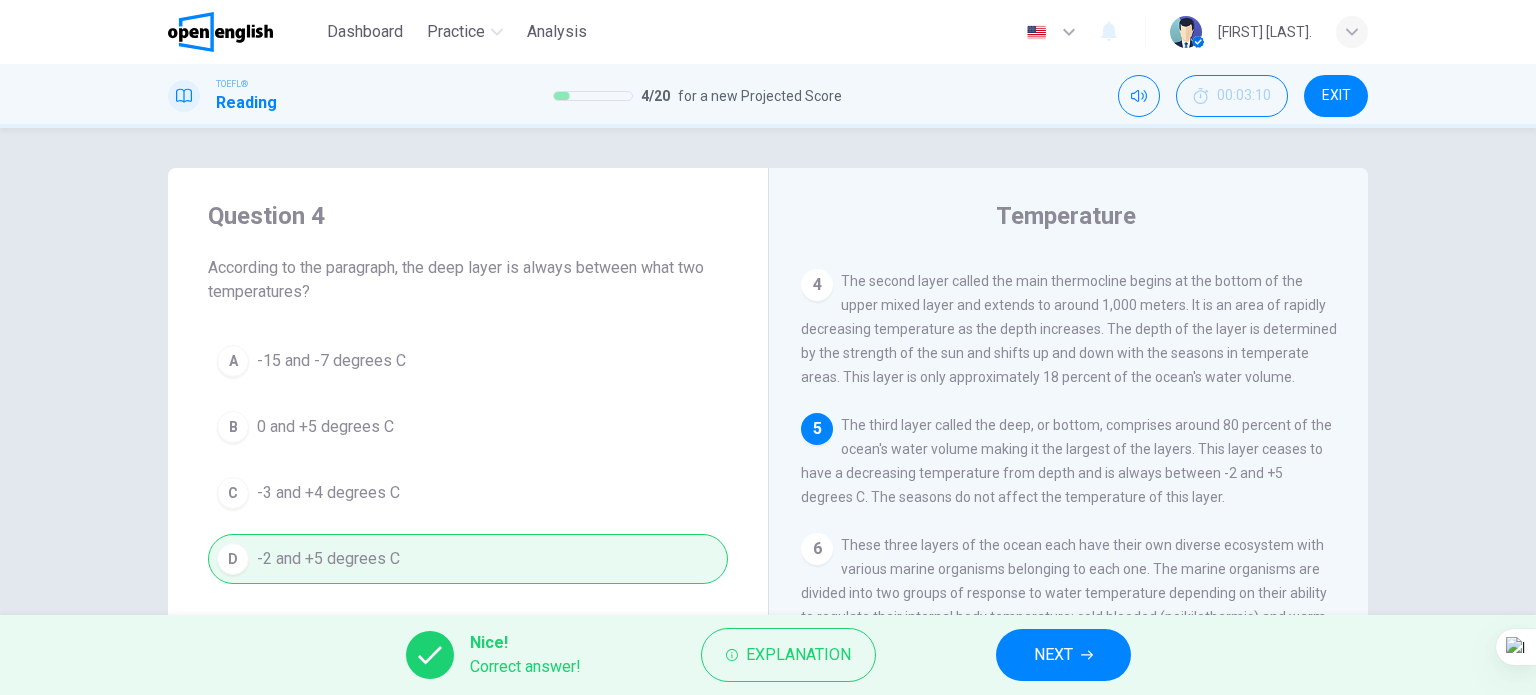 click on "NEXT" at bounding box center [1063, 655] 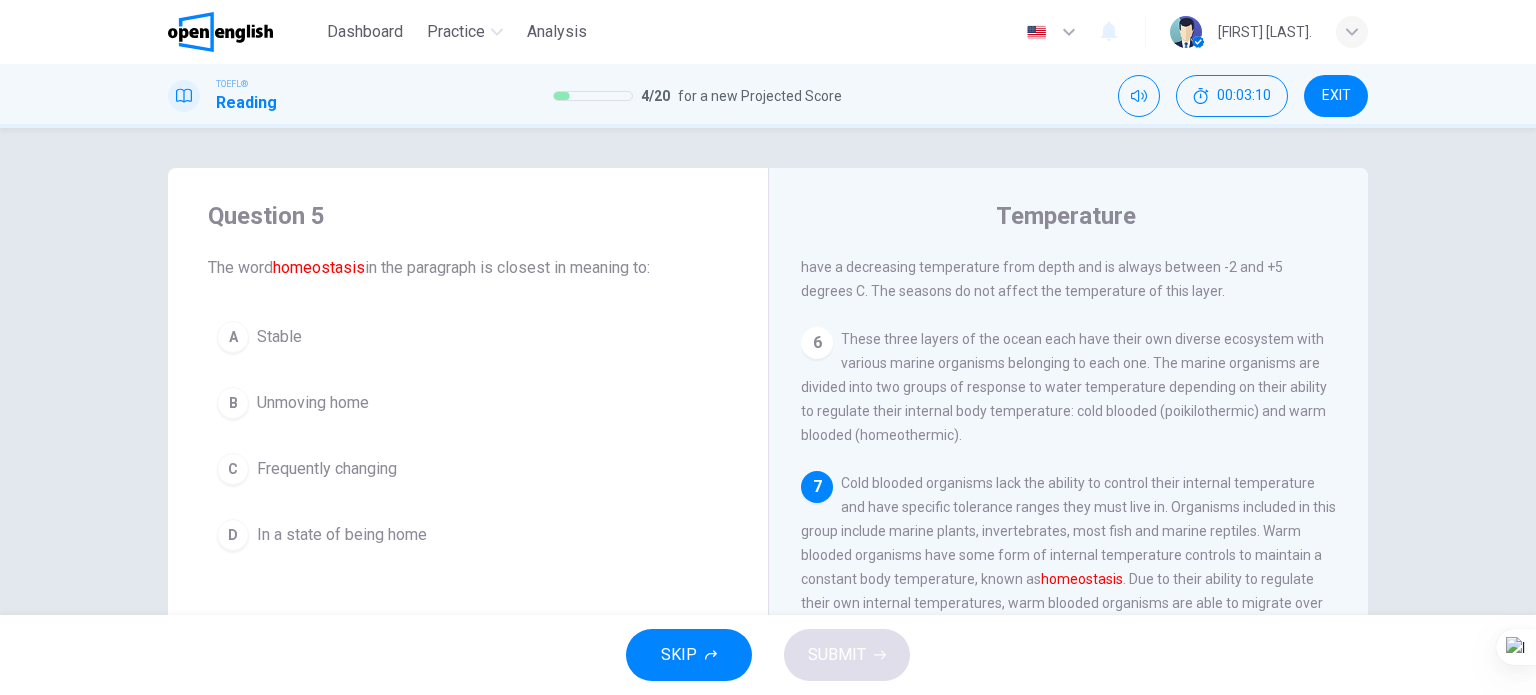 scroll, scrollTop: 758, scrollLeft: 0, axis: vertical 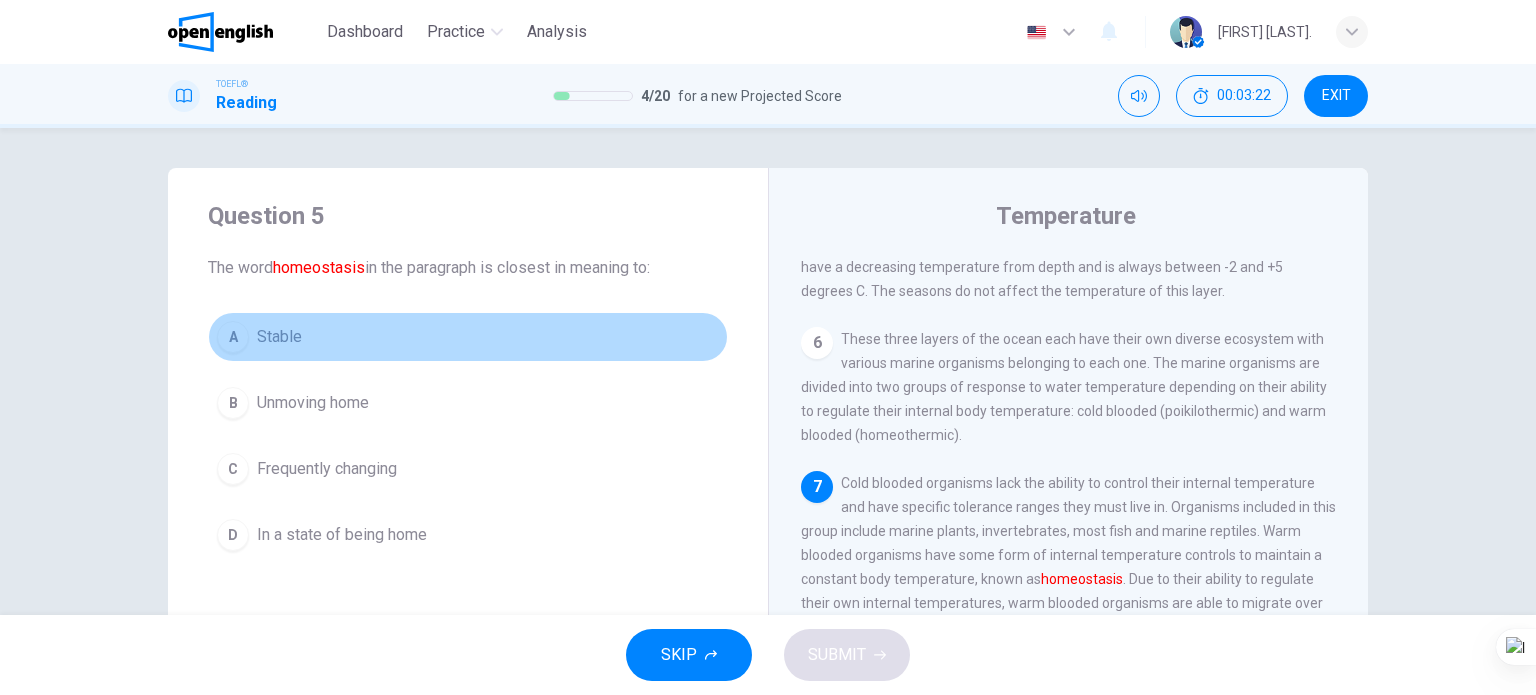 click on "A Stable" at bounding box center (468, 337) 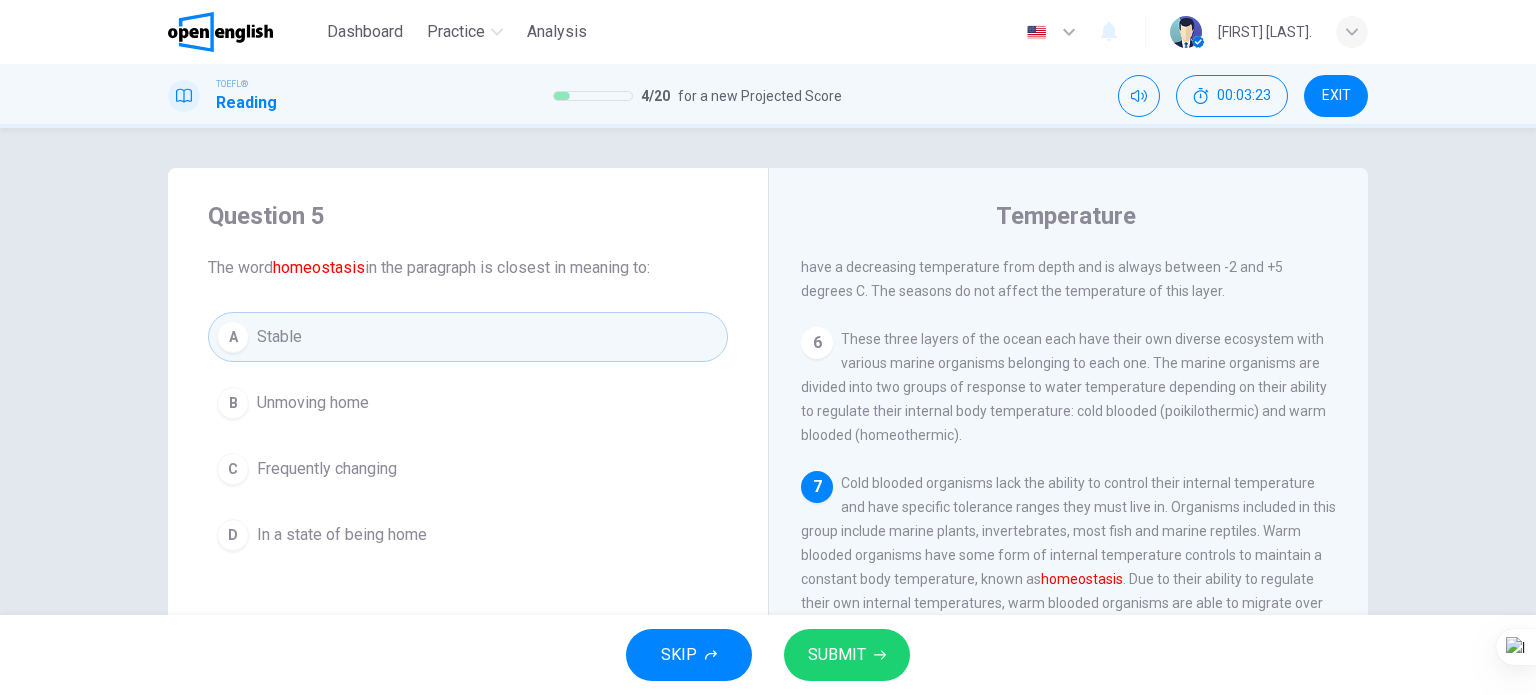 click on "SUBMIT" at bounding box center (837, 655) 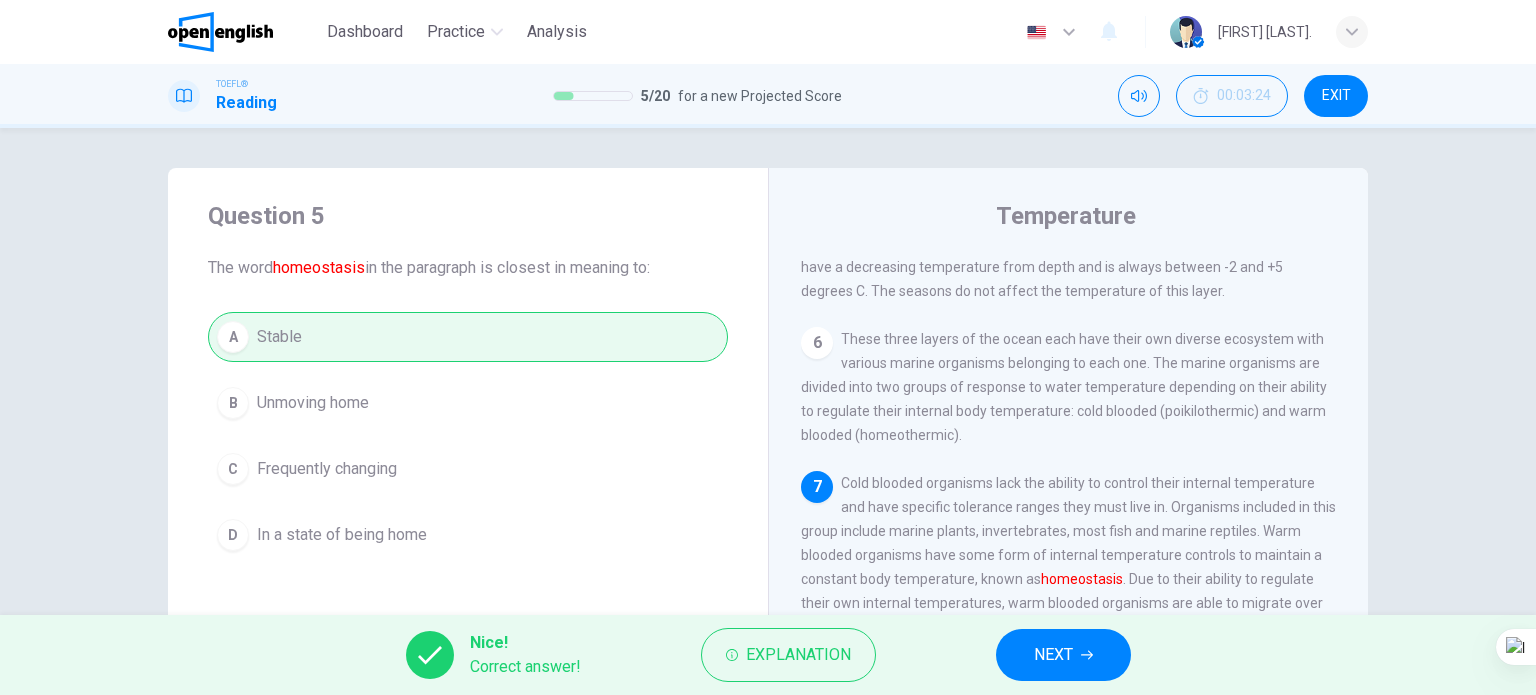 click on "NEXT" at bounding box center [1063, 655] 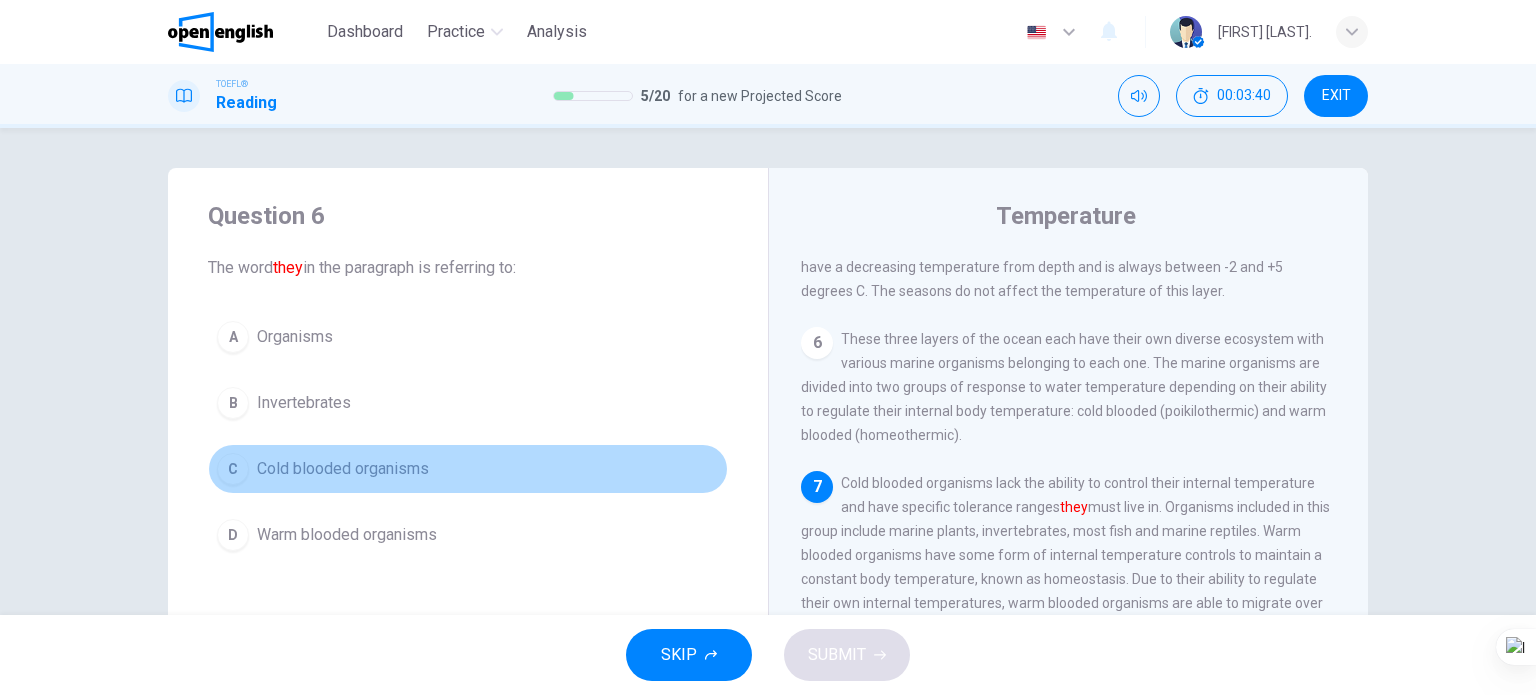 drag, startPoint x: 349, startPoint y: 474, endPoint x: 358, endPoint y: 490, distance: 18.35756 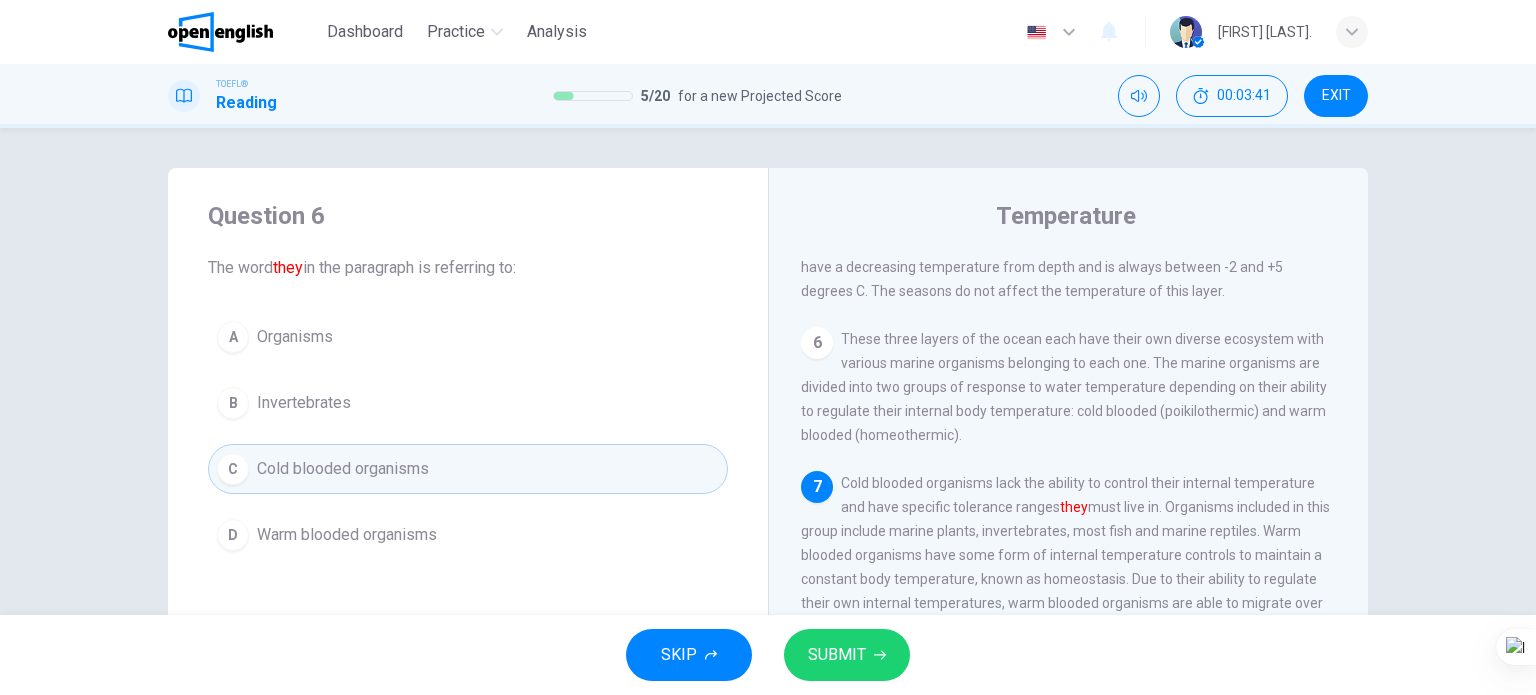click on "SUBMIT" at bounding box center [837, 655] 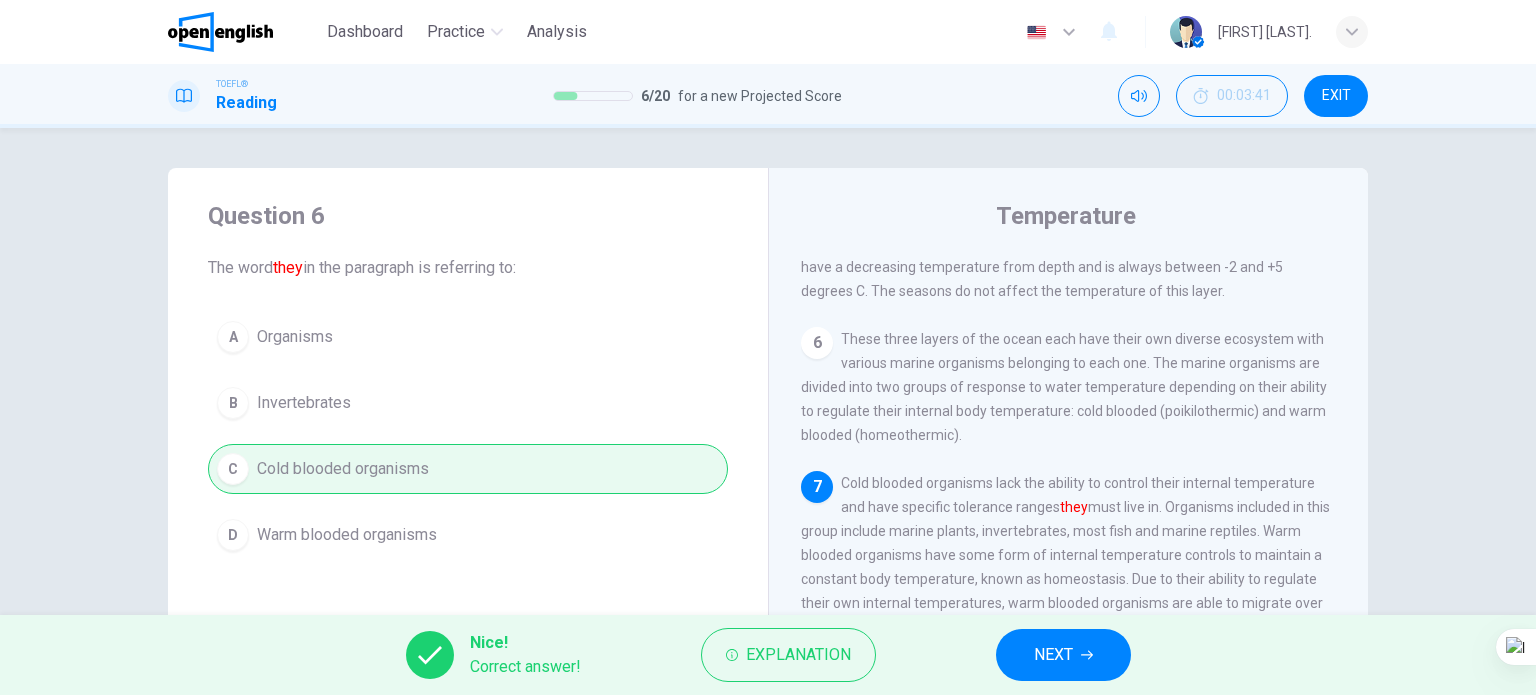 click on "NEXT" at bounding box center [1053, 655] 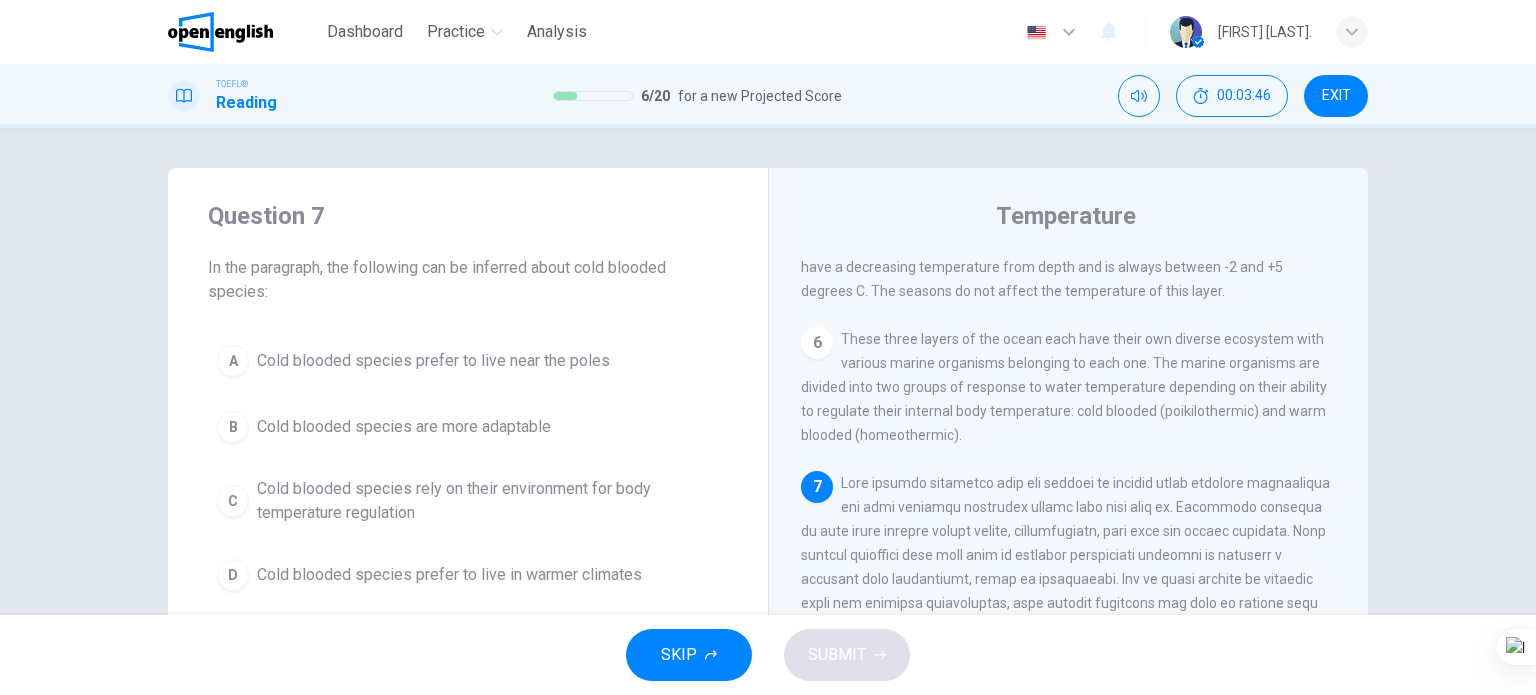 scroll, scrollTop: 758, scrollLeft: 0, axis: vertical 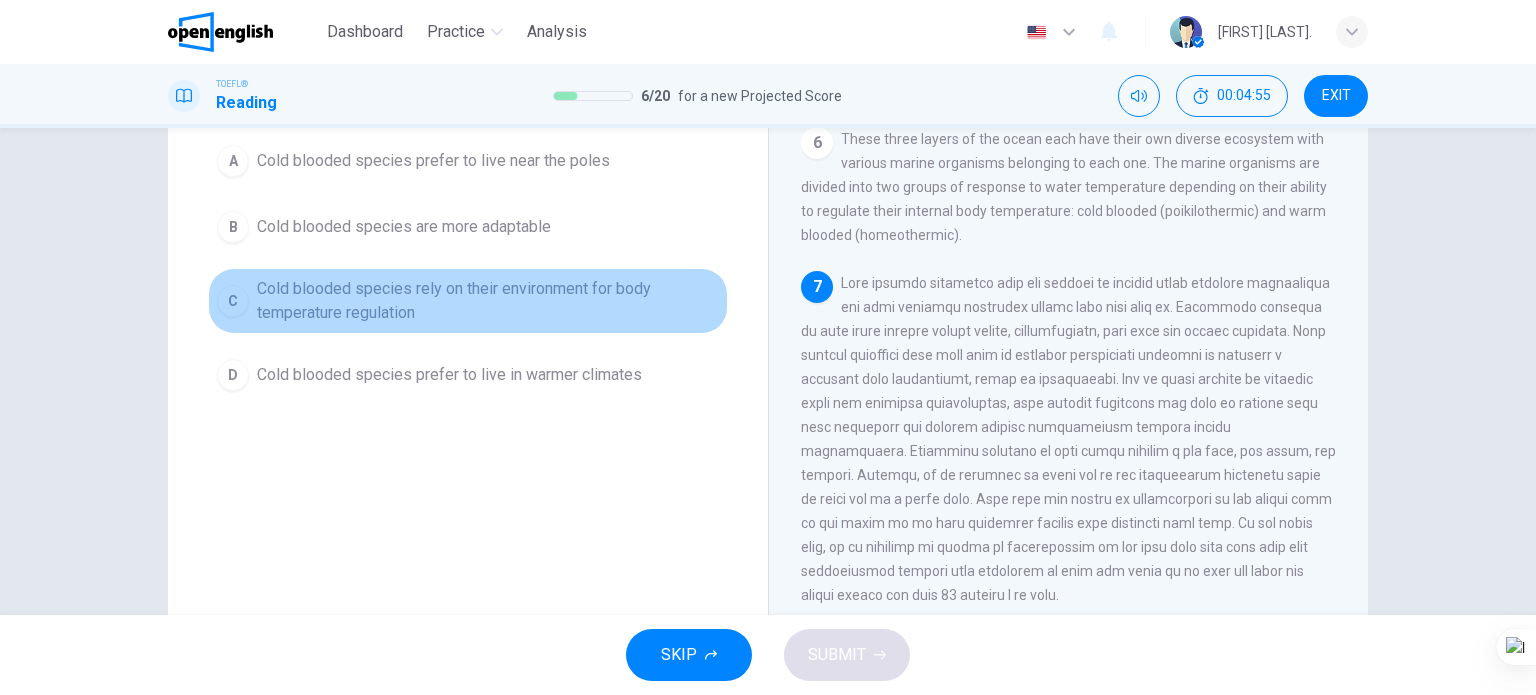 click on "Cold blooded species rely on their environment for body temperature regulation" at bounding box center [488, 301] 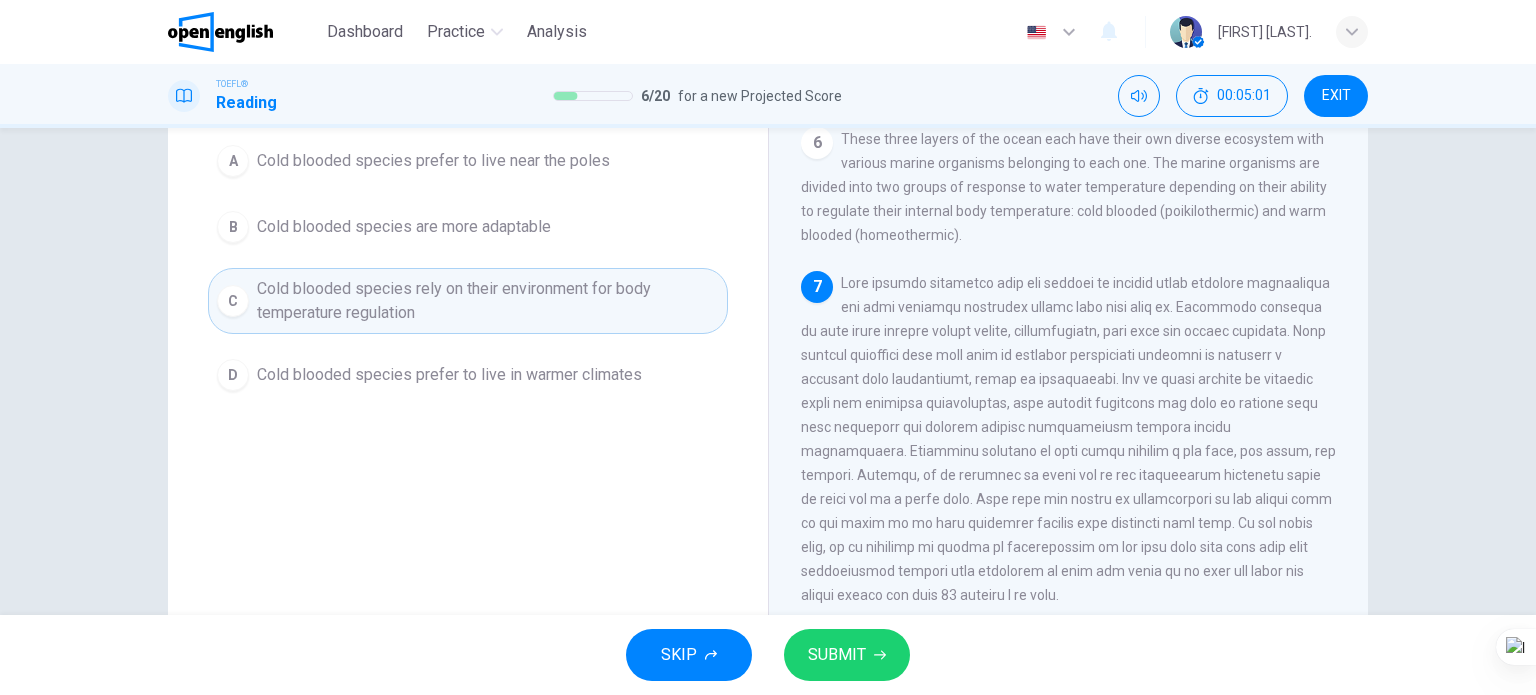 click on "SUBMIT" at bounding box center [837, 655] 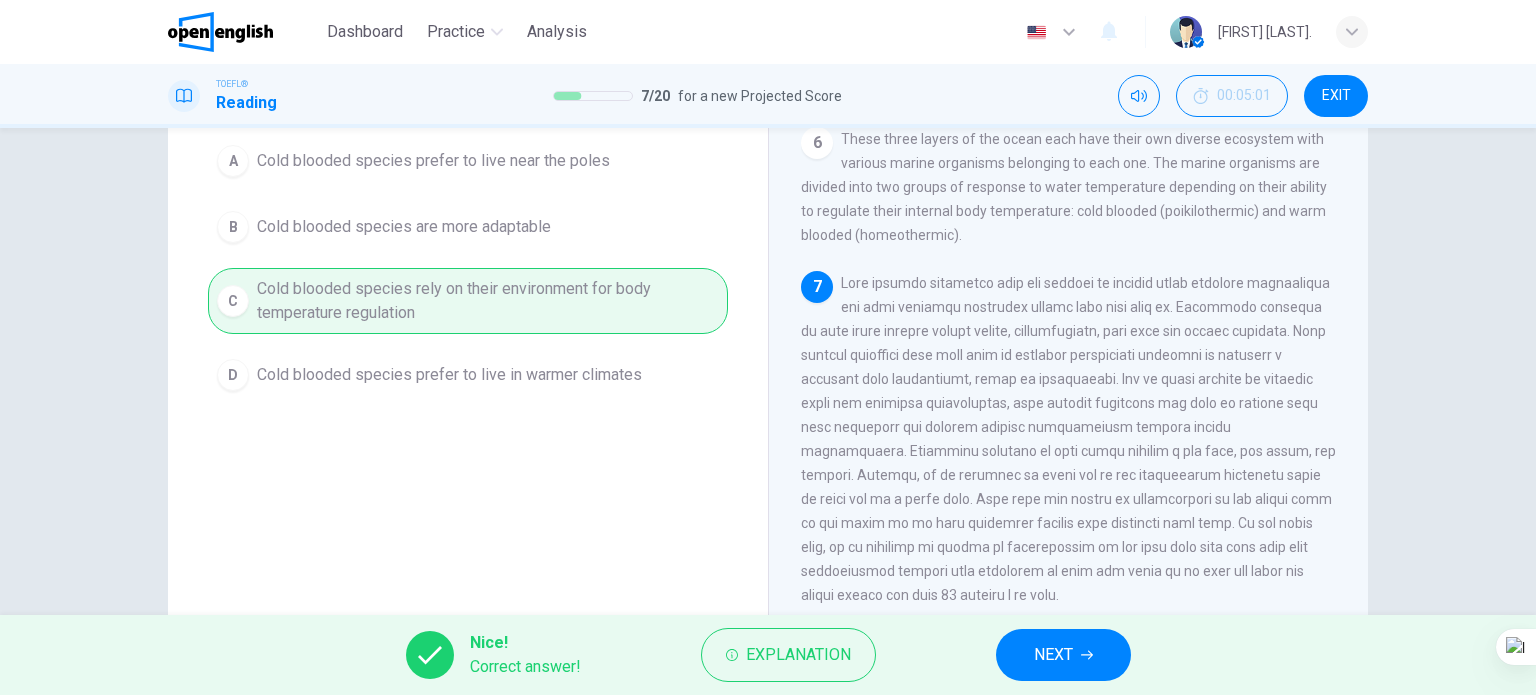 click on "NEXT" at bounding box center (1053, 655) 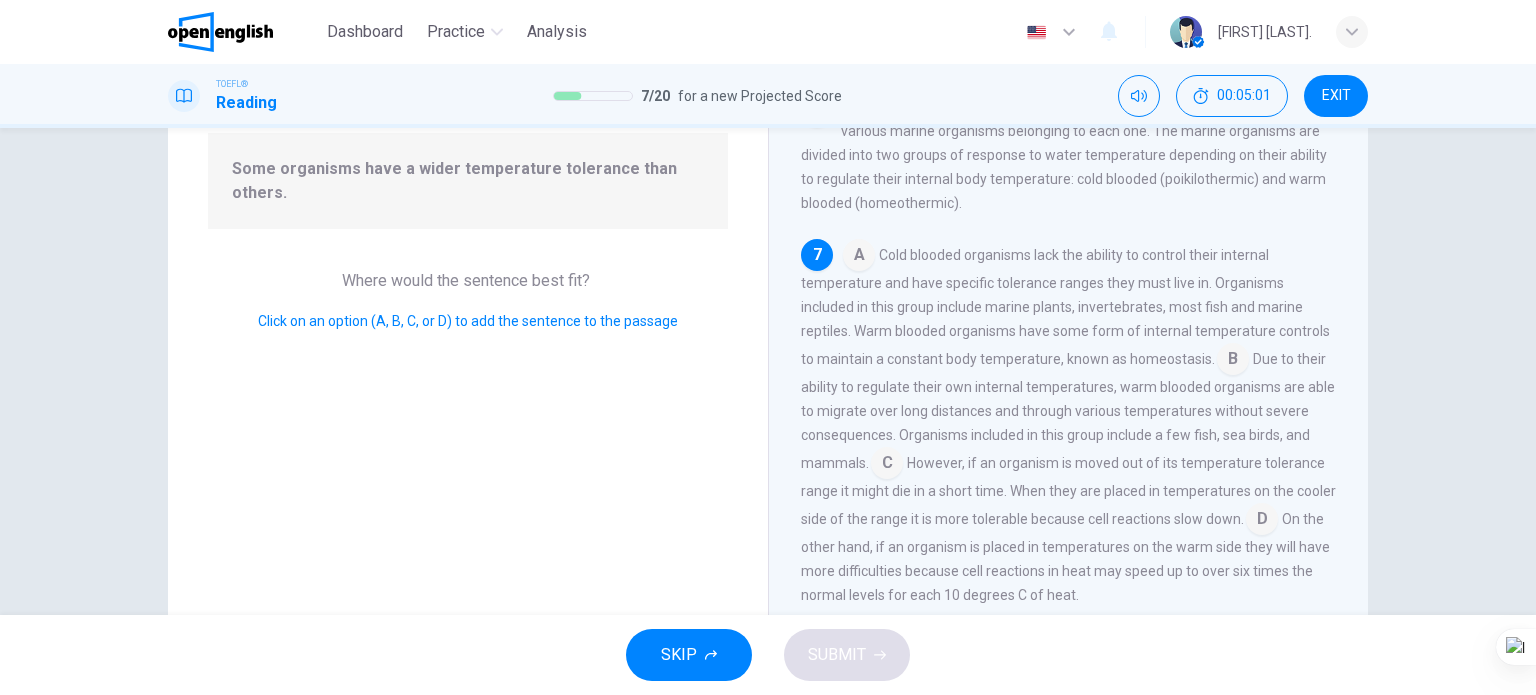 scroll, scrollTop: 779, scrollLeft: 0, axis: vertical 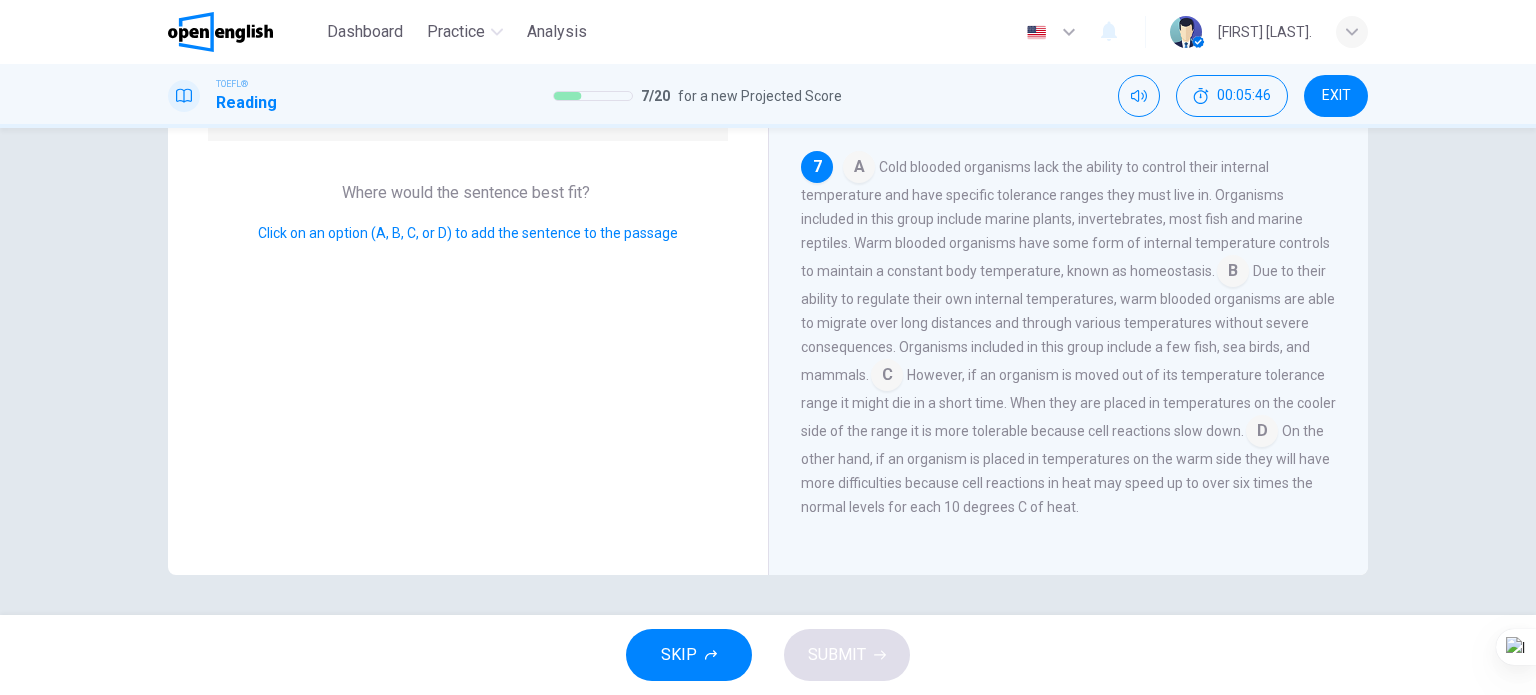 click on "However, if an organism is moved out of its temperature tolerance range it might die in a short time. When they are placed in temperatures on the cooler side of the range it is more tolerable because cell reactions slow down." at bounding box center (1068, 403) 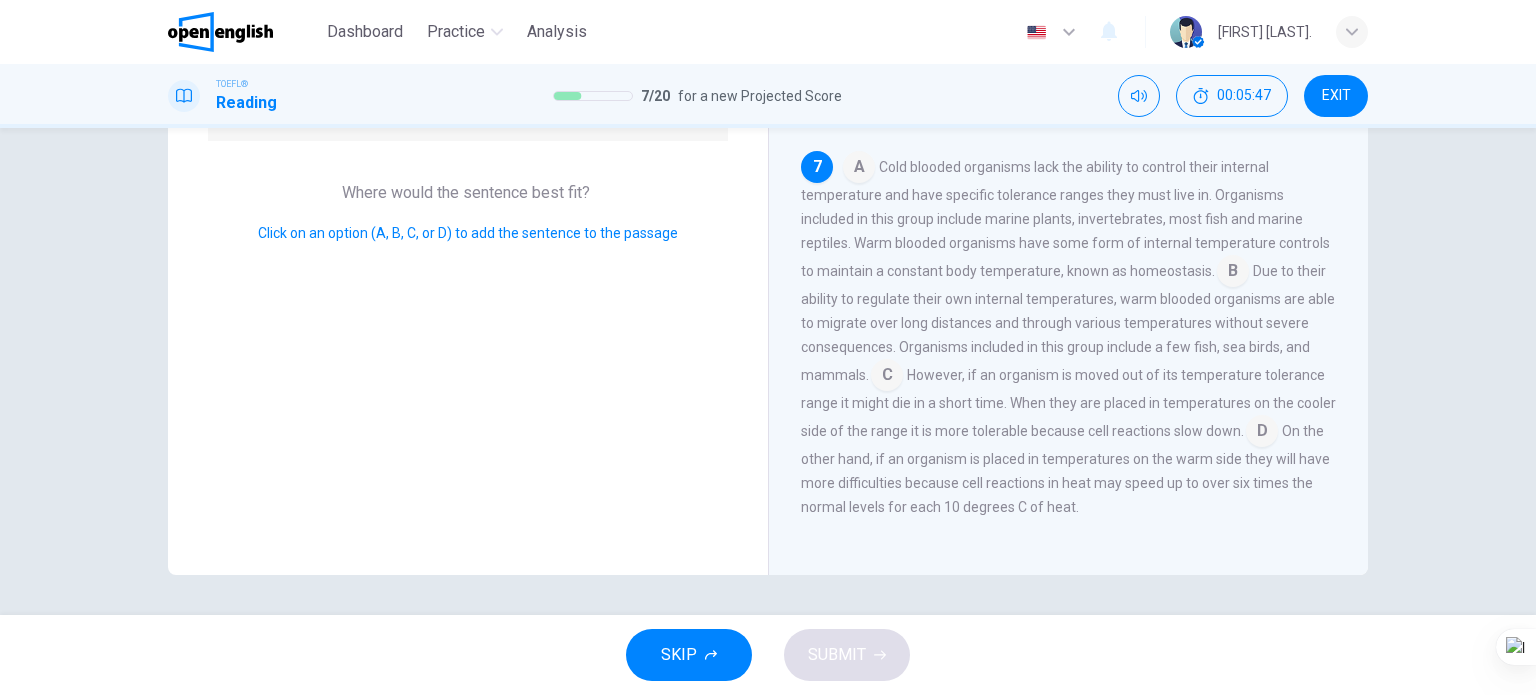 drag, startPoint x: 893, startPoint y: 379, endPoint x: 877, endPoint y: 403, distance: 28.84441 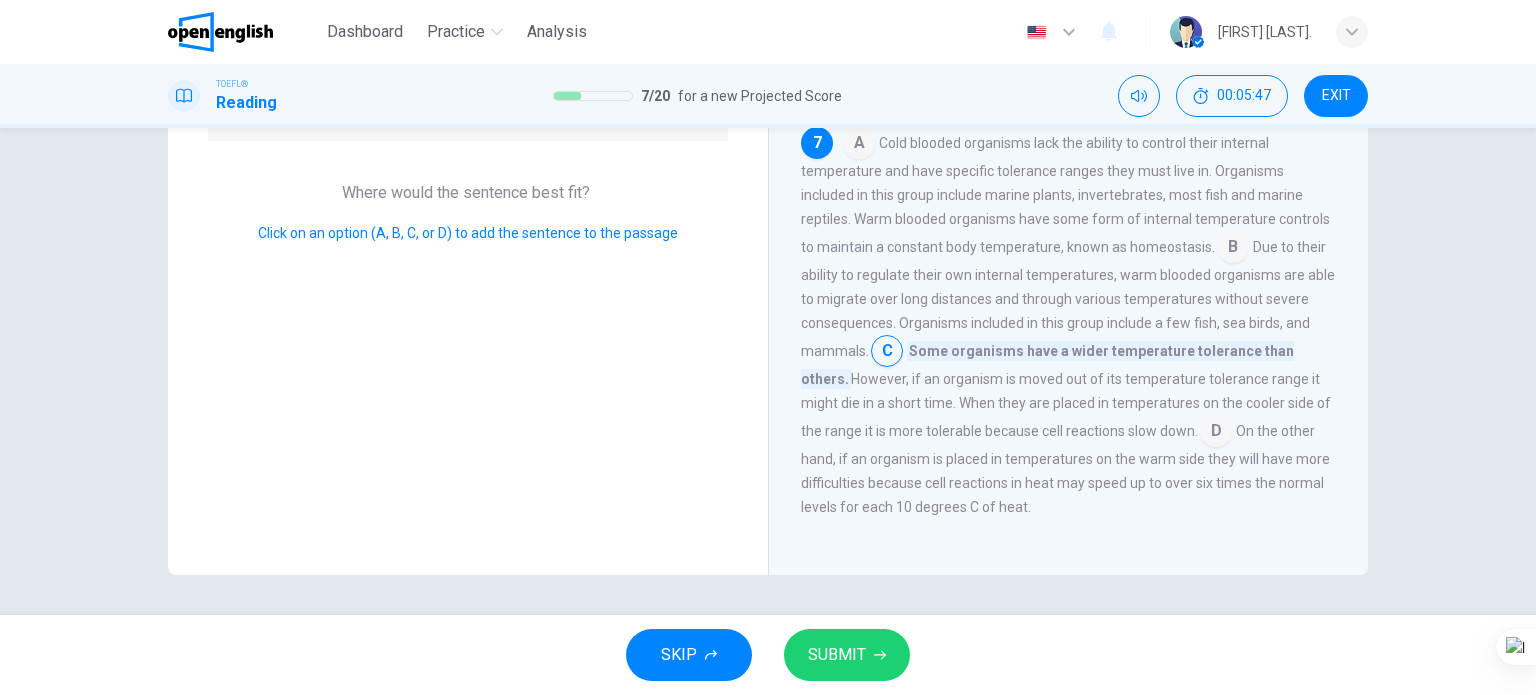 click on "SUBMIT" at bounding box center (847, 655) 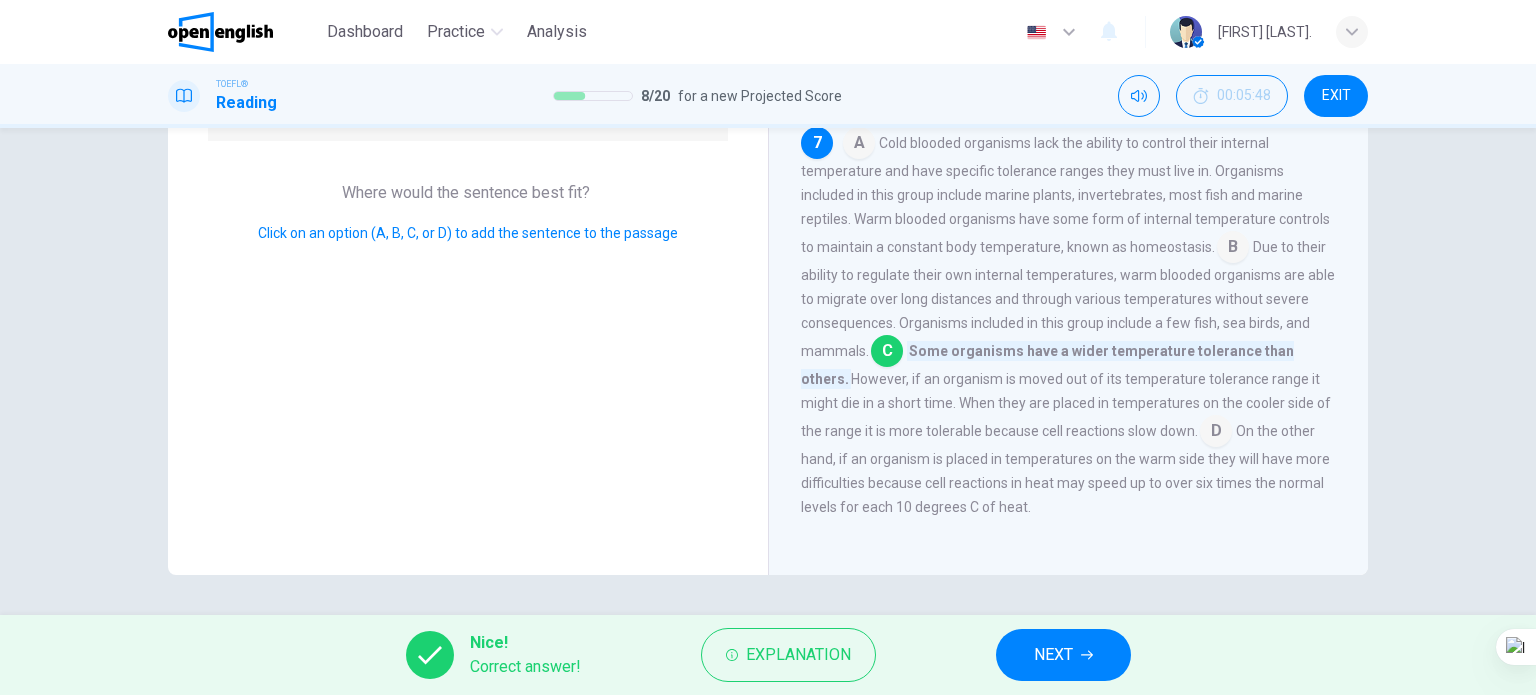 click on "NEXT" at bounding box center (1053, 655) 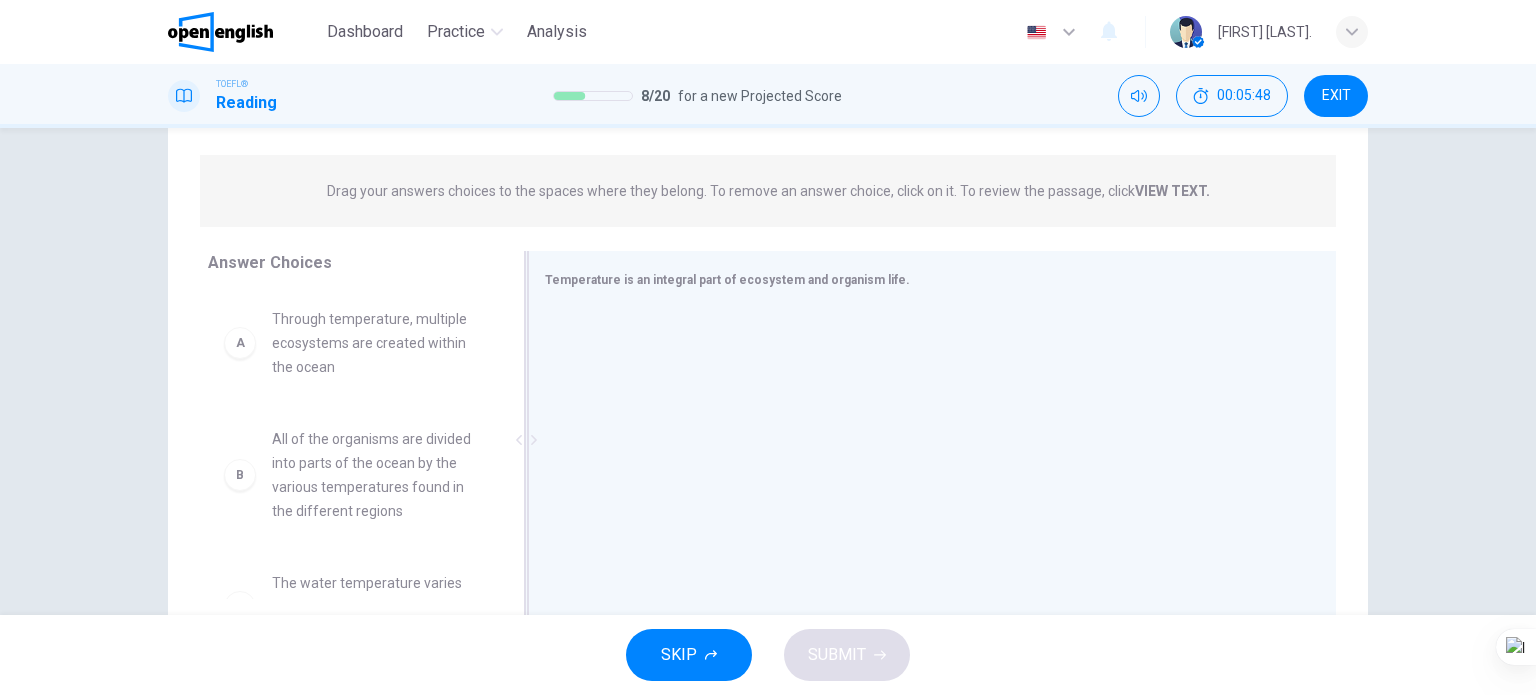 scroll, scrollTop: 188, scrollLeft: 0, axis: vertical 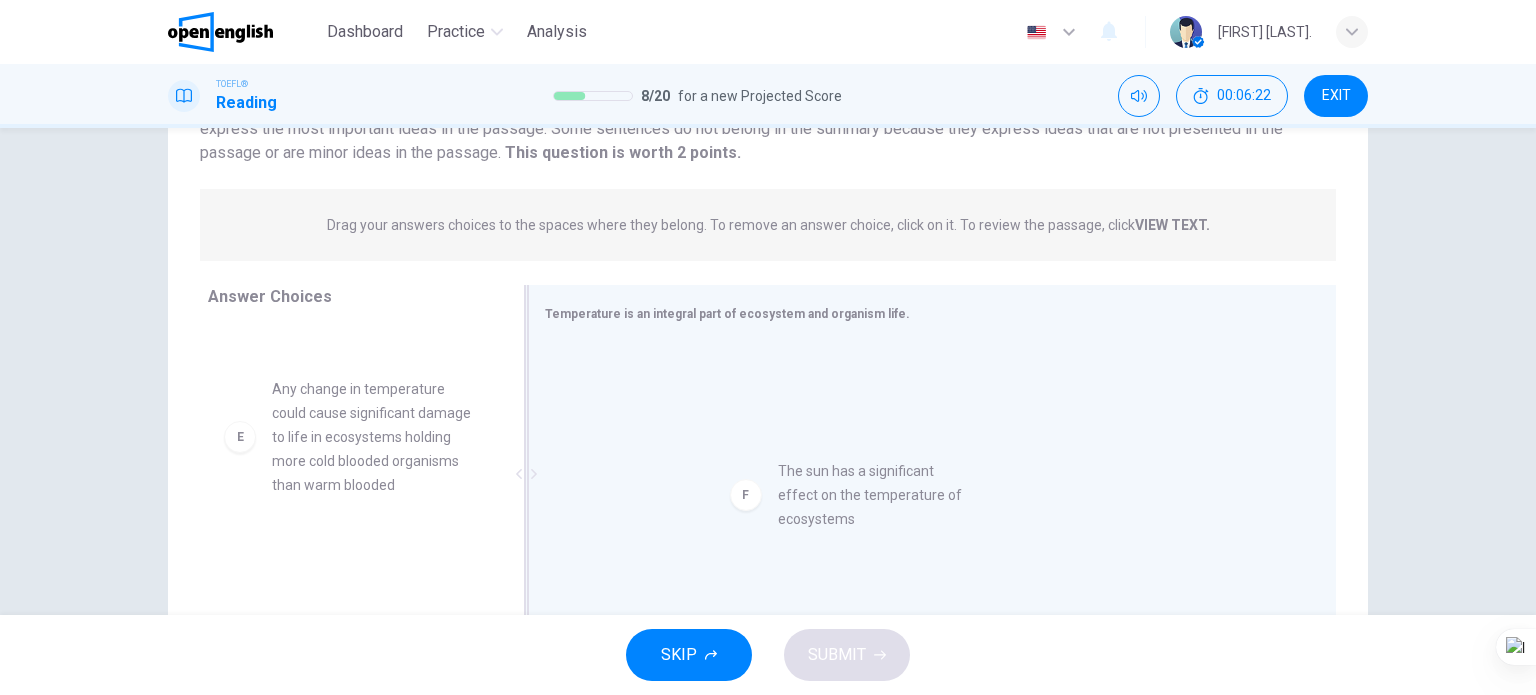 drag, startPoint x: 388, startPoint y: 563, endPoint x: 901, endPoint y: 469, distance: 521.541 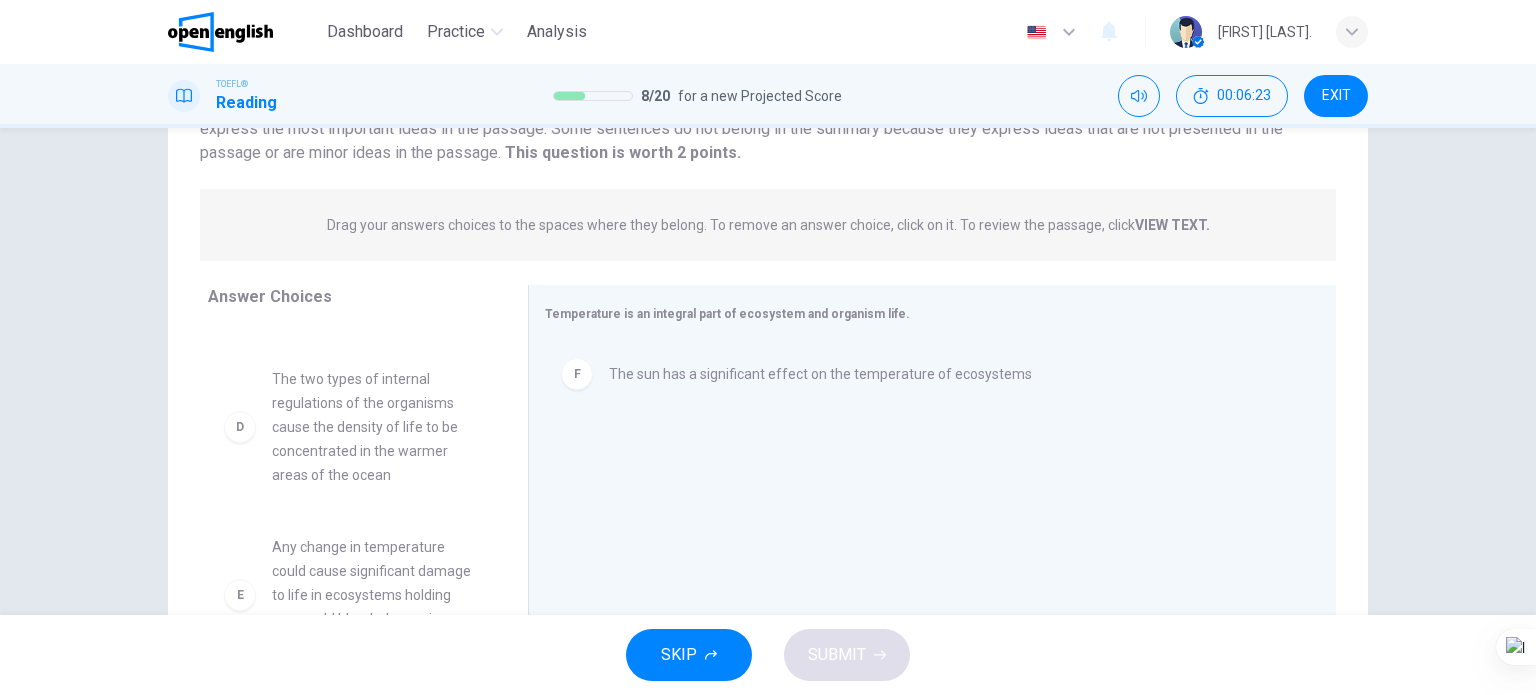 scroll, scrollTop: 326, scrollLeft: 0, axis: vertical 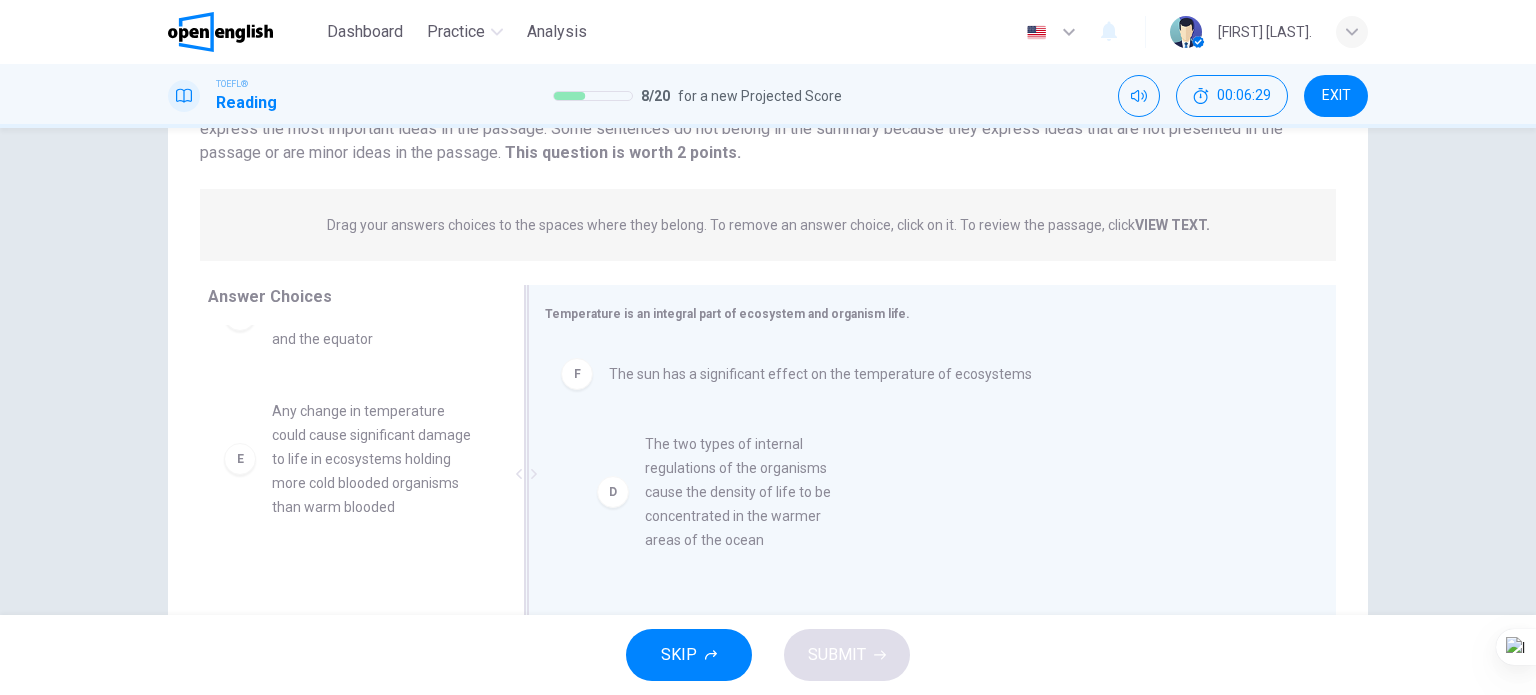 drag, startPoint x: 356, startPoint y: 434, endPoint x: 743, endPoint y: 475, distance: 389.16577 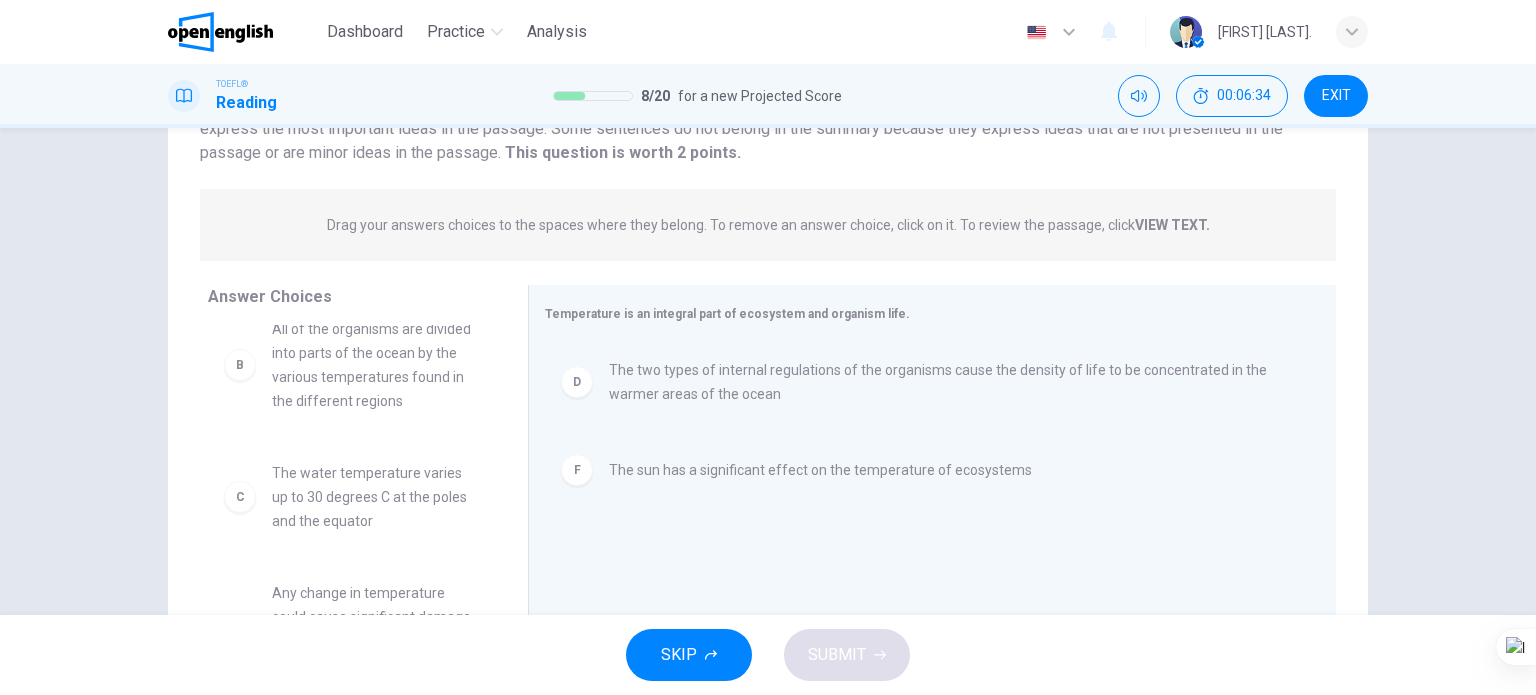 scroll, scrollTop: 100, scrollLeft: 0, axis: vertical 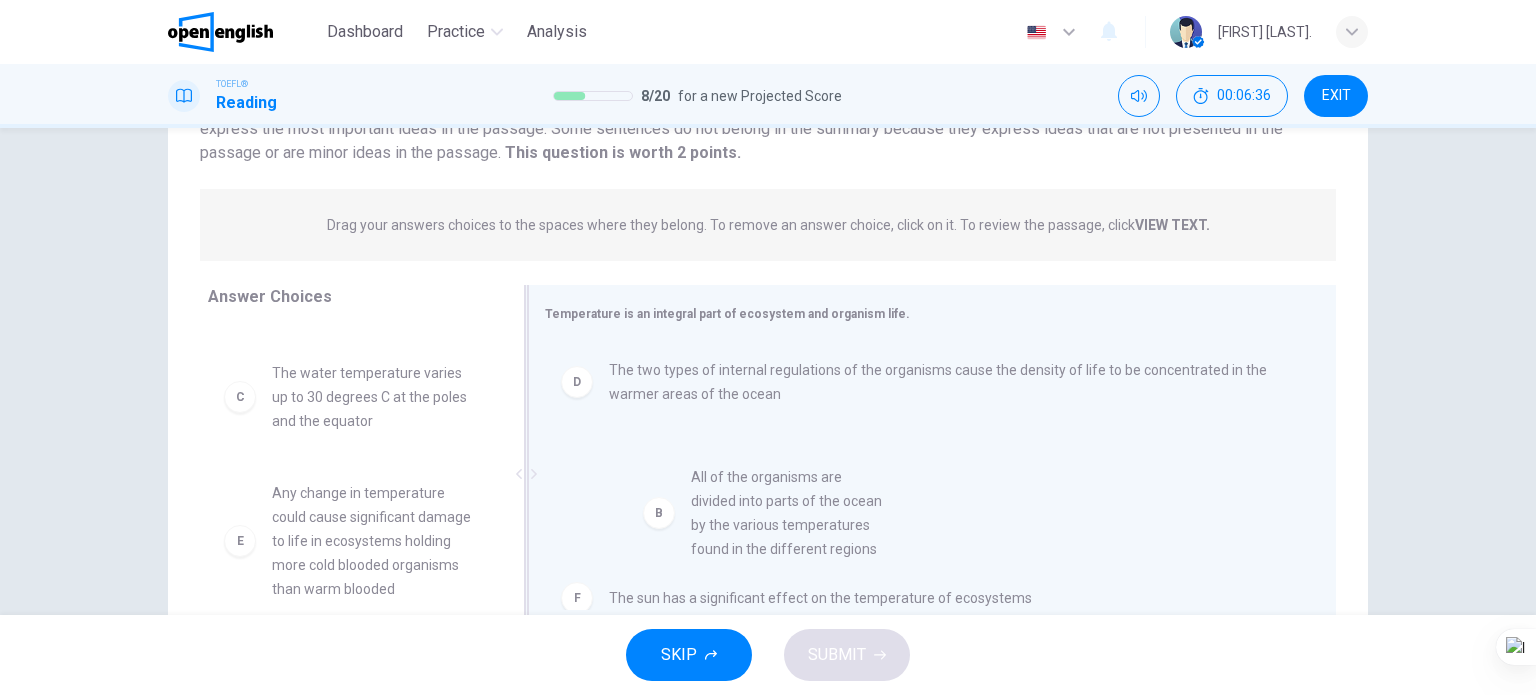 drag, startPoint x: 364, startPoint y: 428, endPoint x: 800, endPoint y: 527, distance: 447.09842 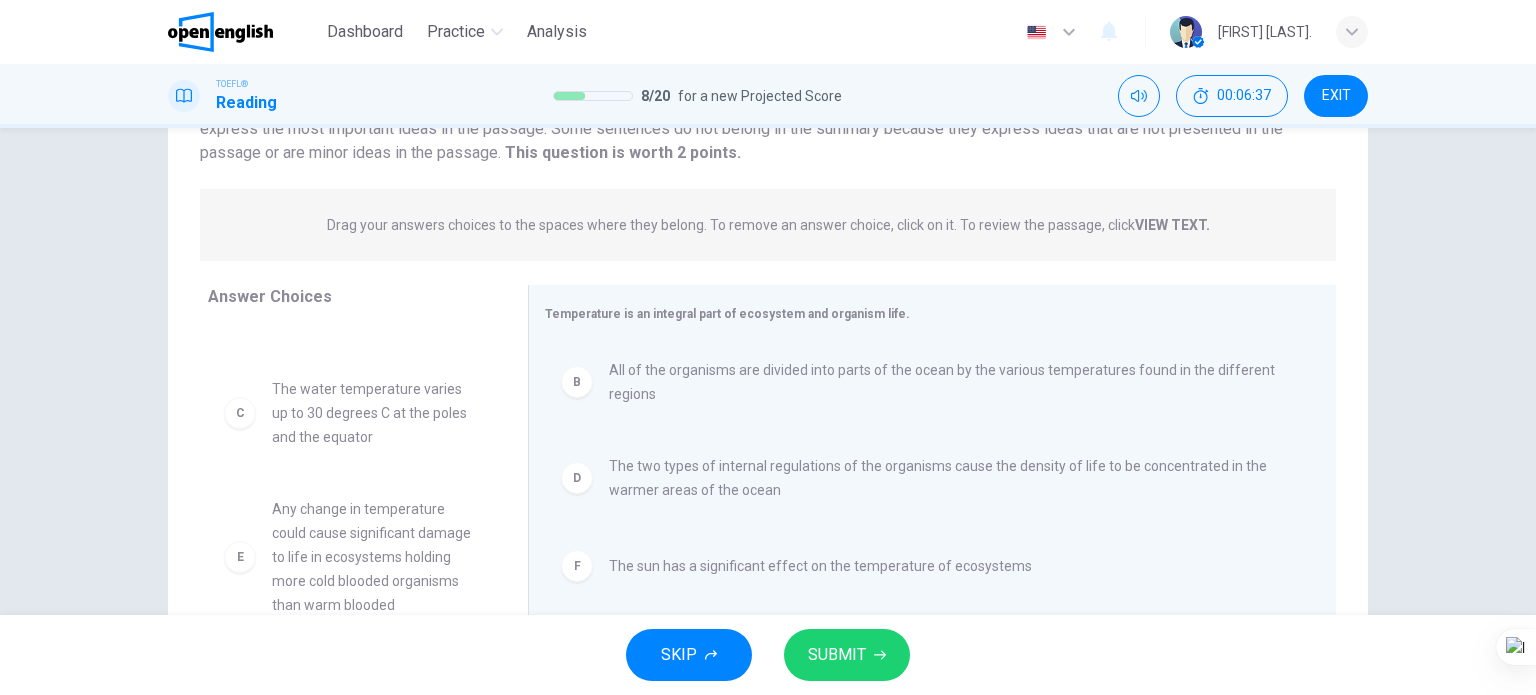 scroll, scrollTop: 84, scrollLeft: 0, axis: vertical 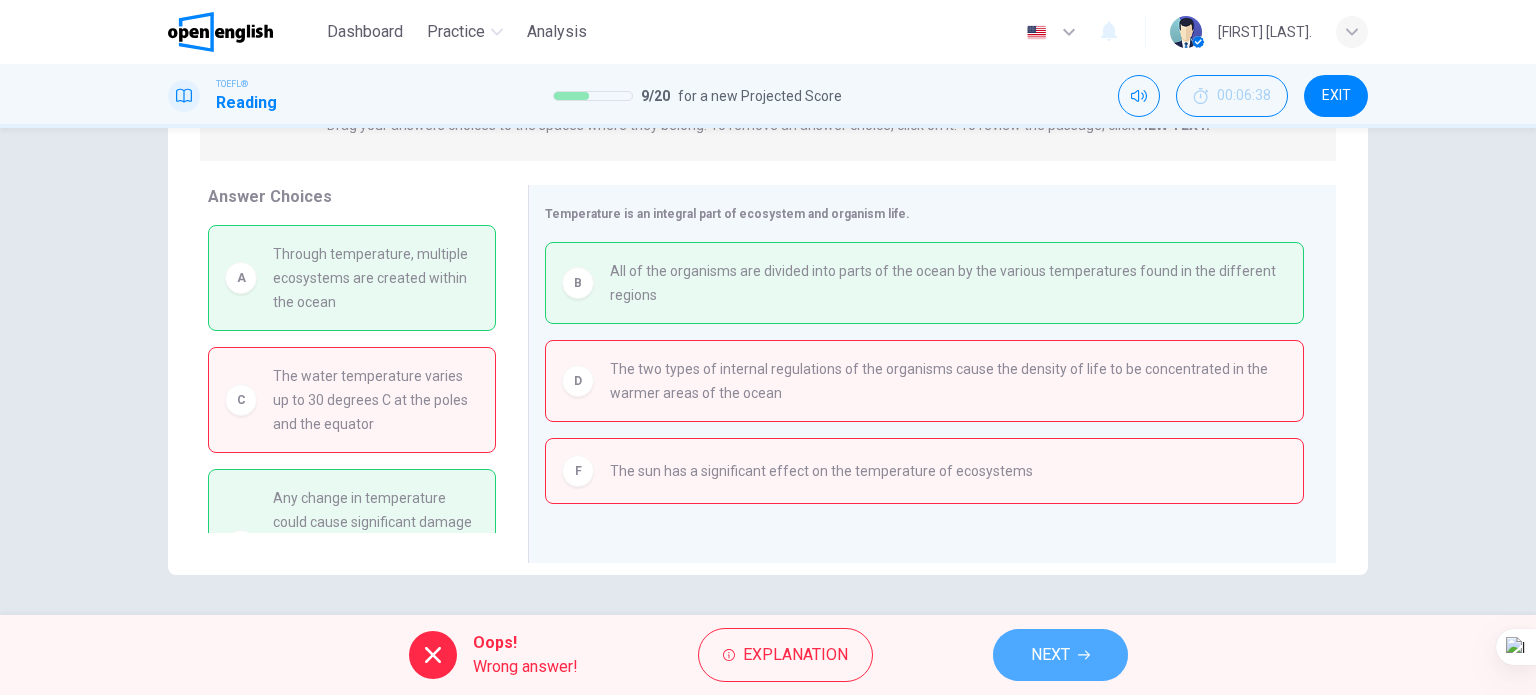 click on "NEXT" at bounding box center [1060, 655] 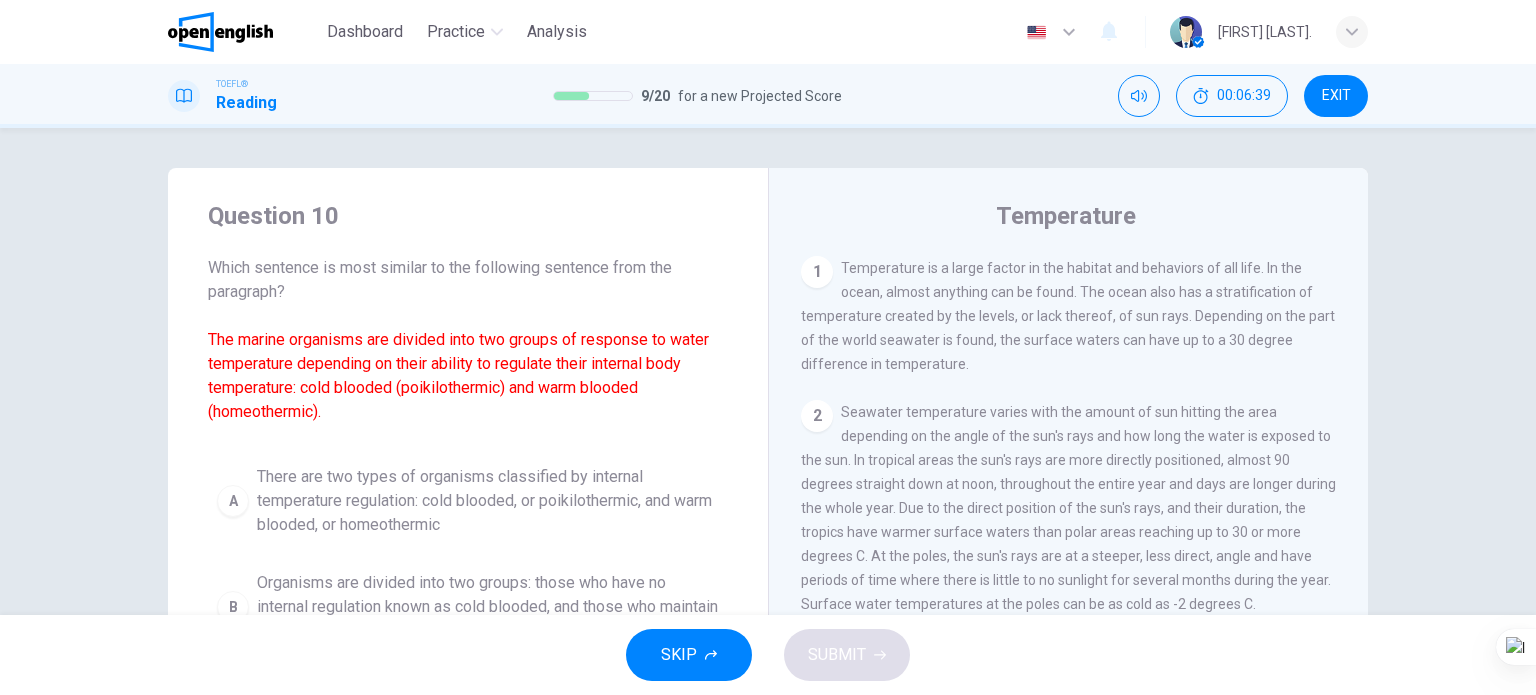 scroll, scrollTop: 0, scrollLeft: 0, axis: both 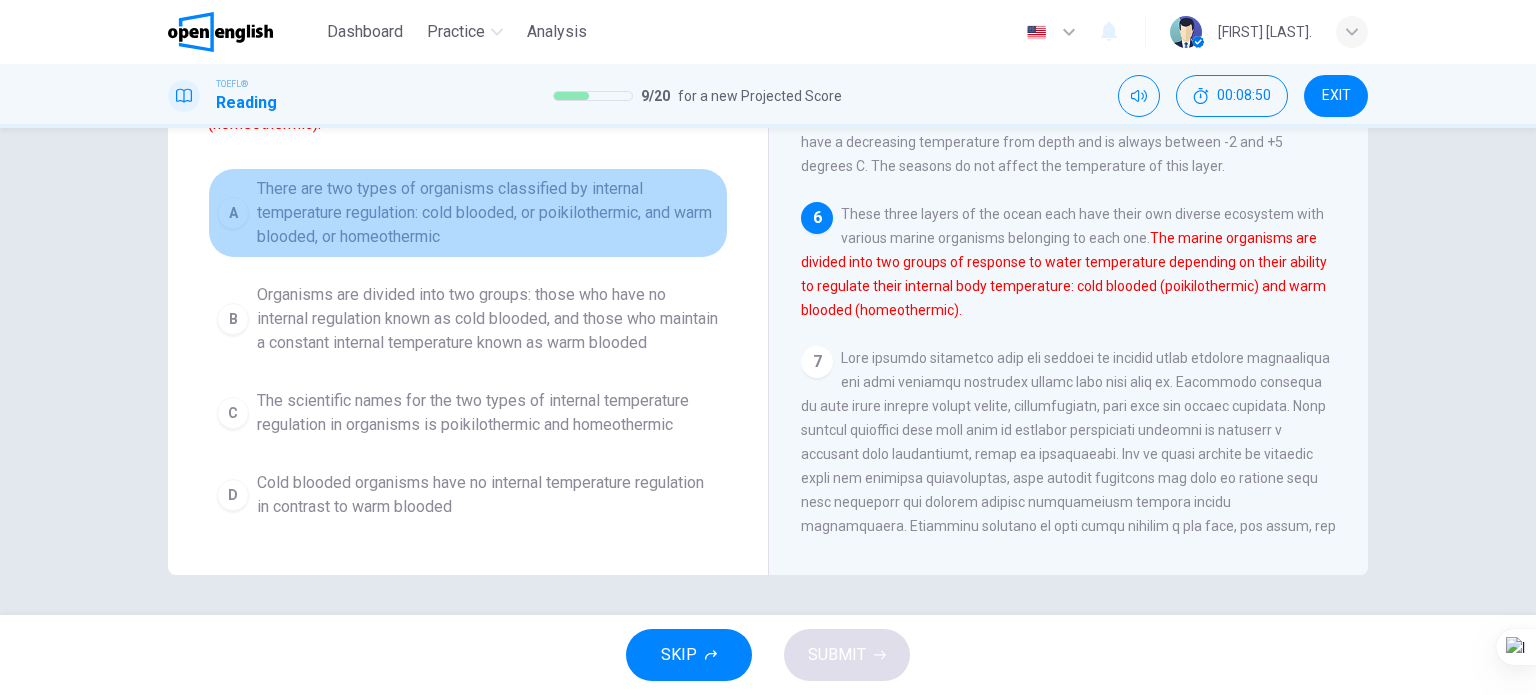 click on "There are two types of organisms classified by internal temperature regulation: cold blooded, or poikilothermic, and warm blooded, or homeothermic" at bounding box center (488, 213) 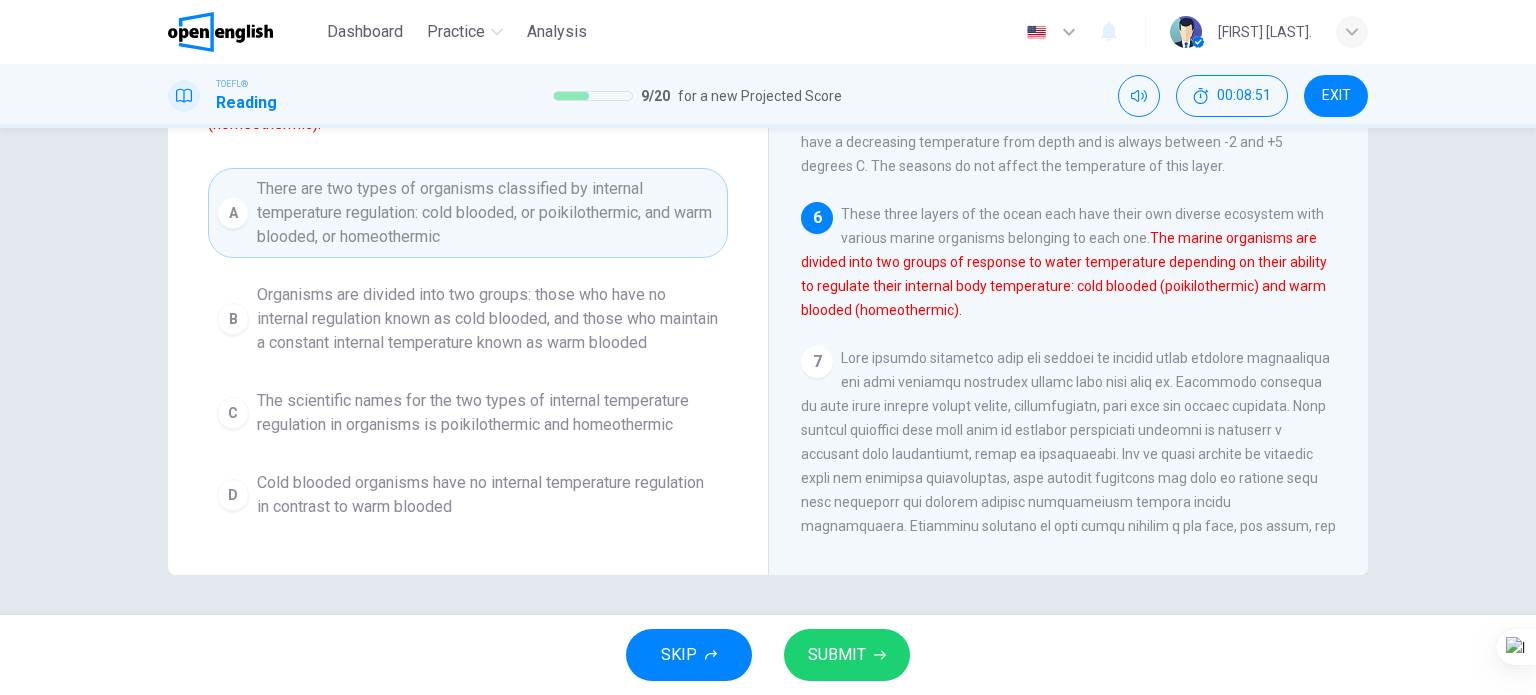 click on "SUBMIT" at bounding box center [837, 655] 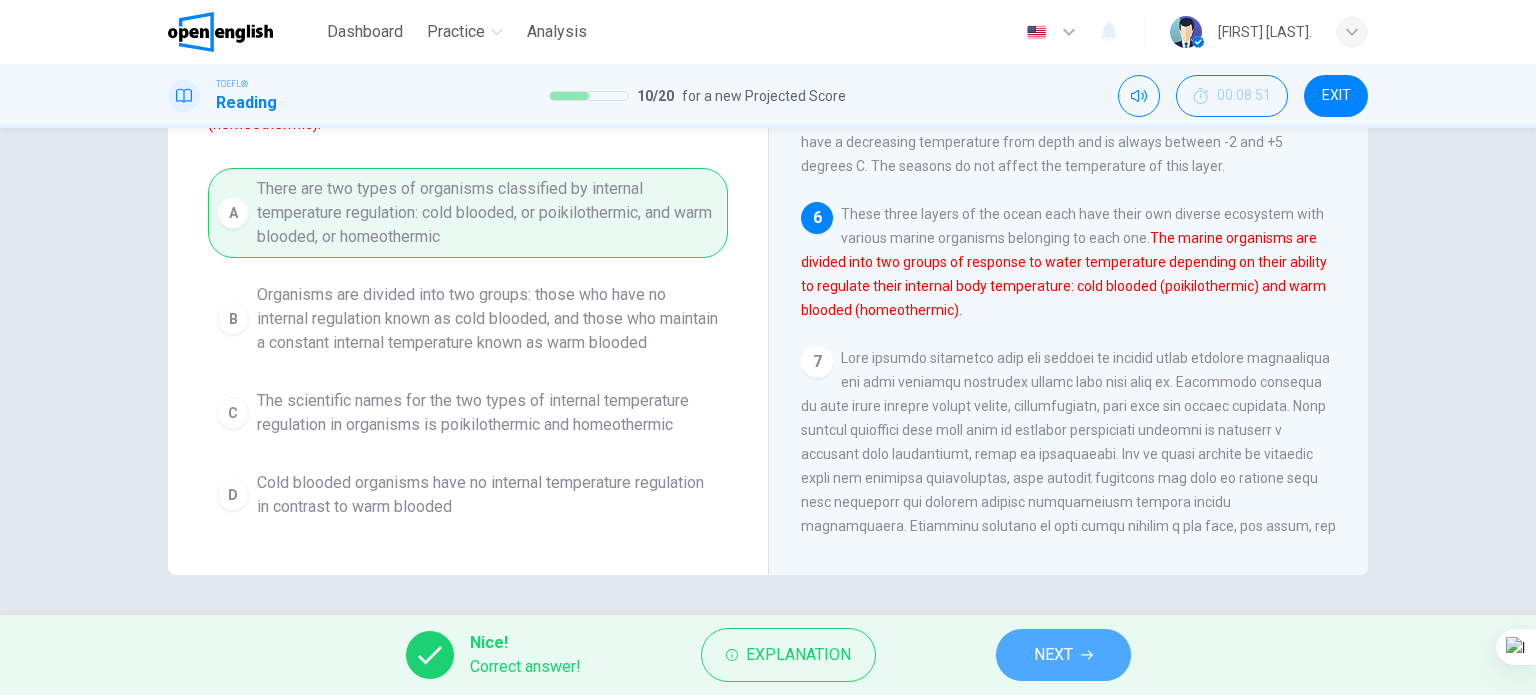 drag, startPoint x: 1042, startPoint y: 652, endPoint x: 1035, endPoint y: 670, distance: 19.313208 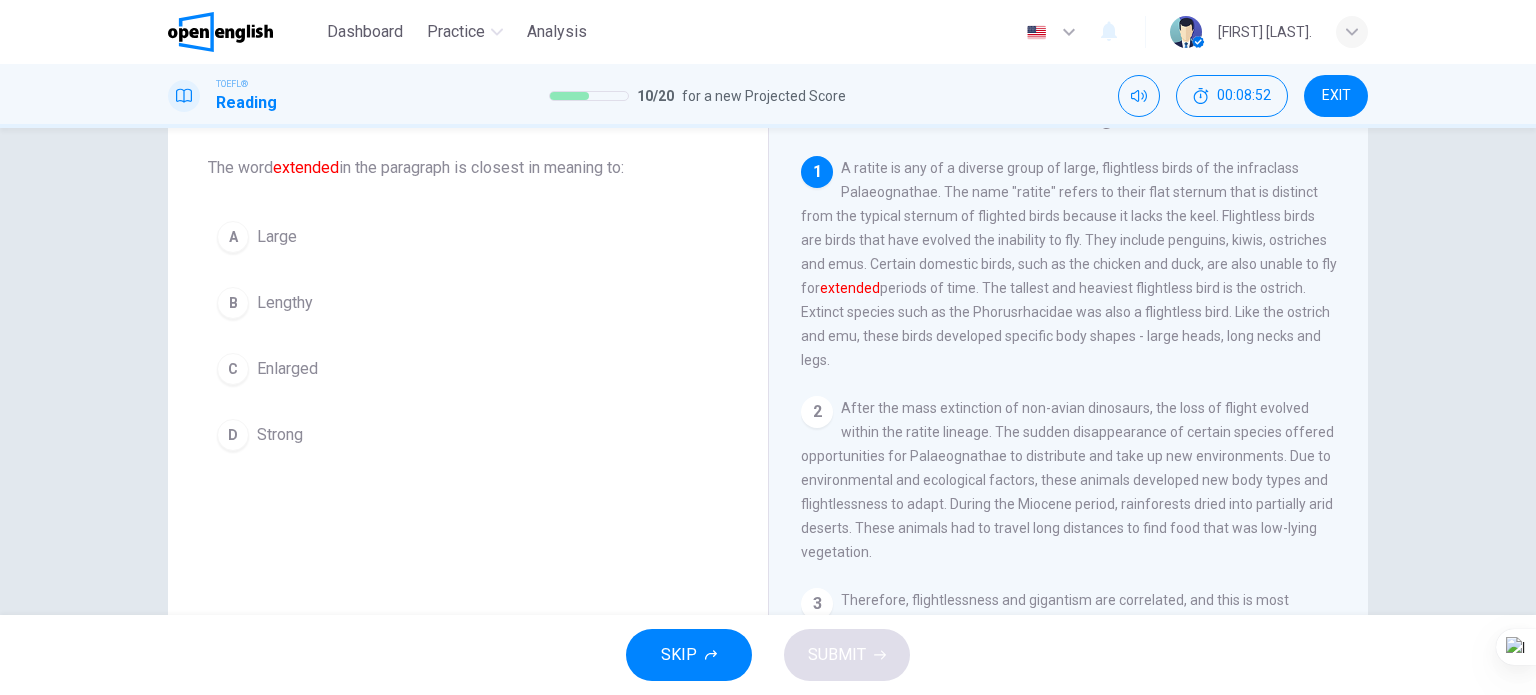 scroll, scrollTop: 0, scrollLeft: 0, axis: both 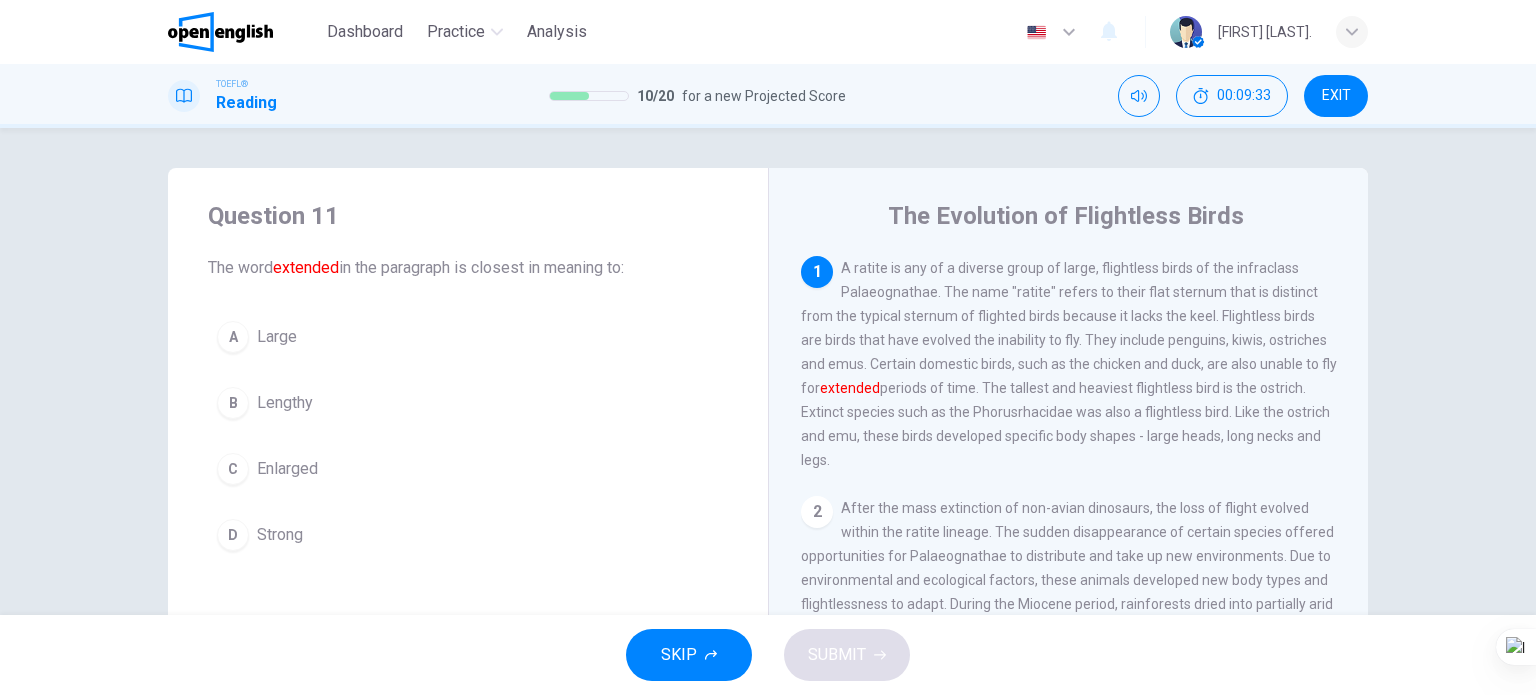 click on "B Lengthy" at bounding box center [468, 403] 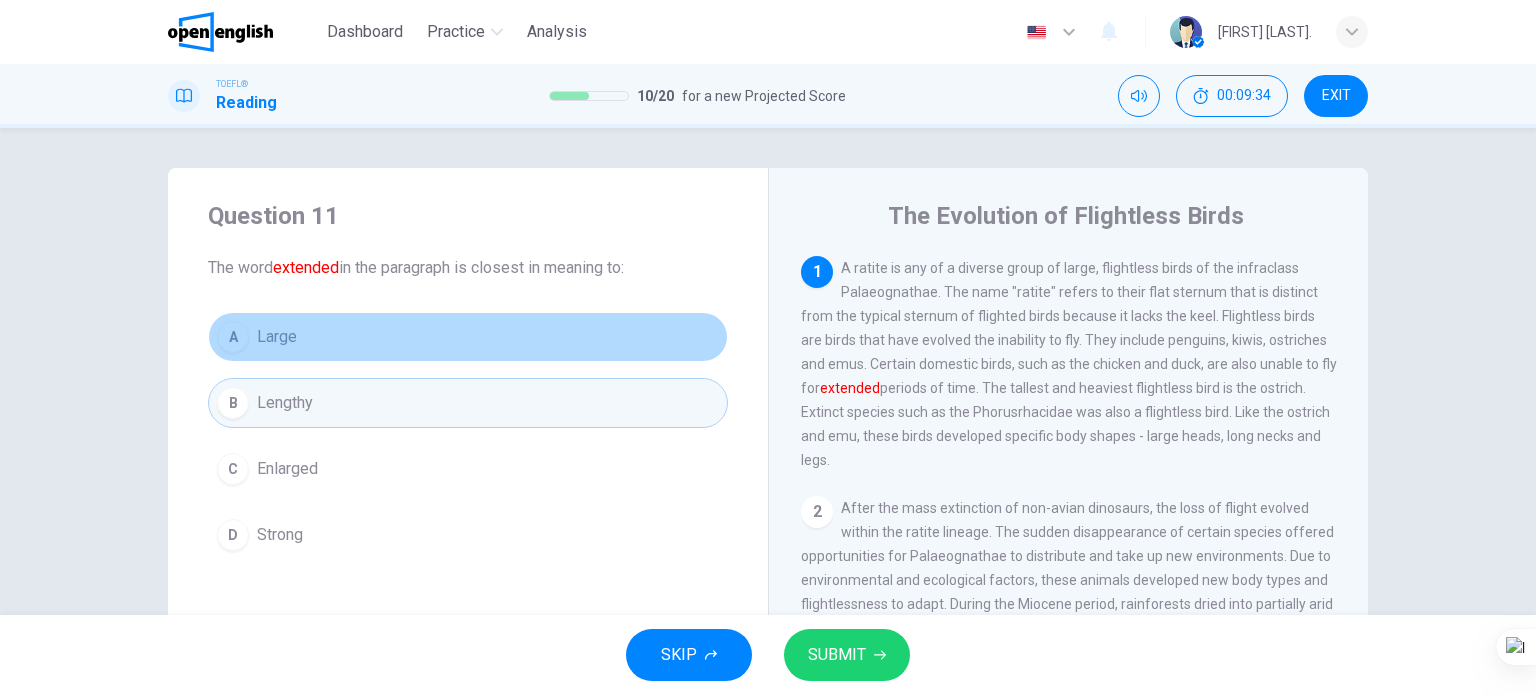 click on "A Large" at bounding box center [468, 337] 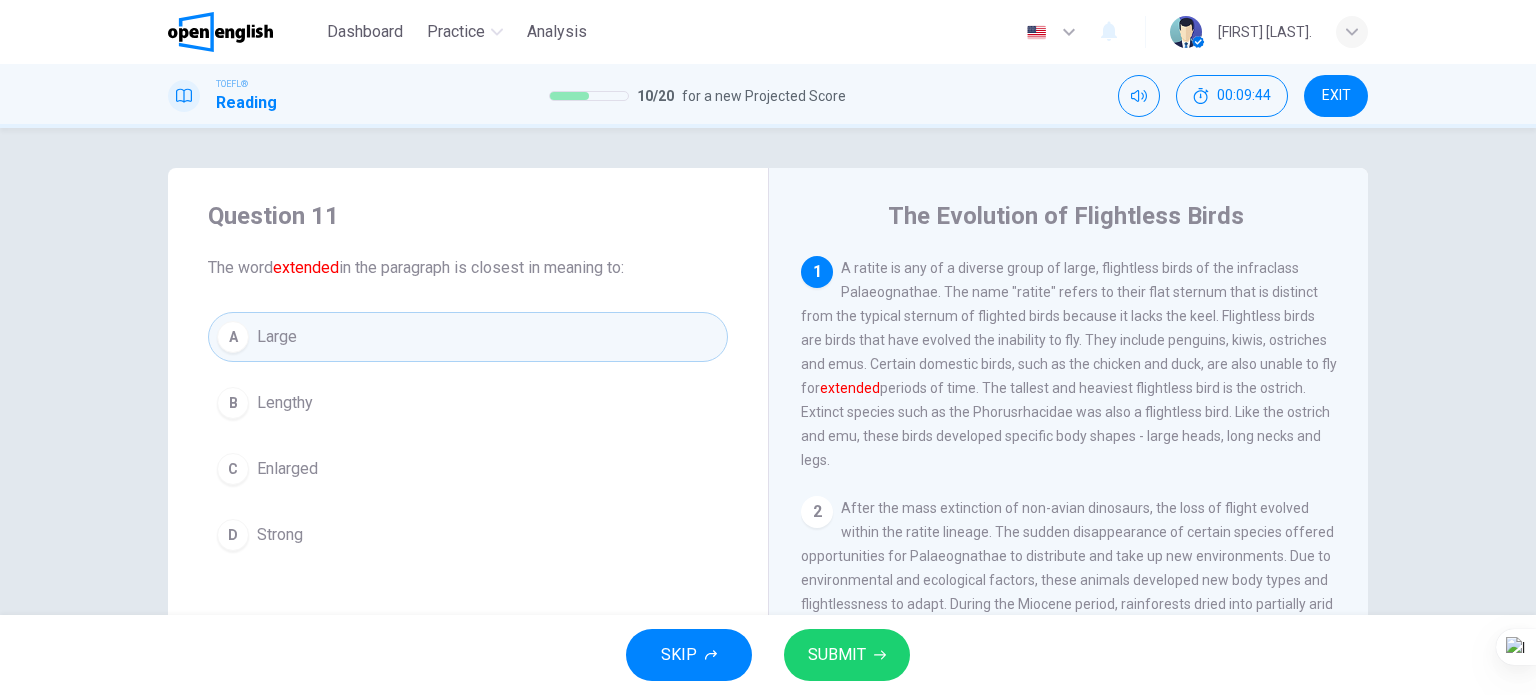 click on "Lengthy" at bounding box center [285, 403] 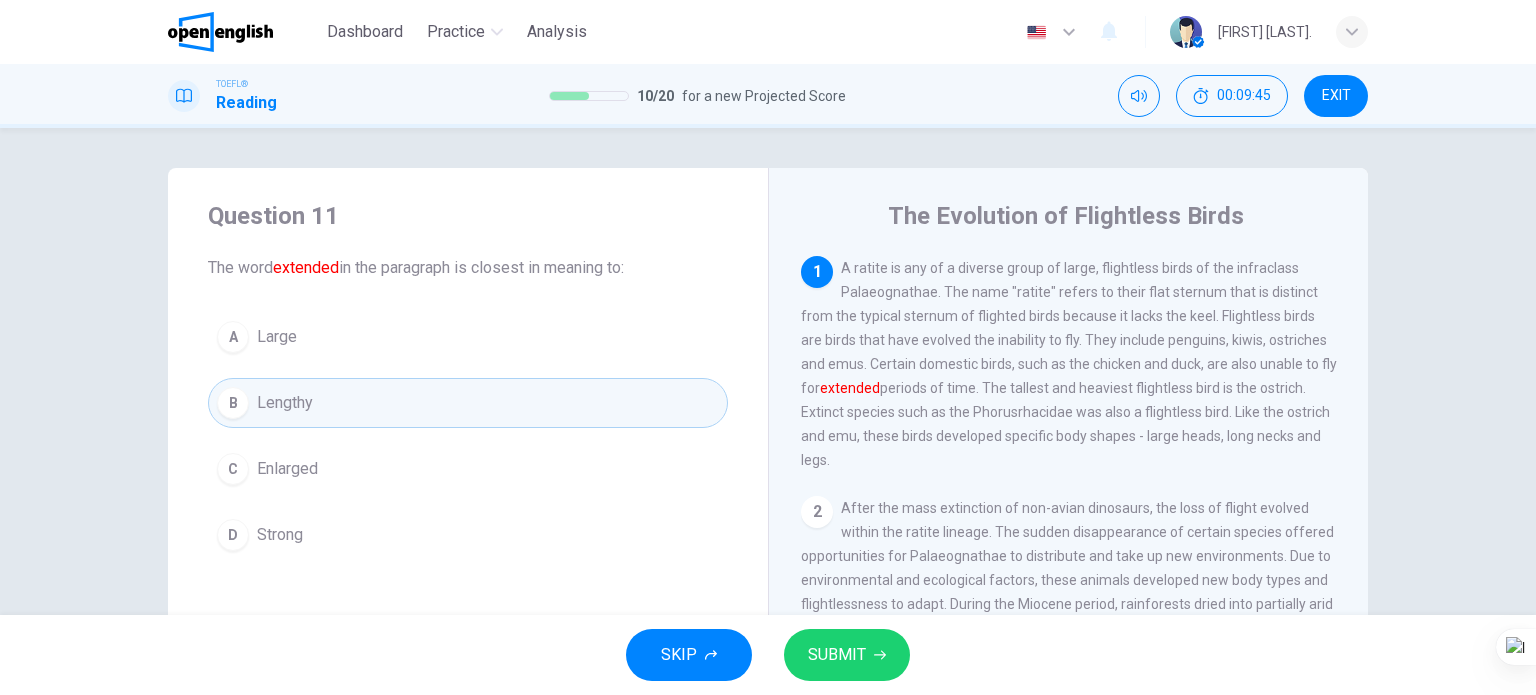 click on "SUBMIT" at bounding box center (847, 655) 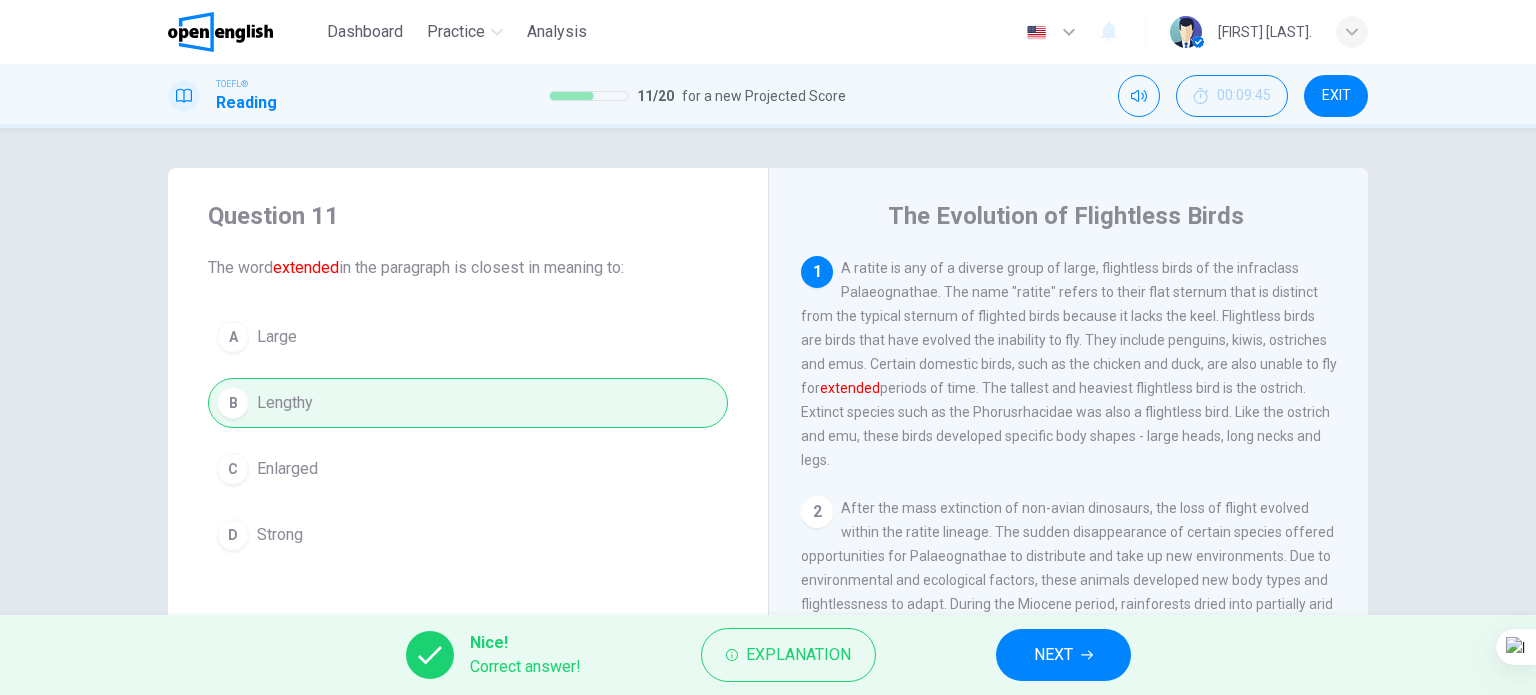 click on "NEXT" at bounding box center (1053, 655) 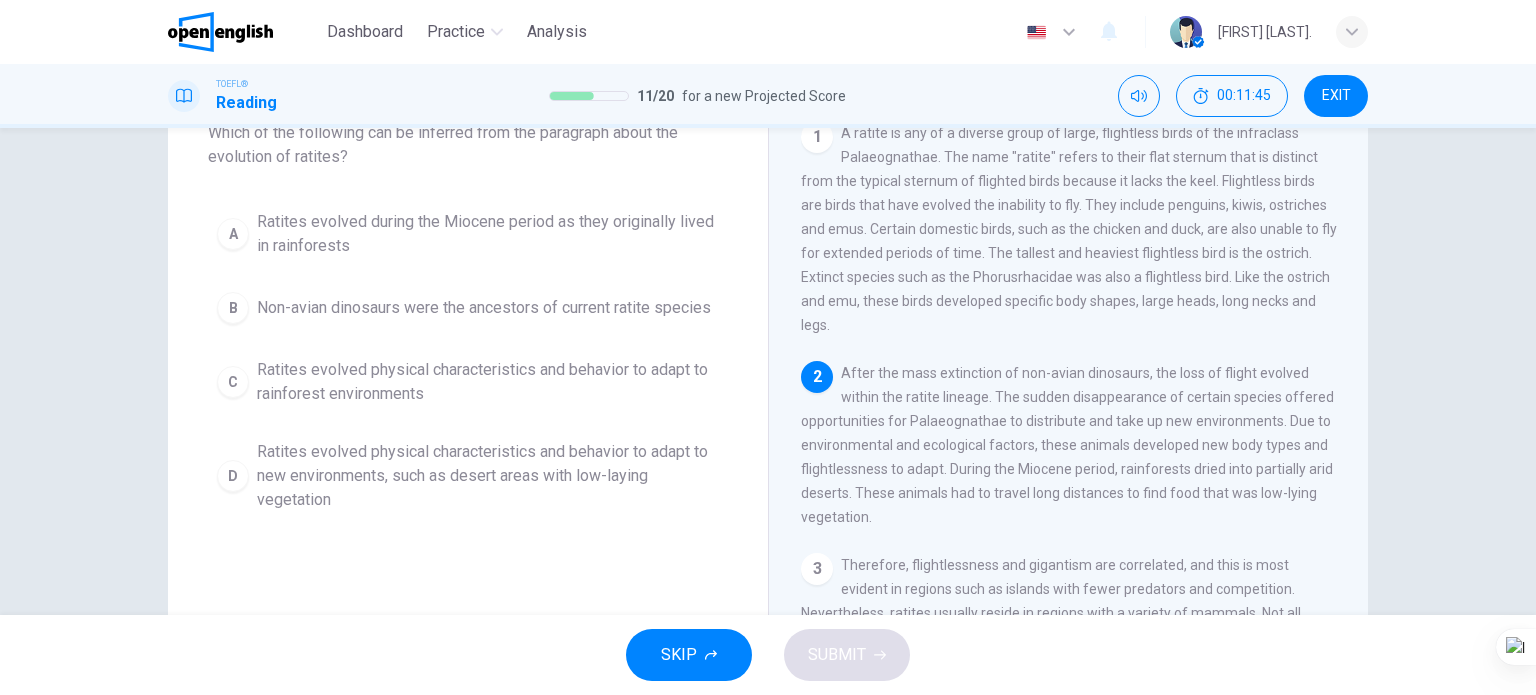 scroll, scrollTop: 100, scrollLeft: 0, axis: vertical 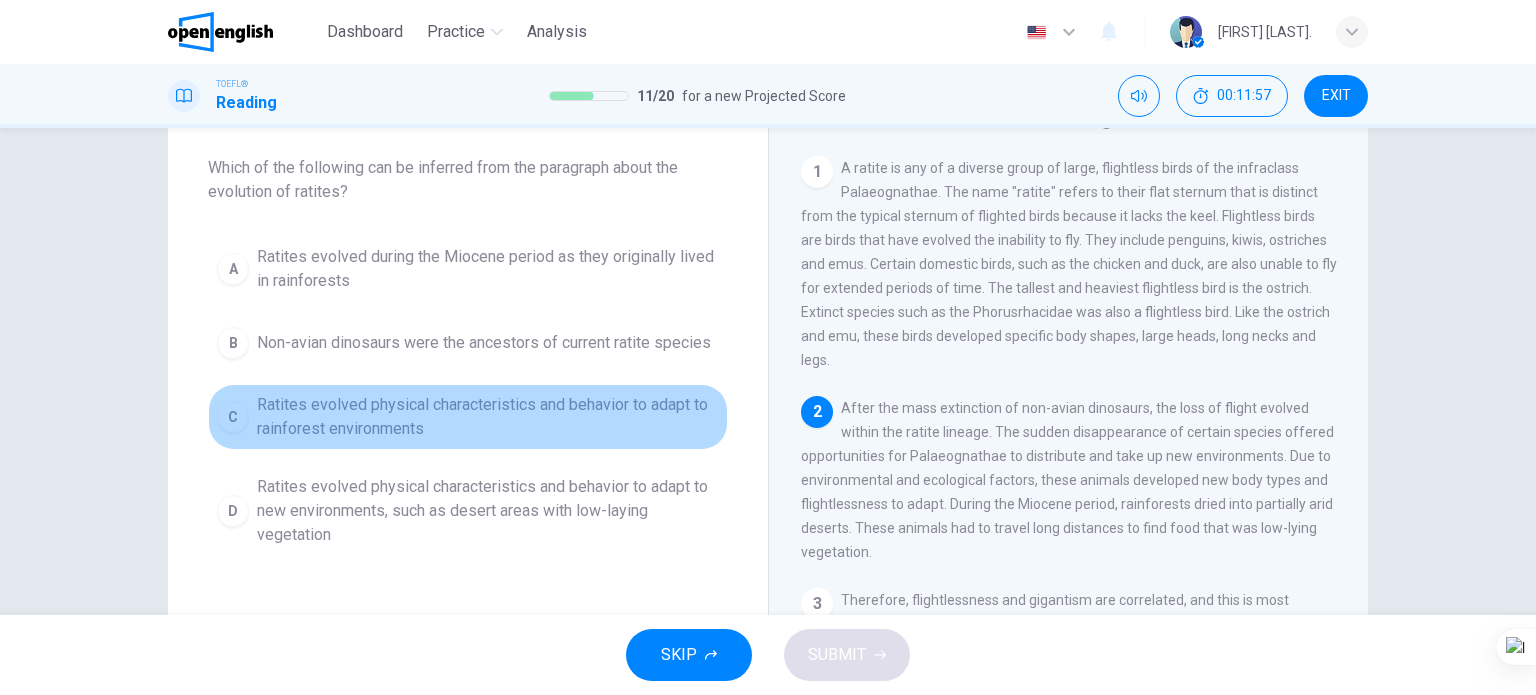 drag, startPoint x: 473, startPoint y: 407, endPoint x: 488, endPoint y: 406, distance: 15.033297 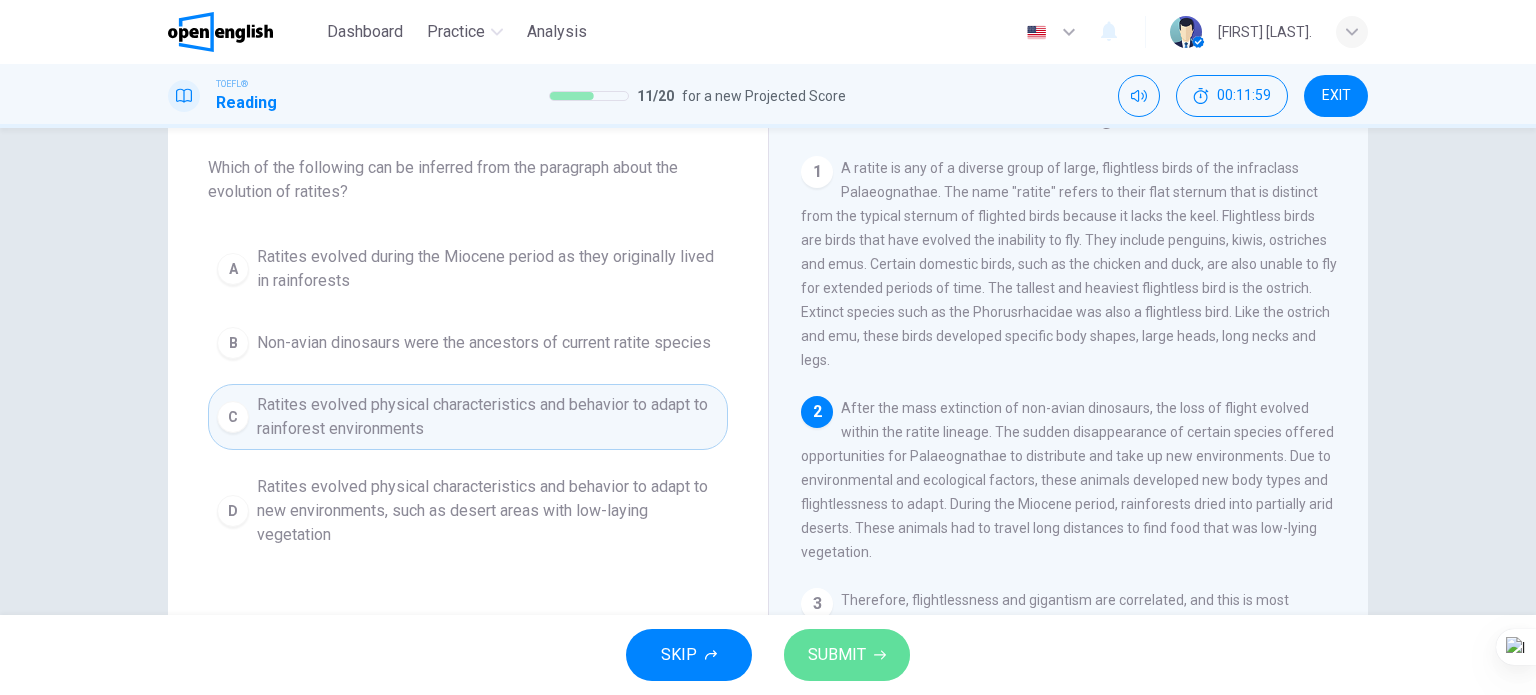 click on "SUBMIT" at bounding box center [837, 655] 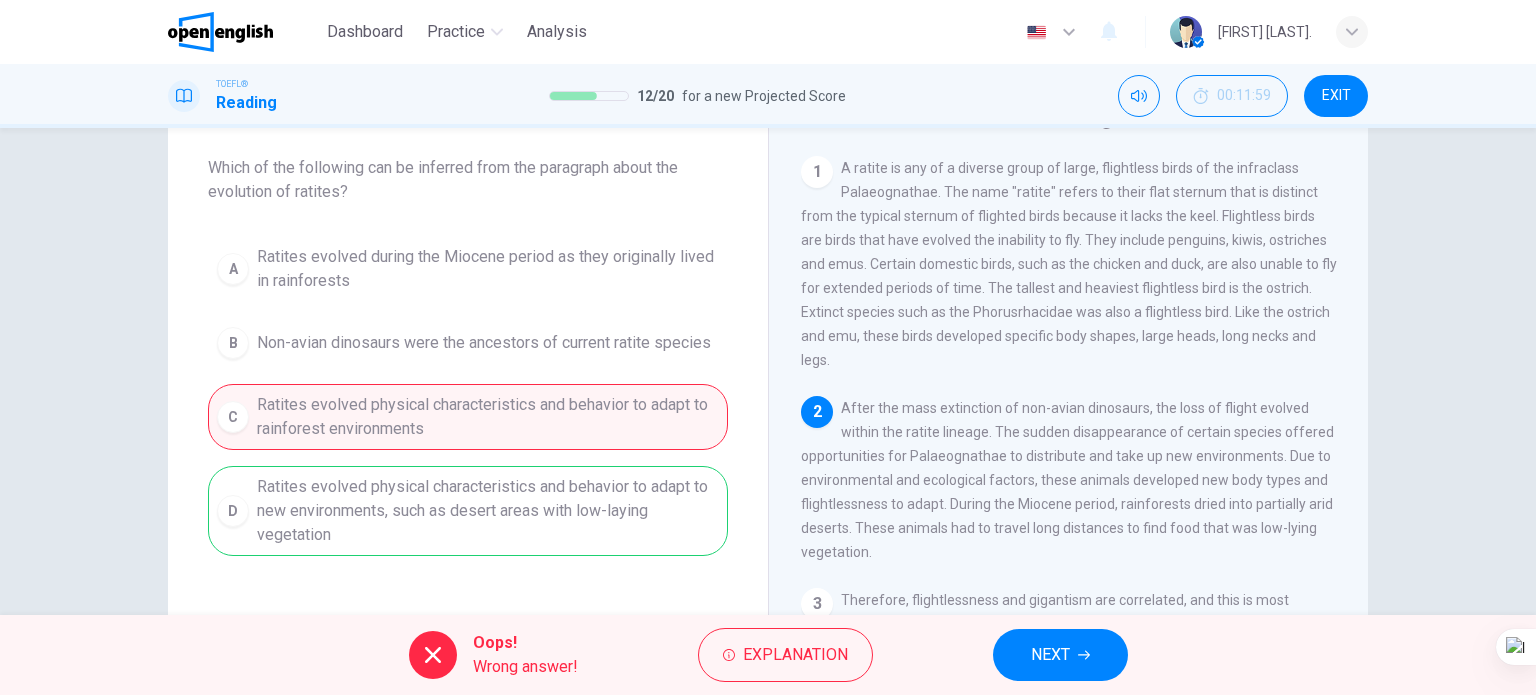 click on "NEXT" at bounding box center (1050, 655) 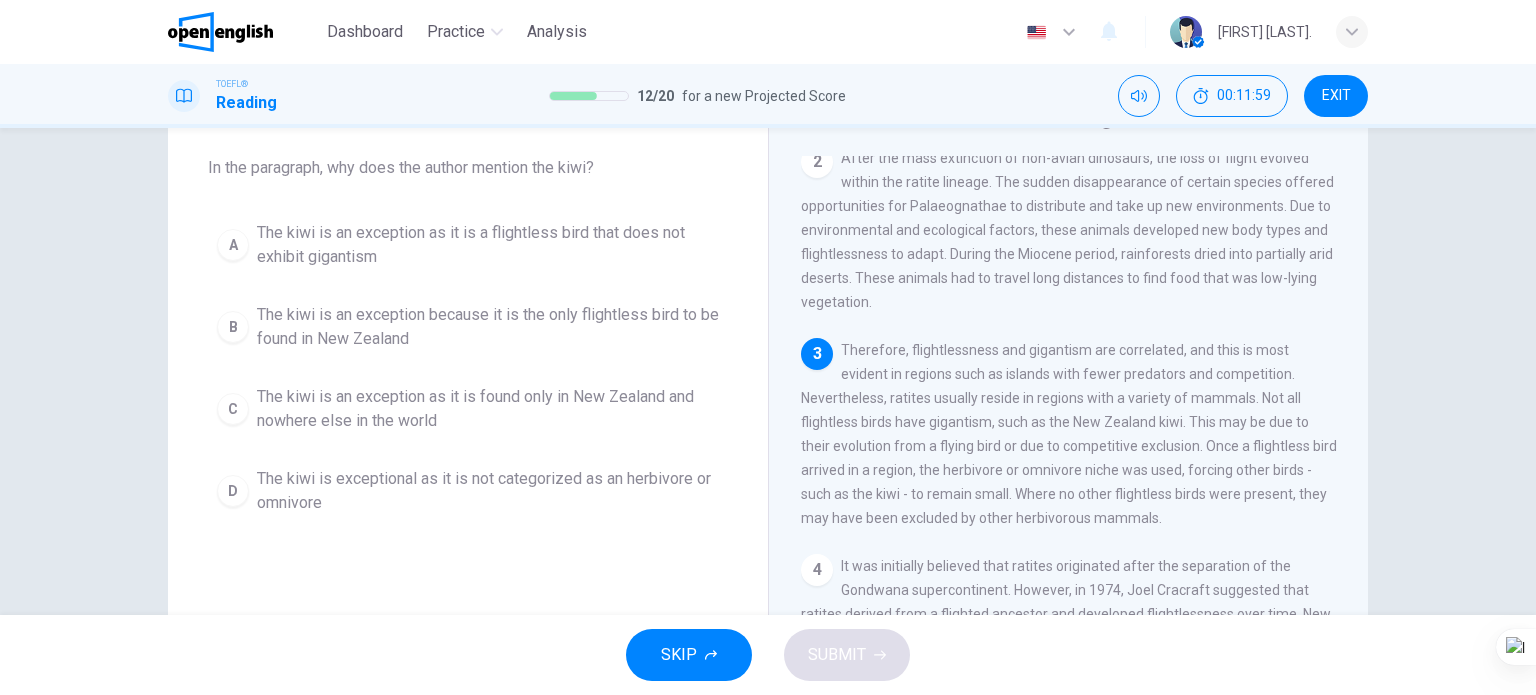 scroll, scrollTop: 268, scrollLeft: 0, axis: vertical 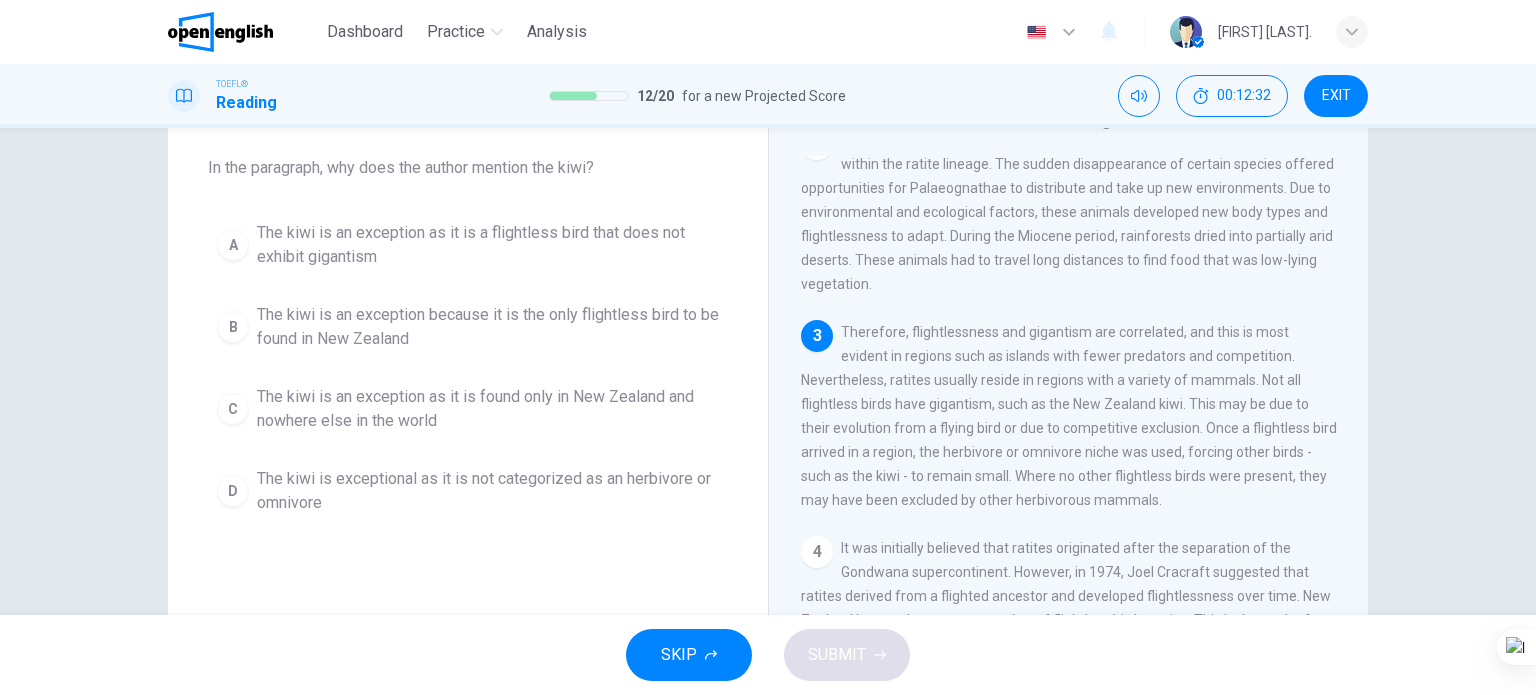 click on "The kiwi is an exception because it is the only flightless bird to be found in New Zealand" at bounding box center [488, 327] 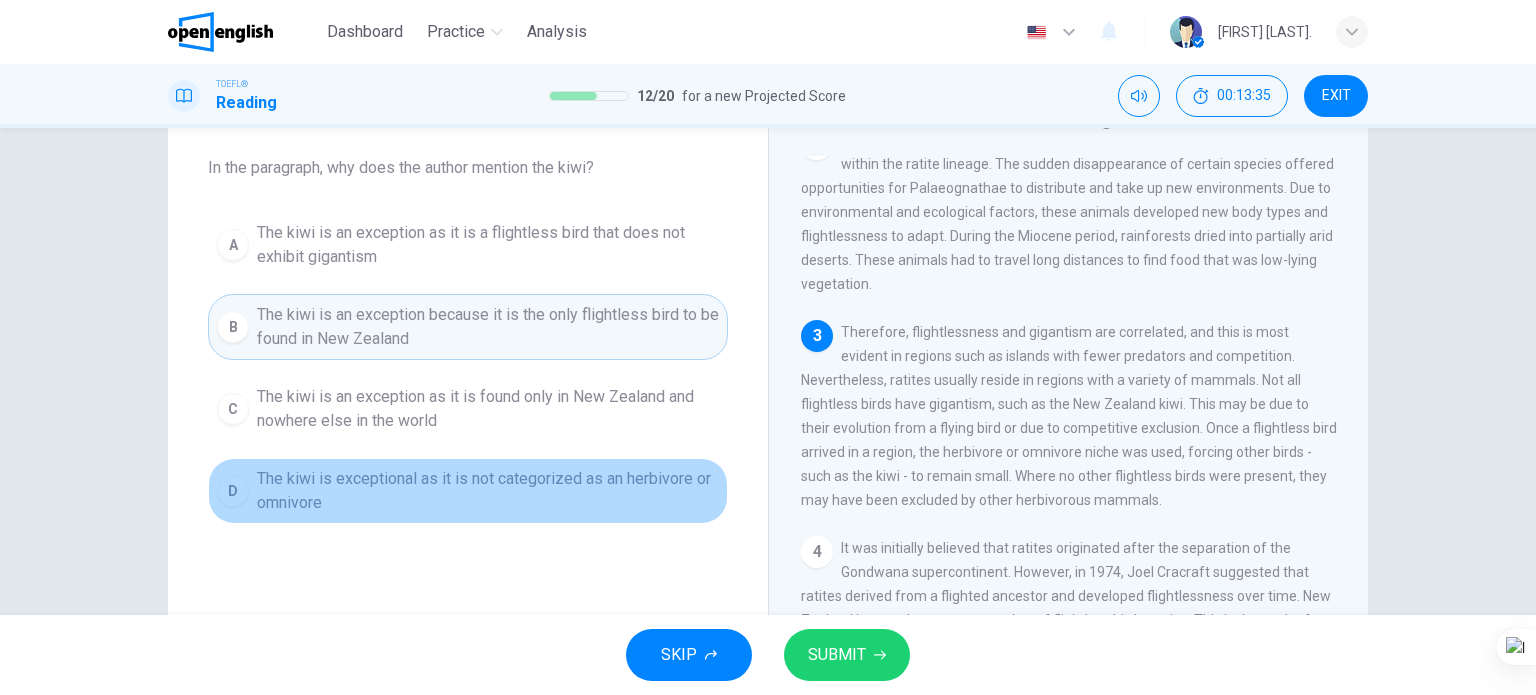 click on "The kiwi is exceptional as it is not categorized as an herbivore or omnivore" at bounding box center [488, 491] 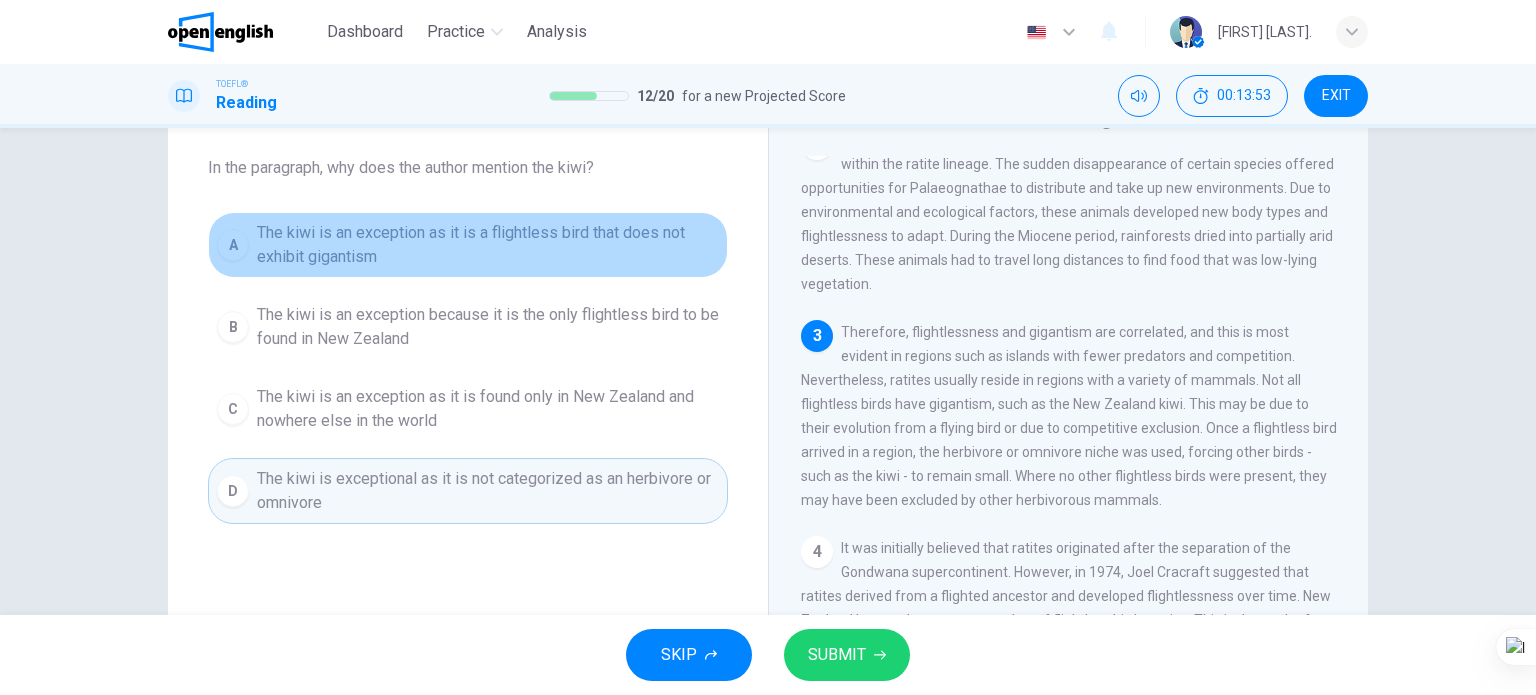 click on "The kiwi is an exception as it is a flightless bird that does not exhibit gigantism" at bounding box center [488, 245] 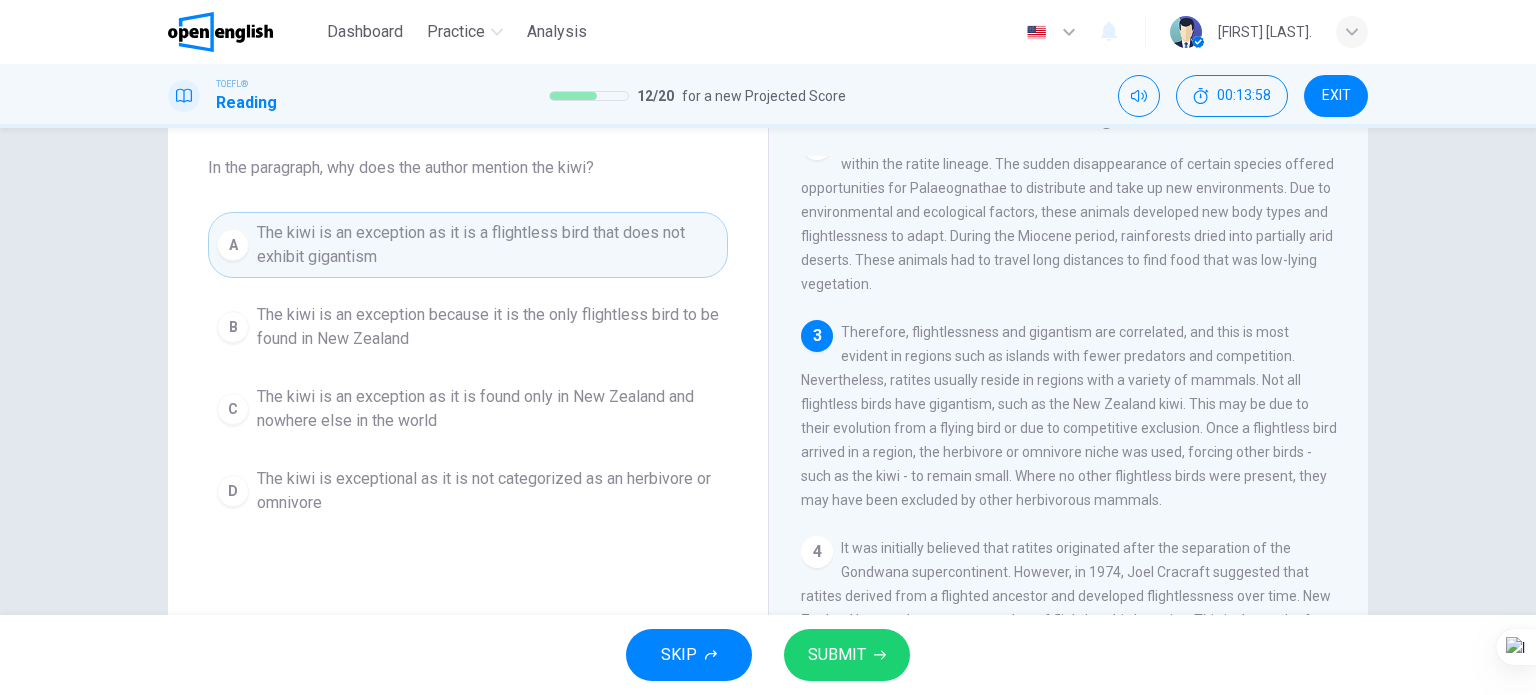 click on "SUBMIT" at bounding box center [837, 655] 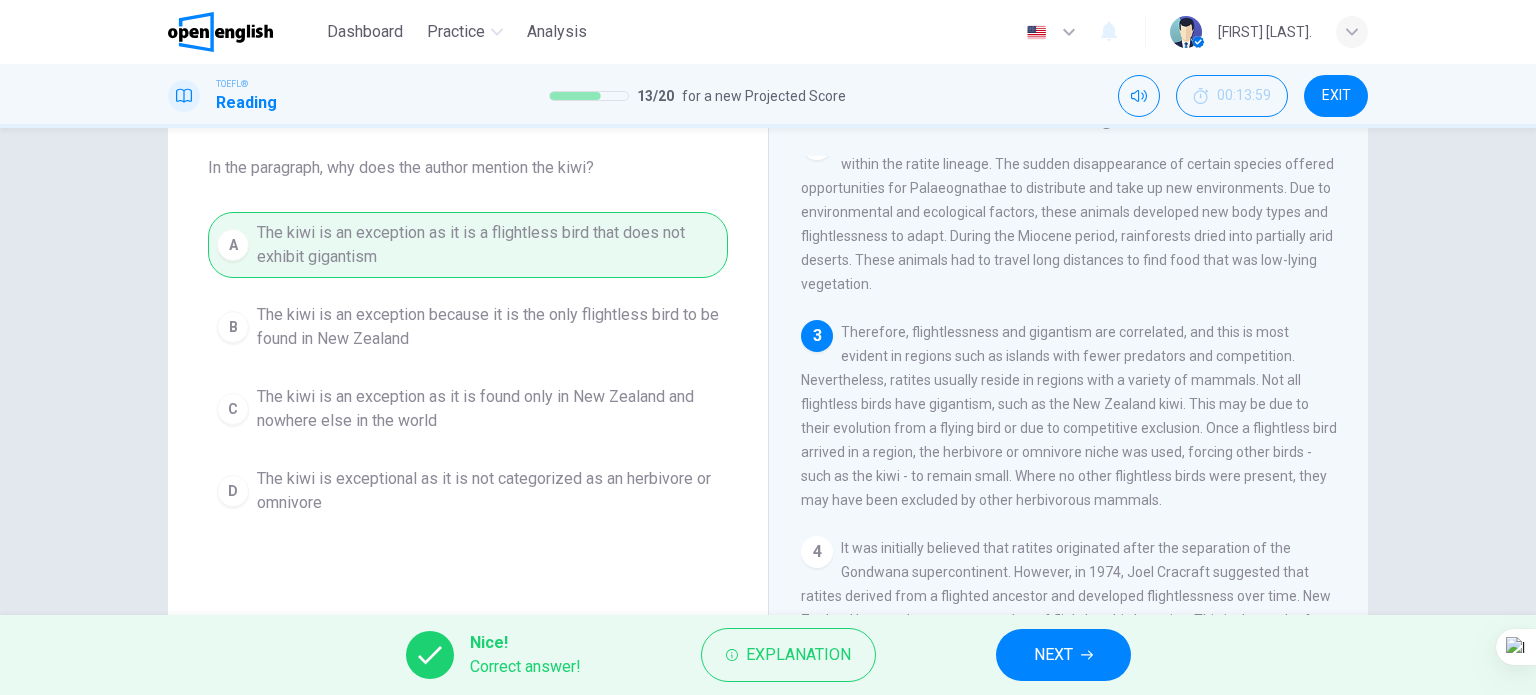 click on "NEXT" at bounding box center [1053, 655] 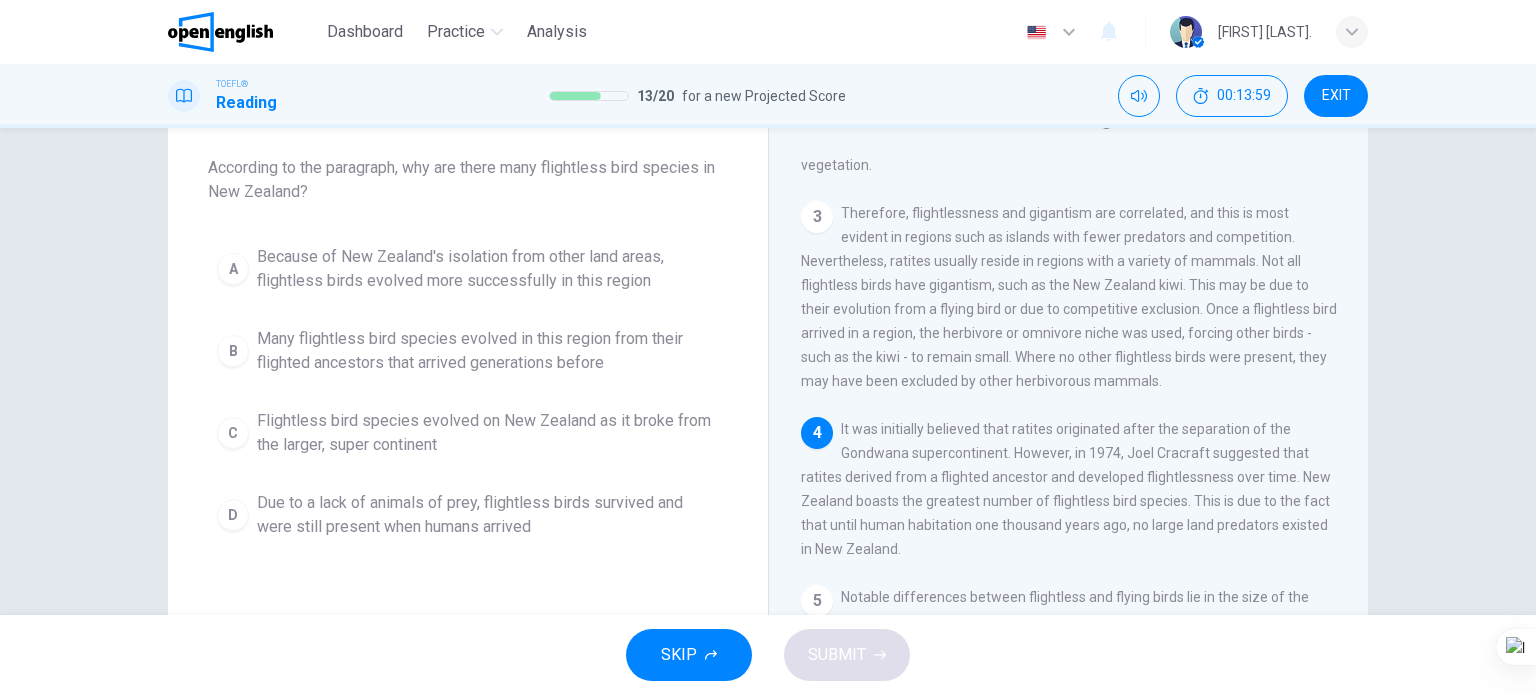 scroll, scrollTop: 440, scrollLeft: 0, axis: vertical 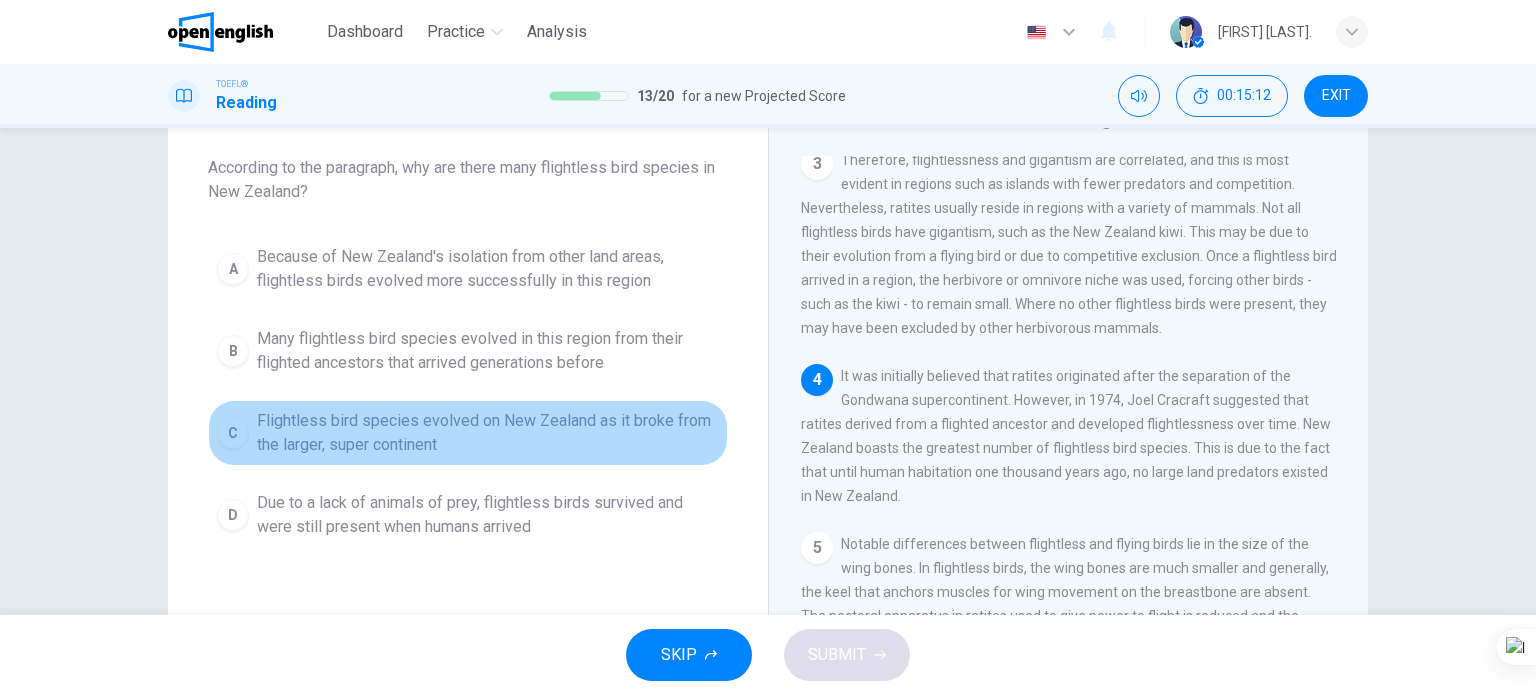 click on "Flightless bird species evolved on New Zealand as it broke from the larger, super continent" at bounding box center [488, 433] 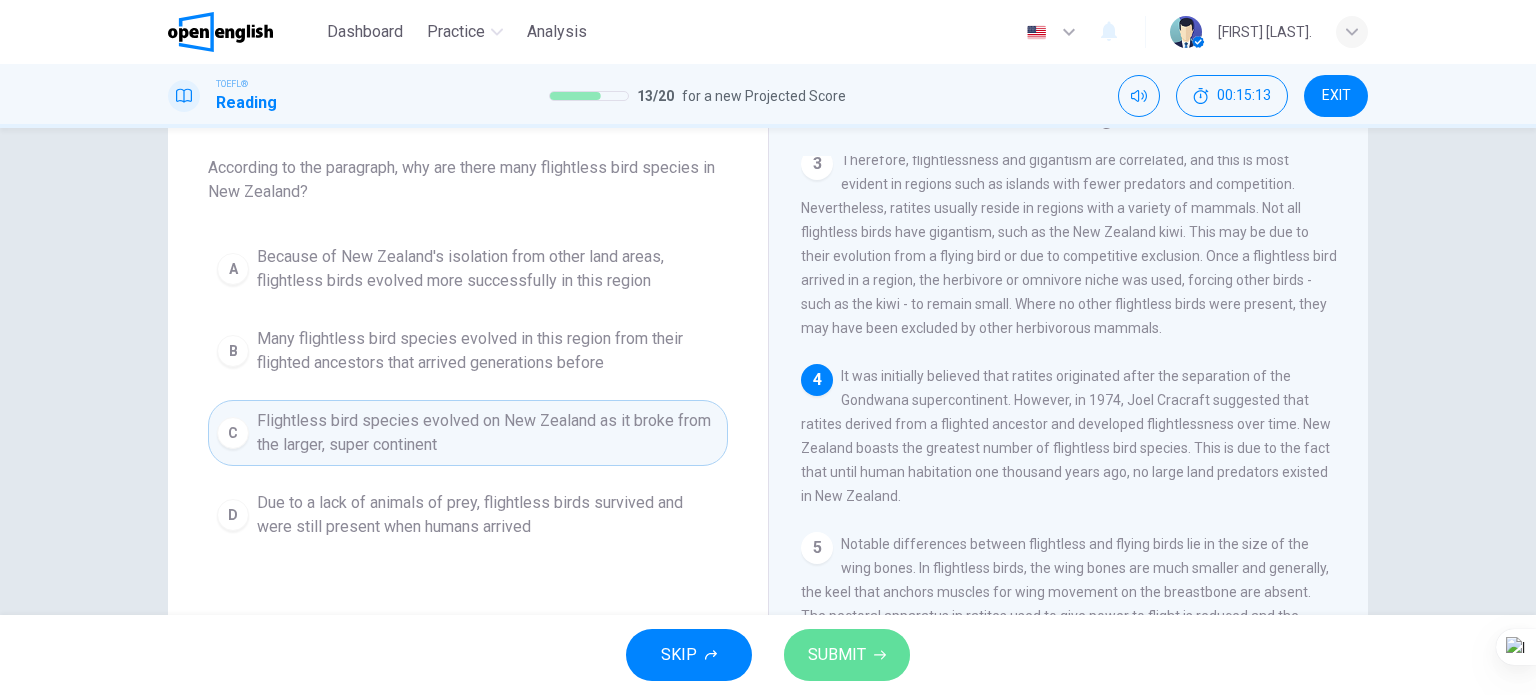 click on "SUBMIT" at bounding box center (837, 655) 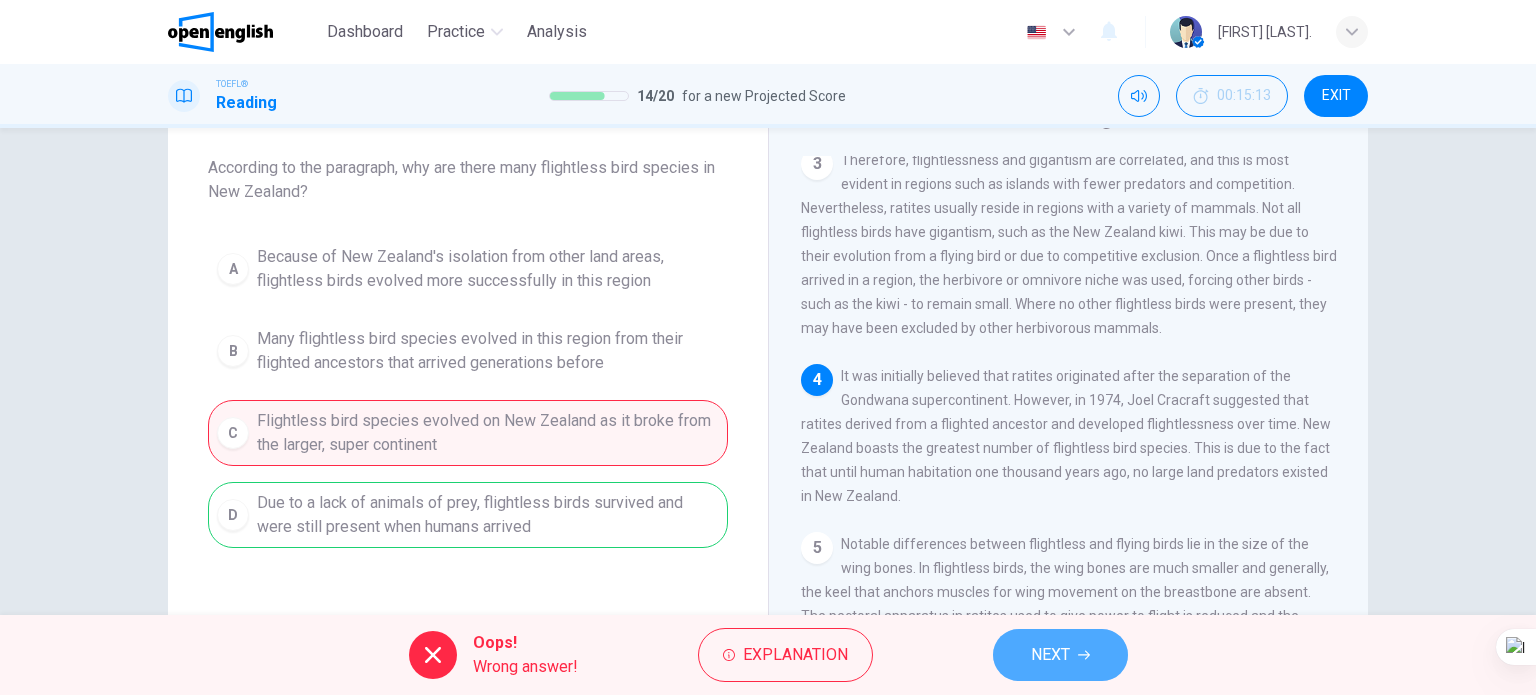 click on "NEXT" at bounding box center (1060, 655) 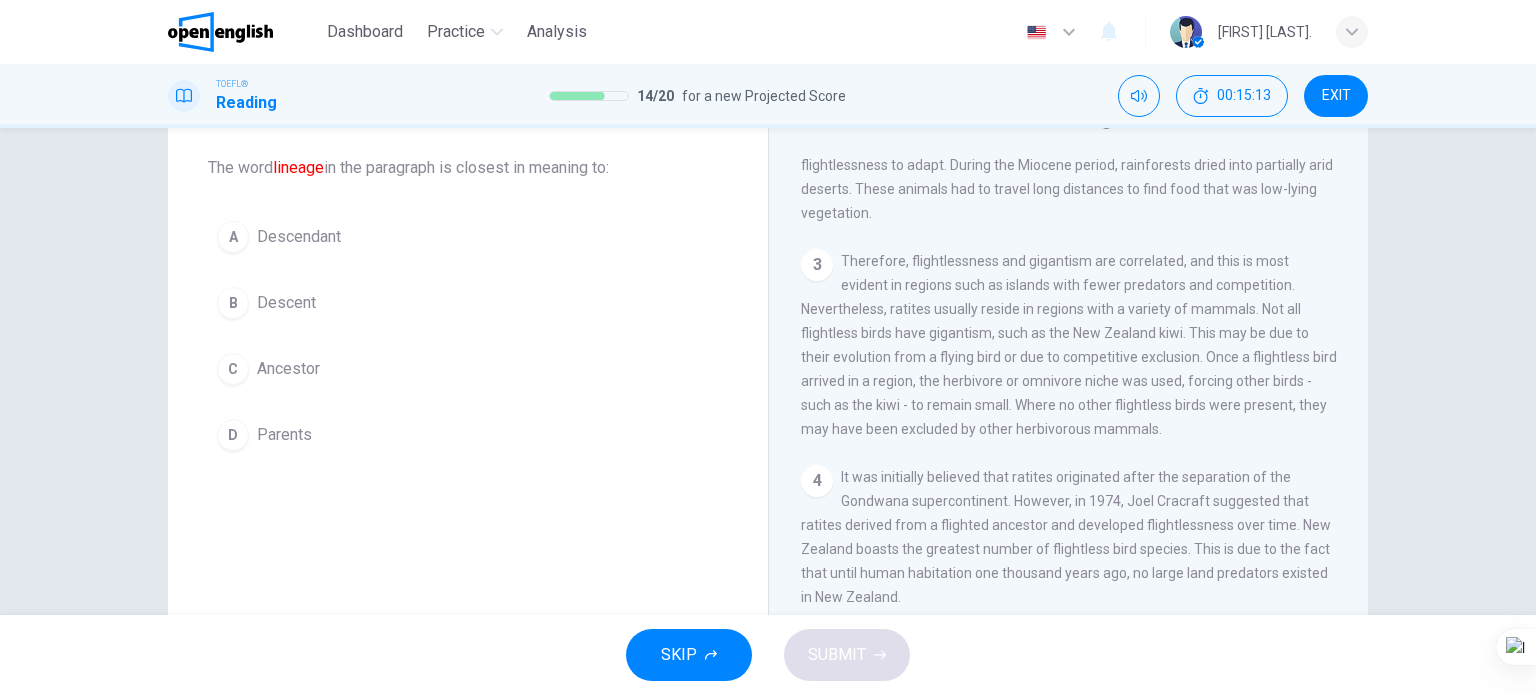 scroll, scrollTop: 247, scrollLeft: 0, axis: vertical 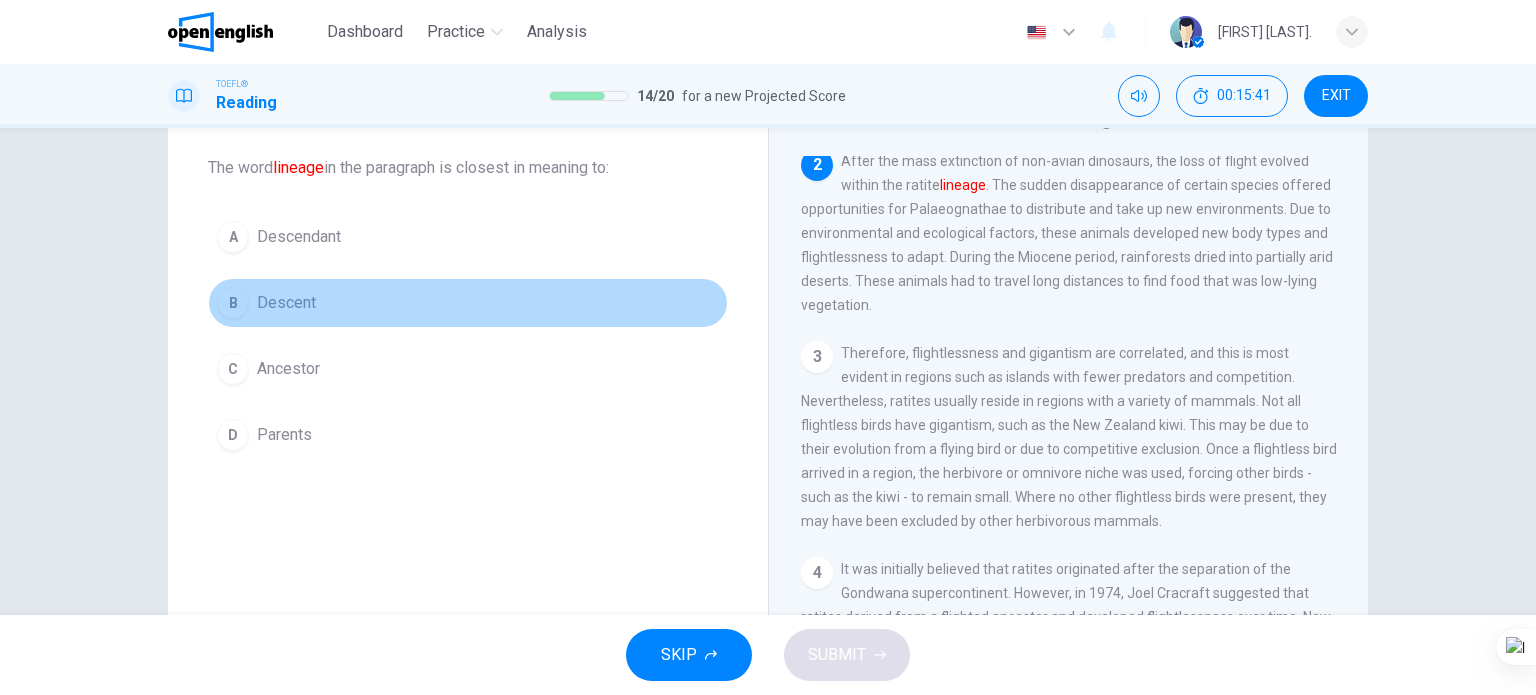 click on "B Descent" at bounding box center [468, 303] 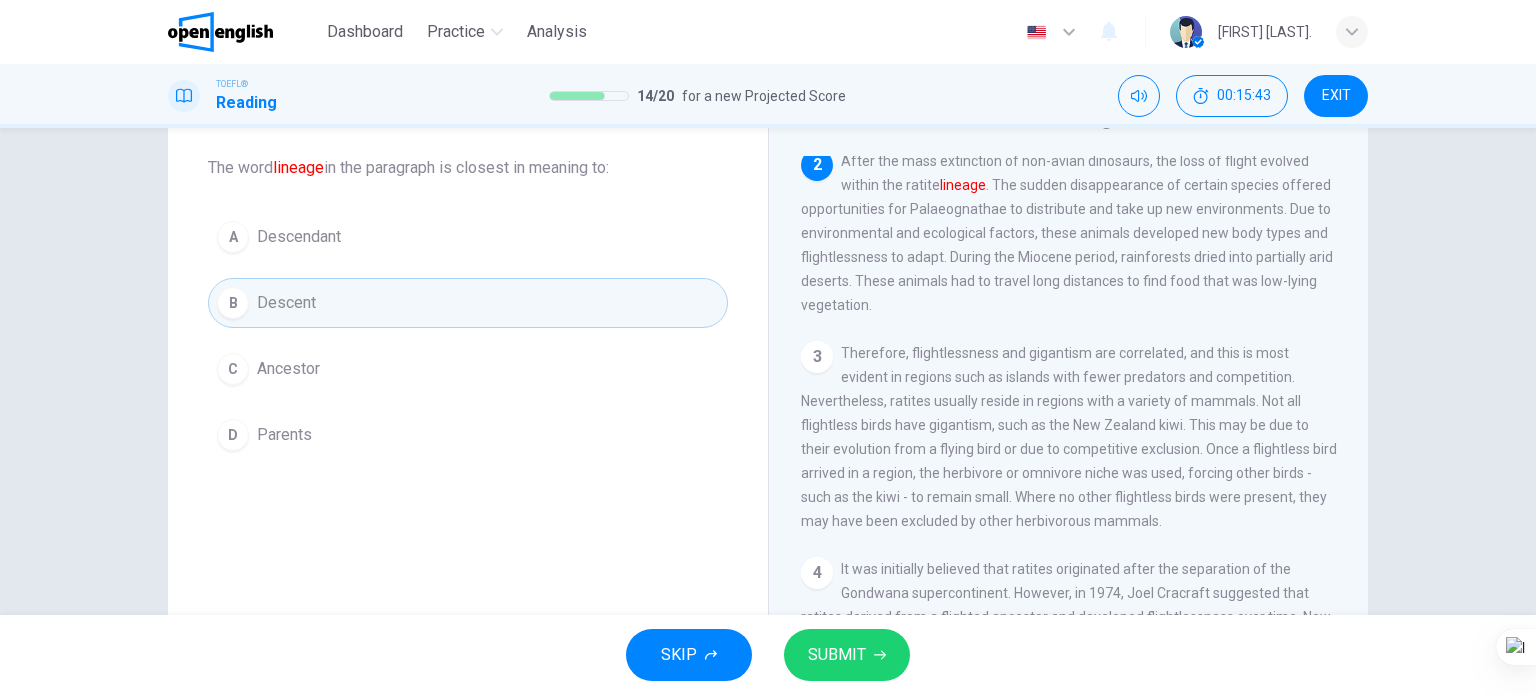 click on "SUBMIT" at bounding box center (837, 655) 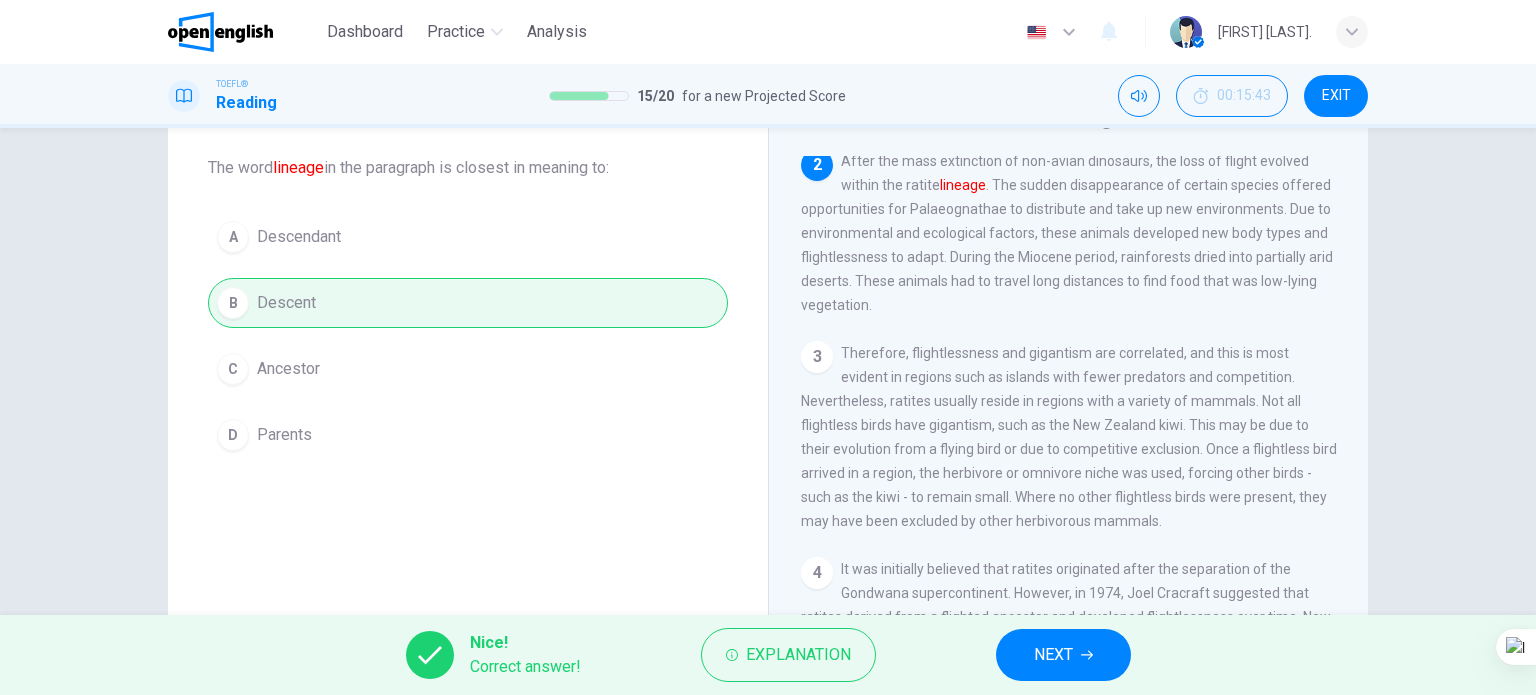 click on "NEXT" at bounding box center [1053, 655] 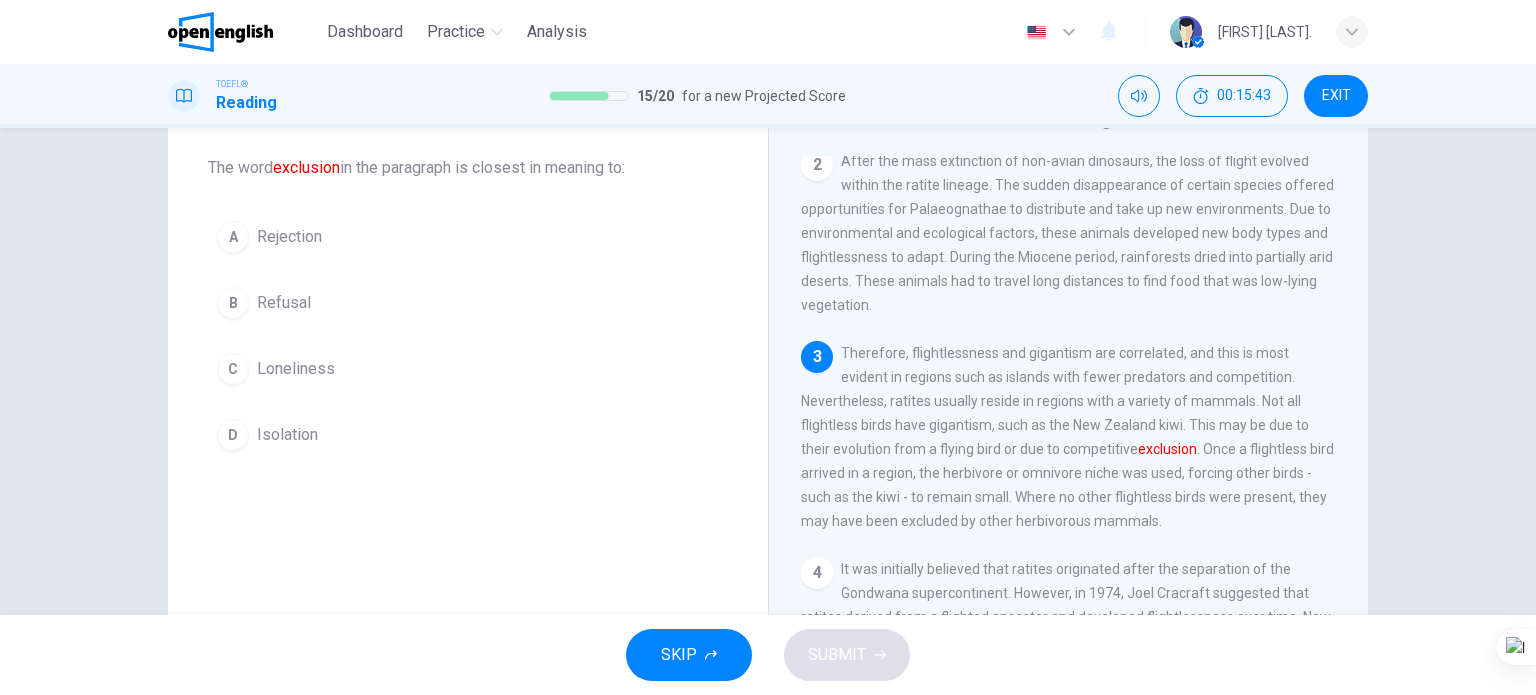 scroll, scrollTop: 268, scrollLeft: 0, axis: vertical 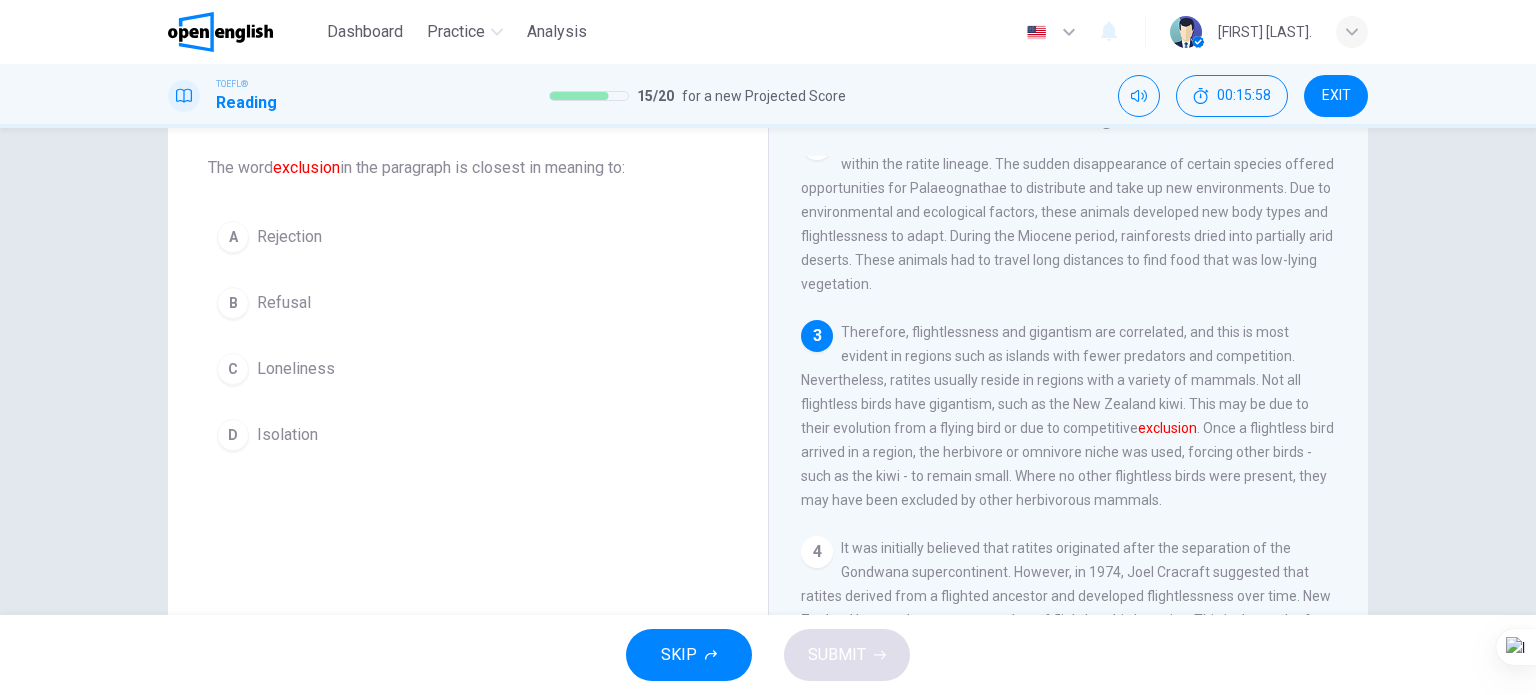 click on "Isolation" at bounding box center [287, 435] 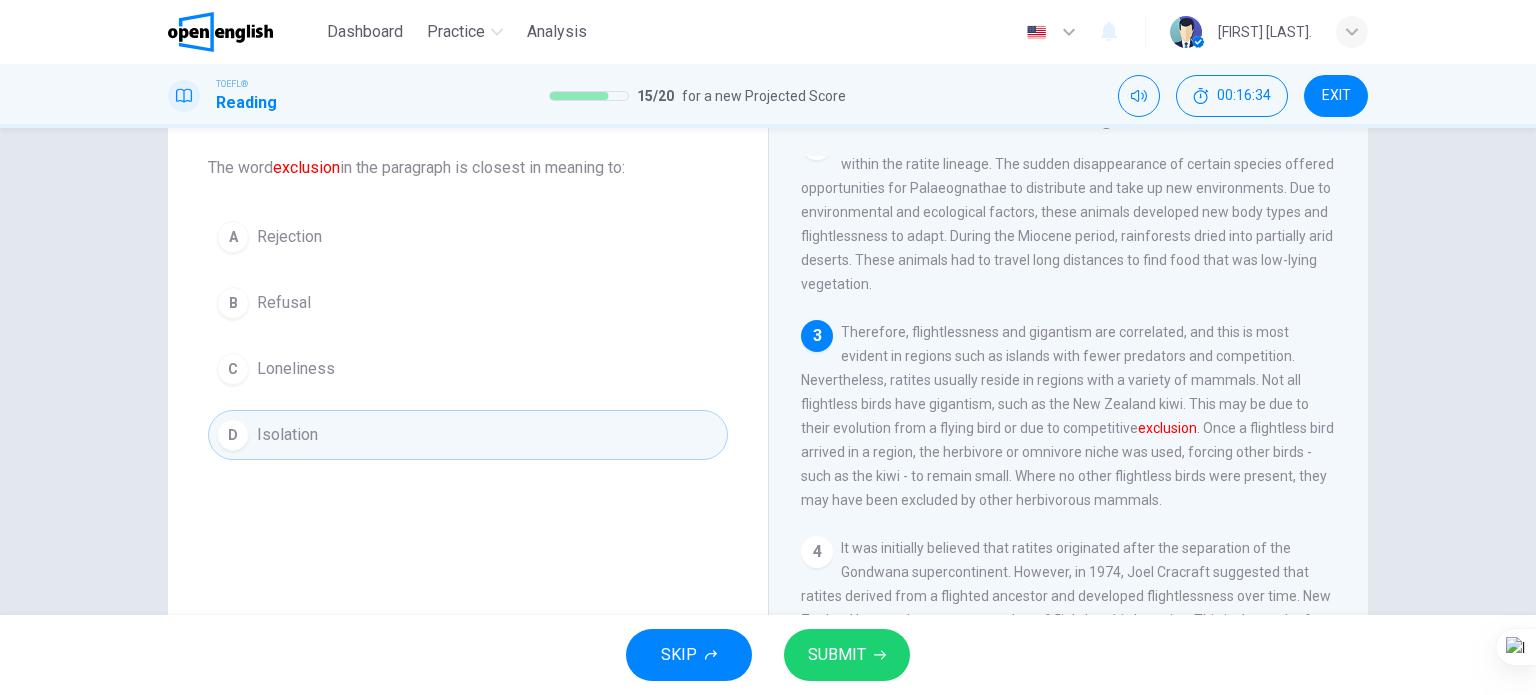 click on "SUBMIT" at bounding box center (837, 655) 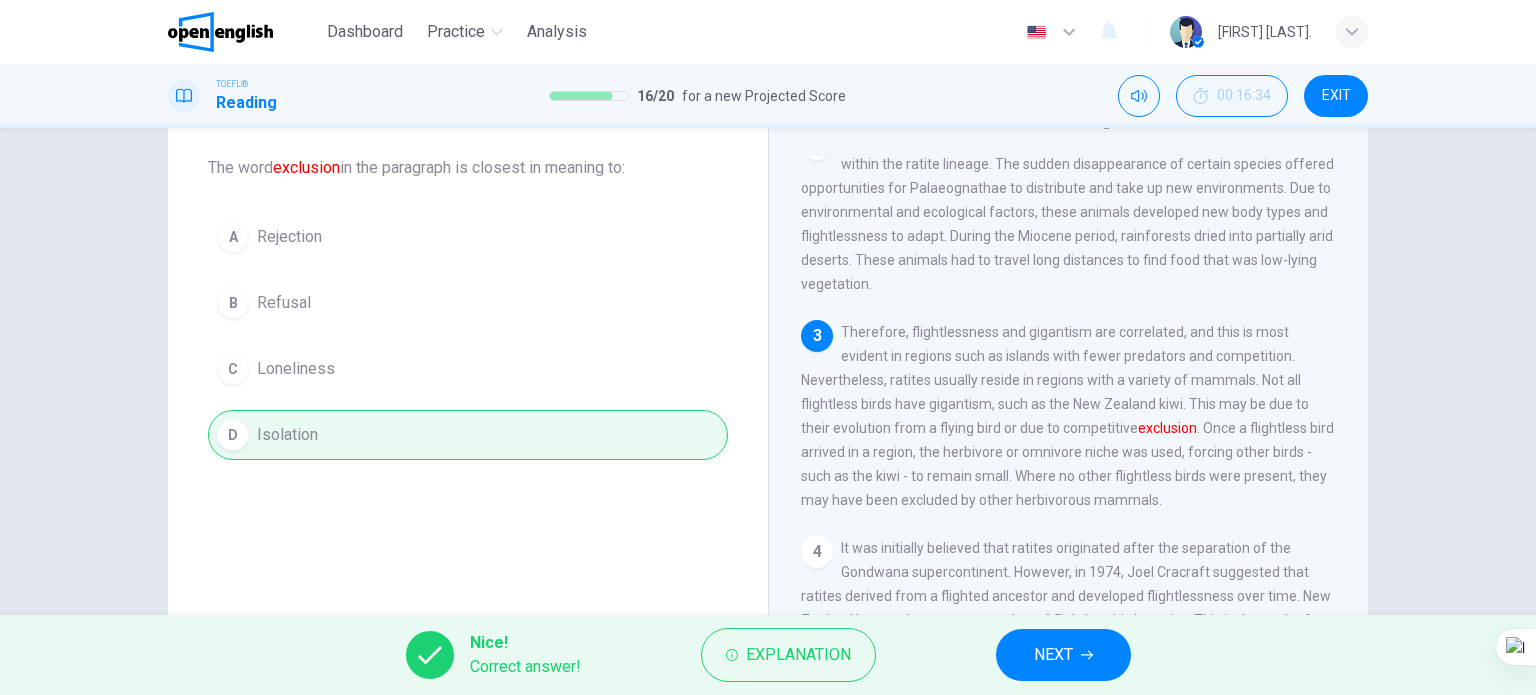 click on "NEXT" at bounding box center [1053, 655] 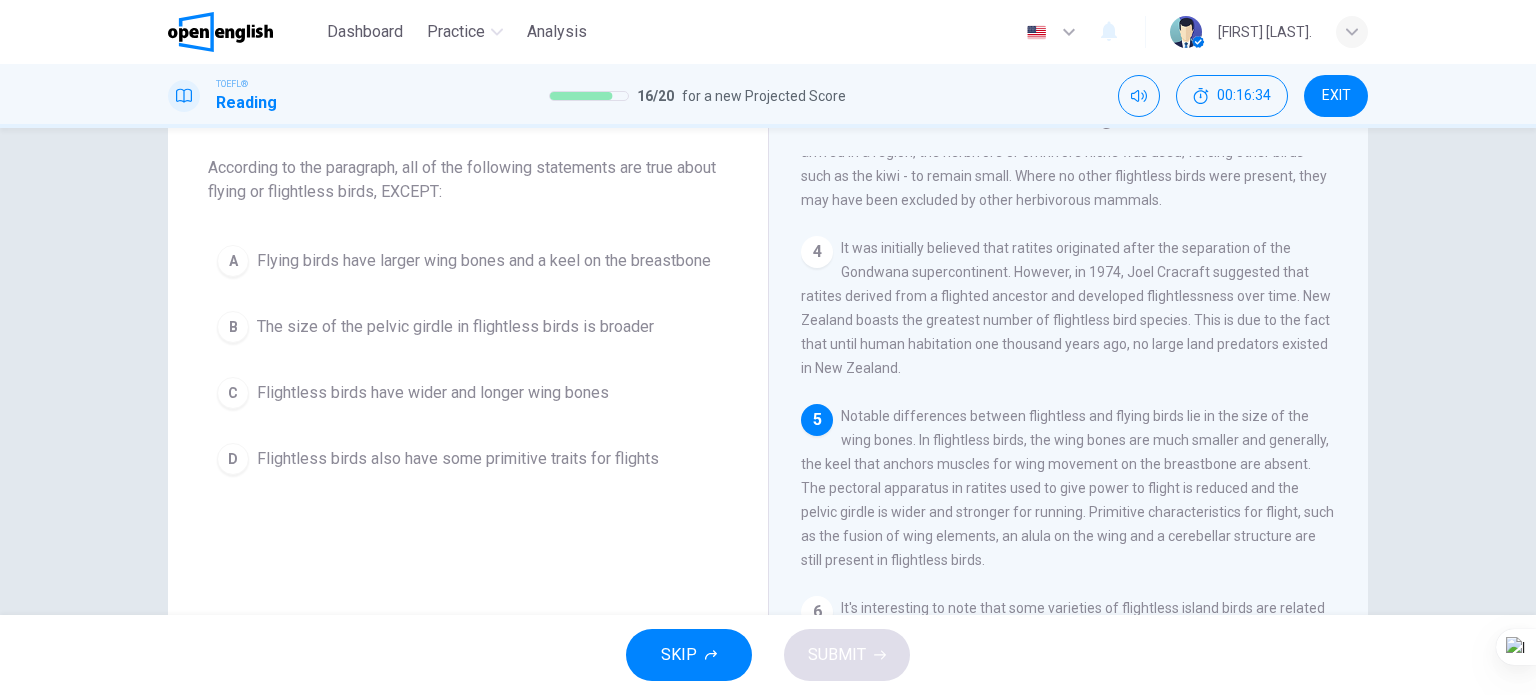 scroll, scrollTop: 638, scrollLeft: 0, axis: vertical 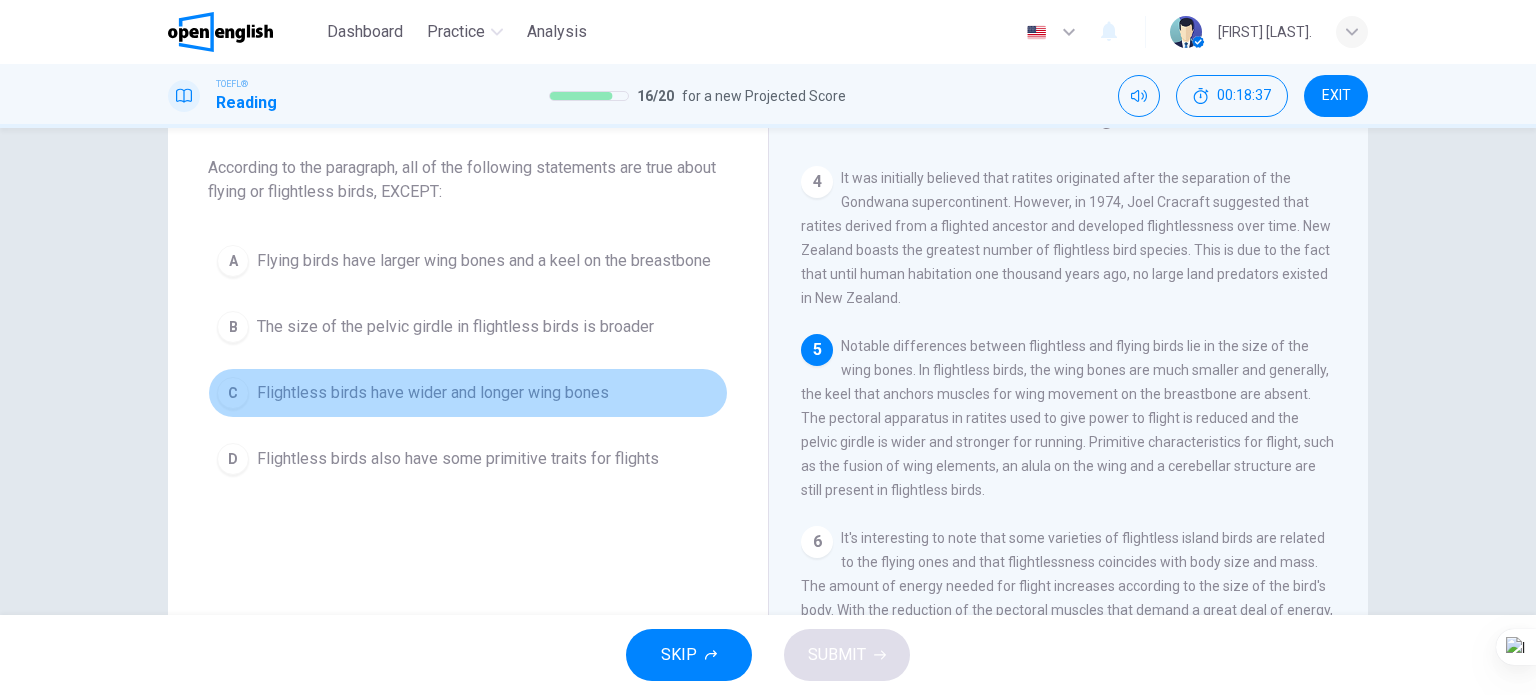 click on "Flightless birds have wider and longer wing bones" at bounding box center (433, 393) 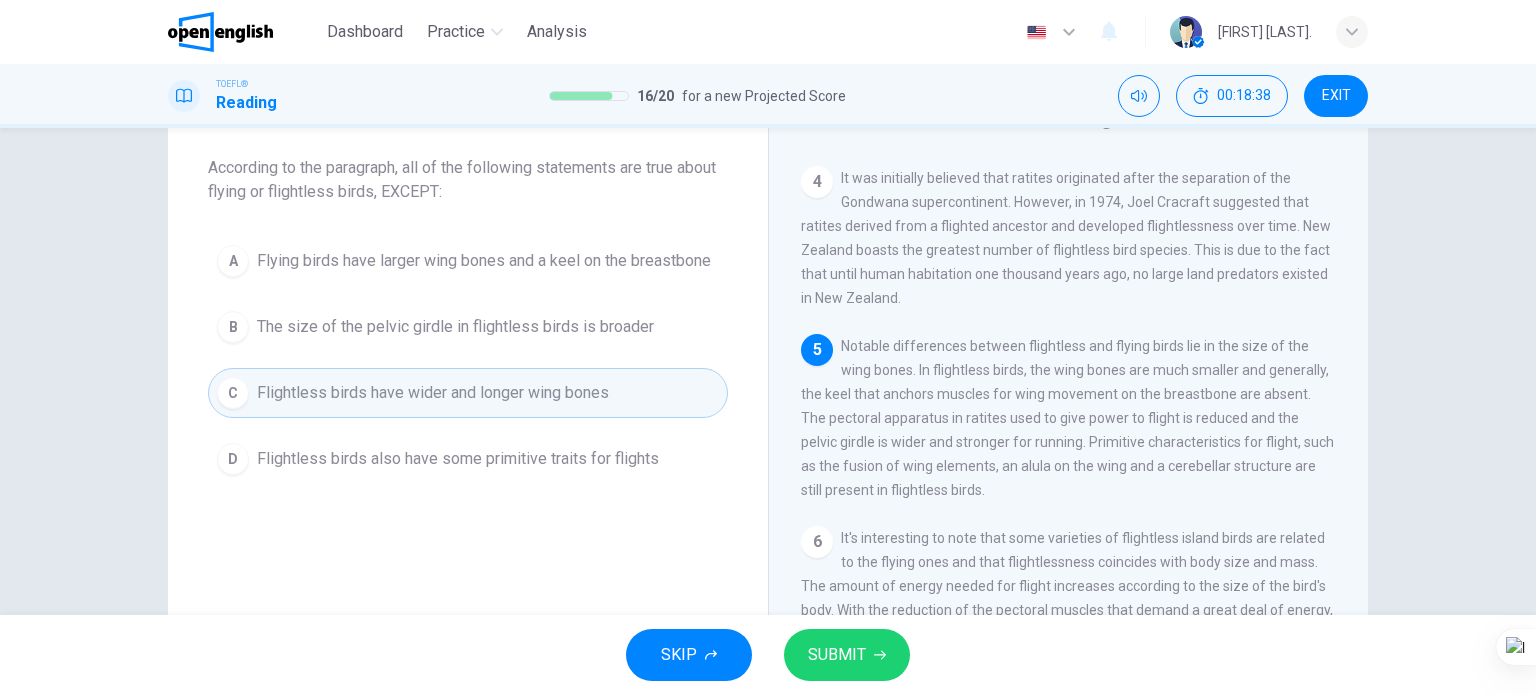 click on "SUBMIT" at bounding box center [837, 655] 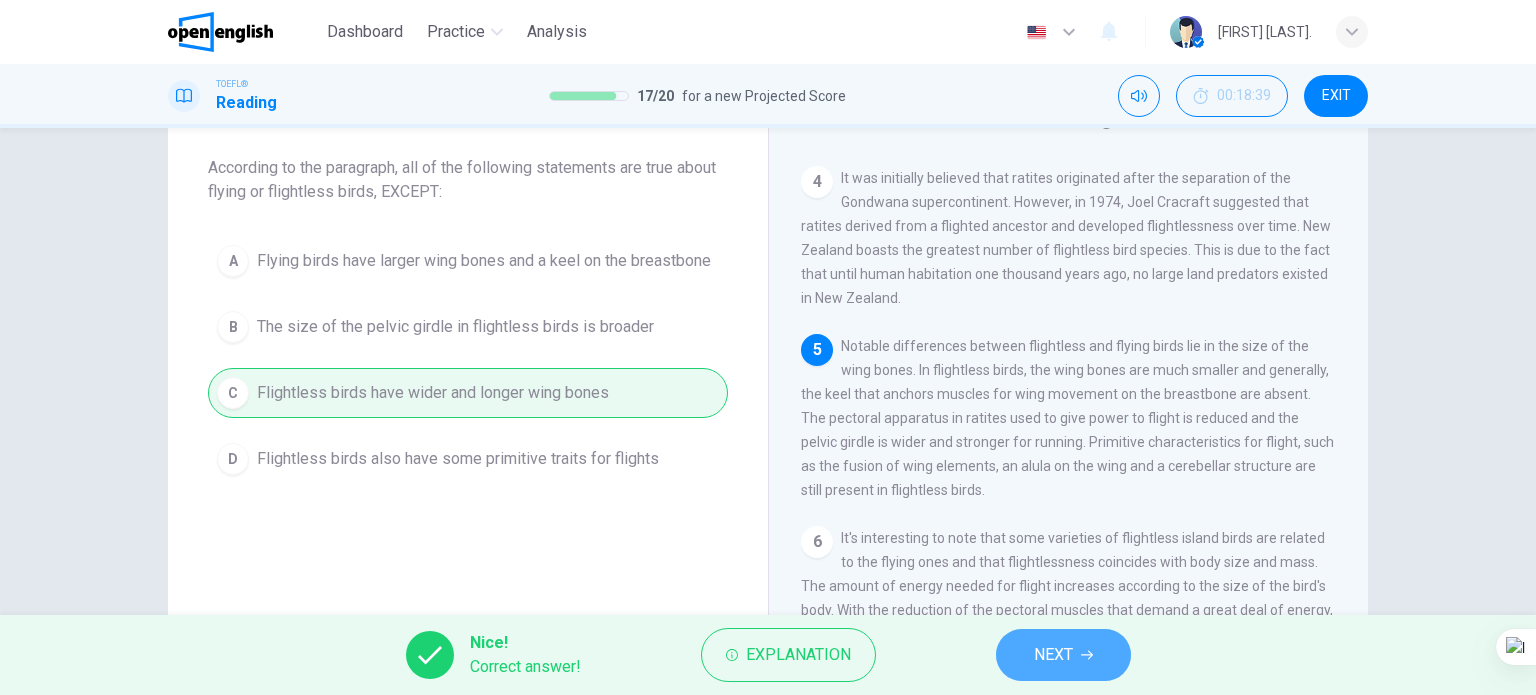 click on "NEXT" at bounding box center [1053, 655] 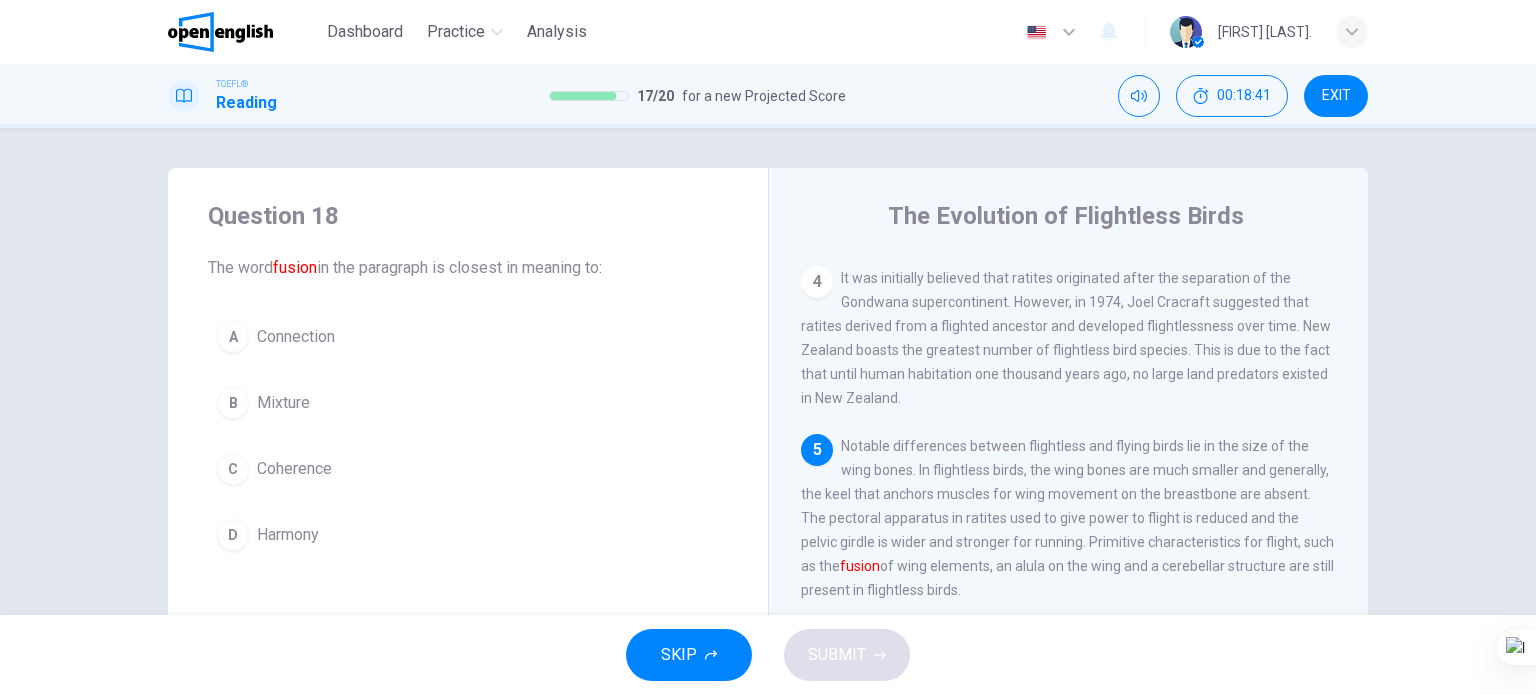 scroll, scrollTop: 100, scrollLeft: 0, axis: vertical 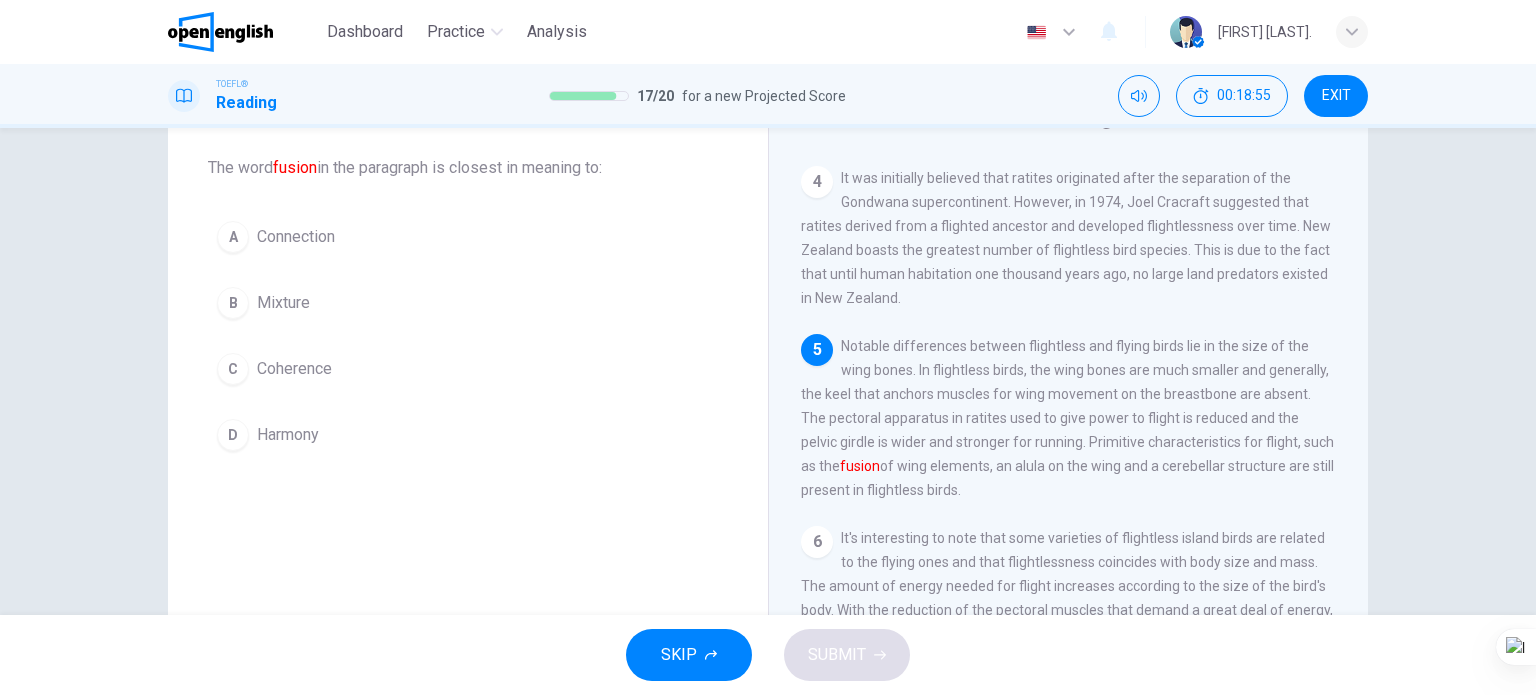 click on "Harmony" at bounding box center (288, 435) 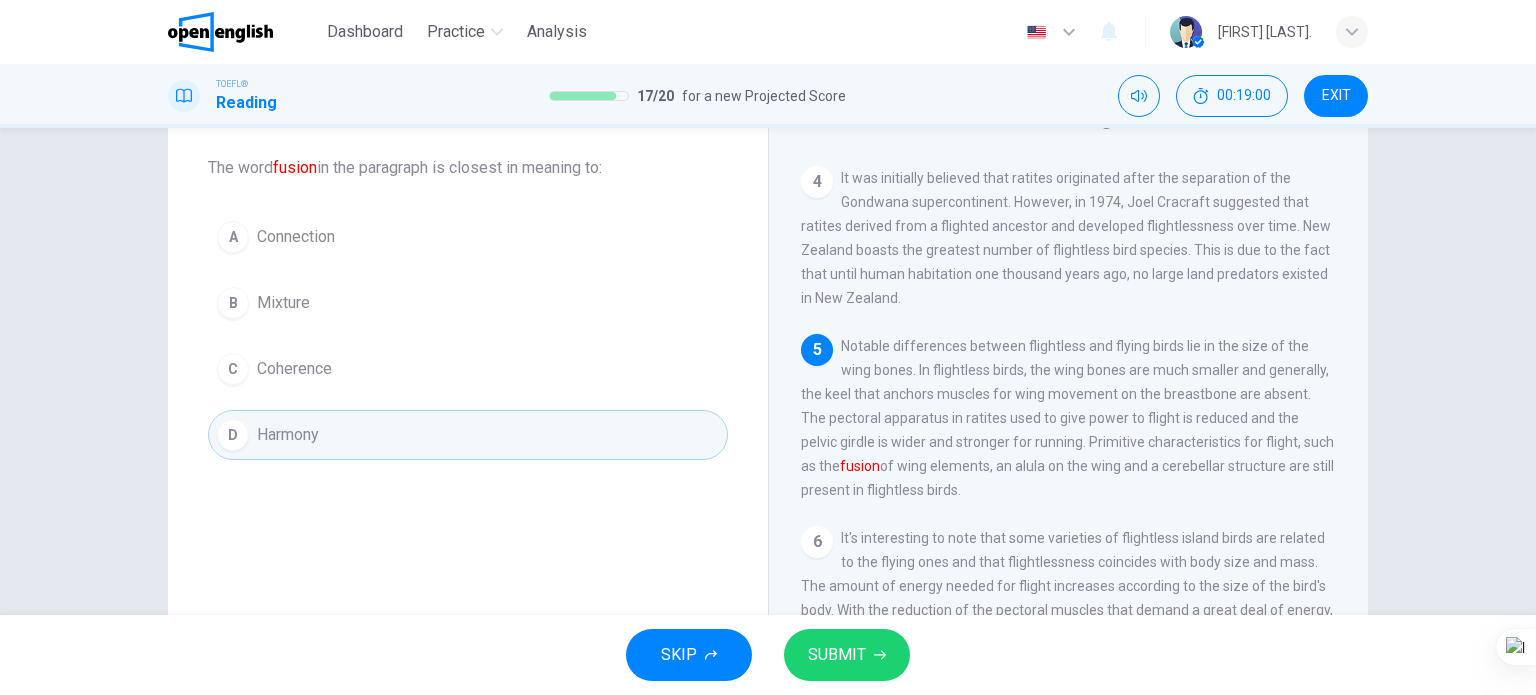 click on "B Mixture" at bounding box center [468, 303] 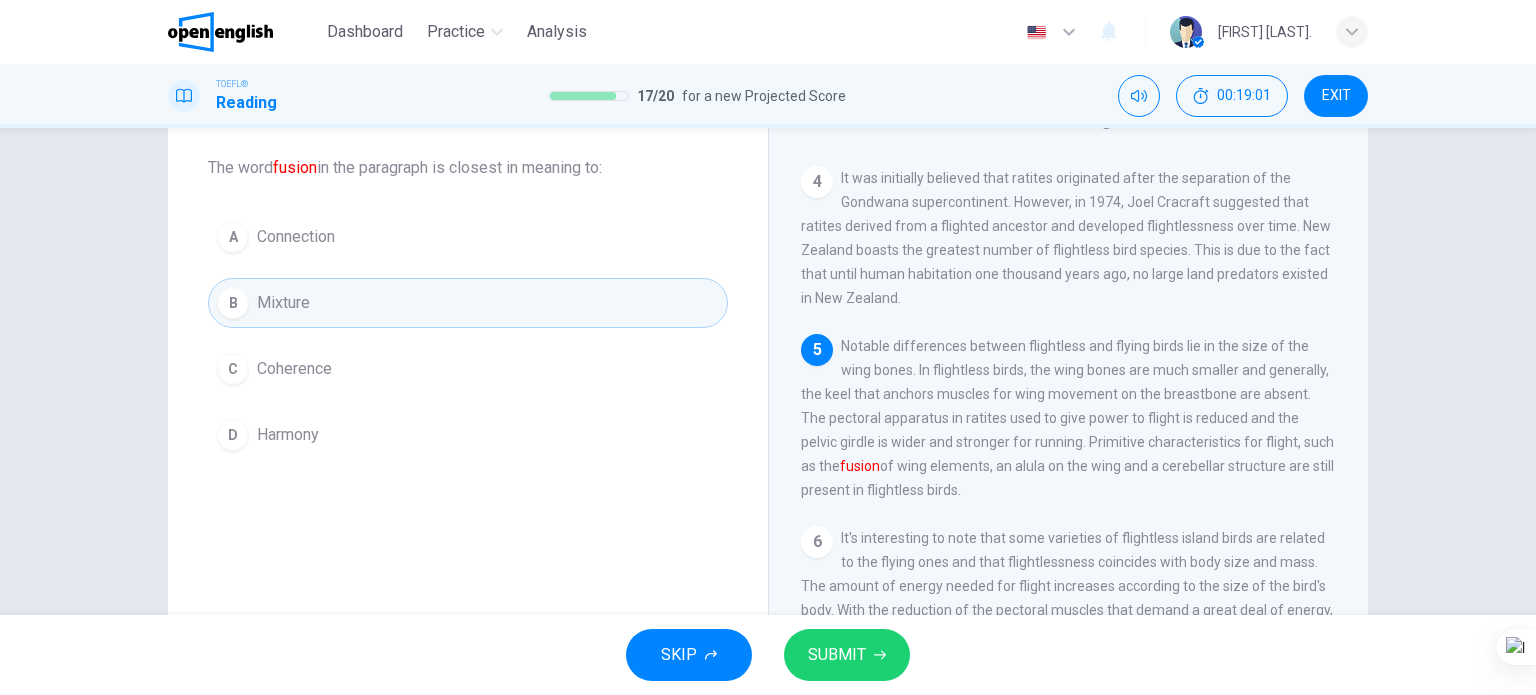 drag, startPoint x: 927, startPoint y: 673, endPoint x: 875, endPoint y: 651, distance: 56.462376 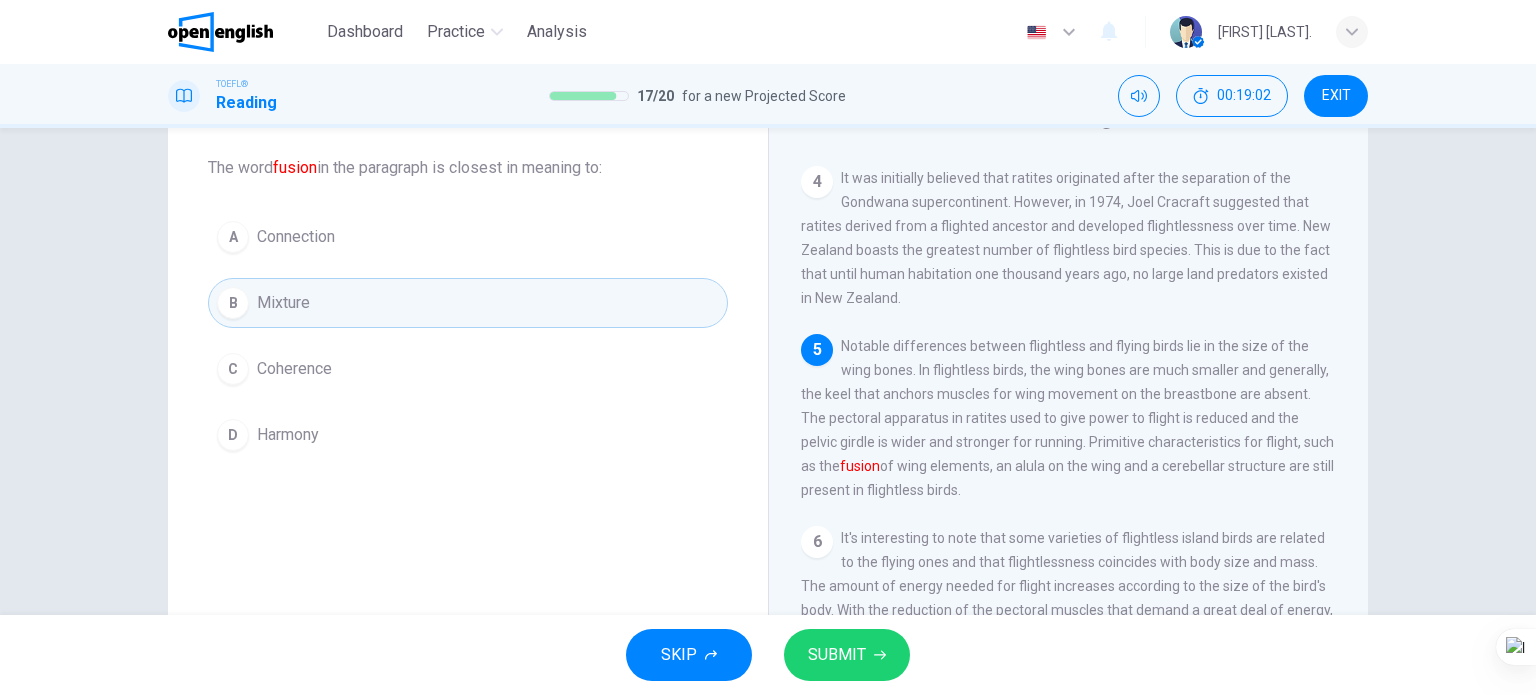 click on "SUBMIT" at bounding box center [847, 655] 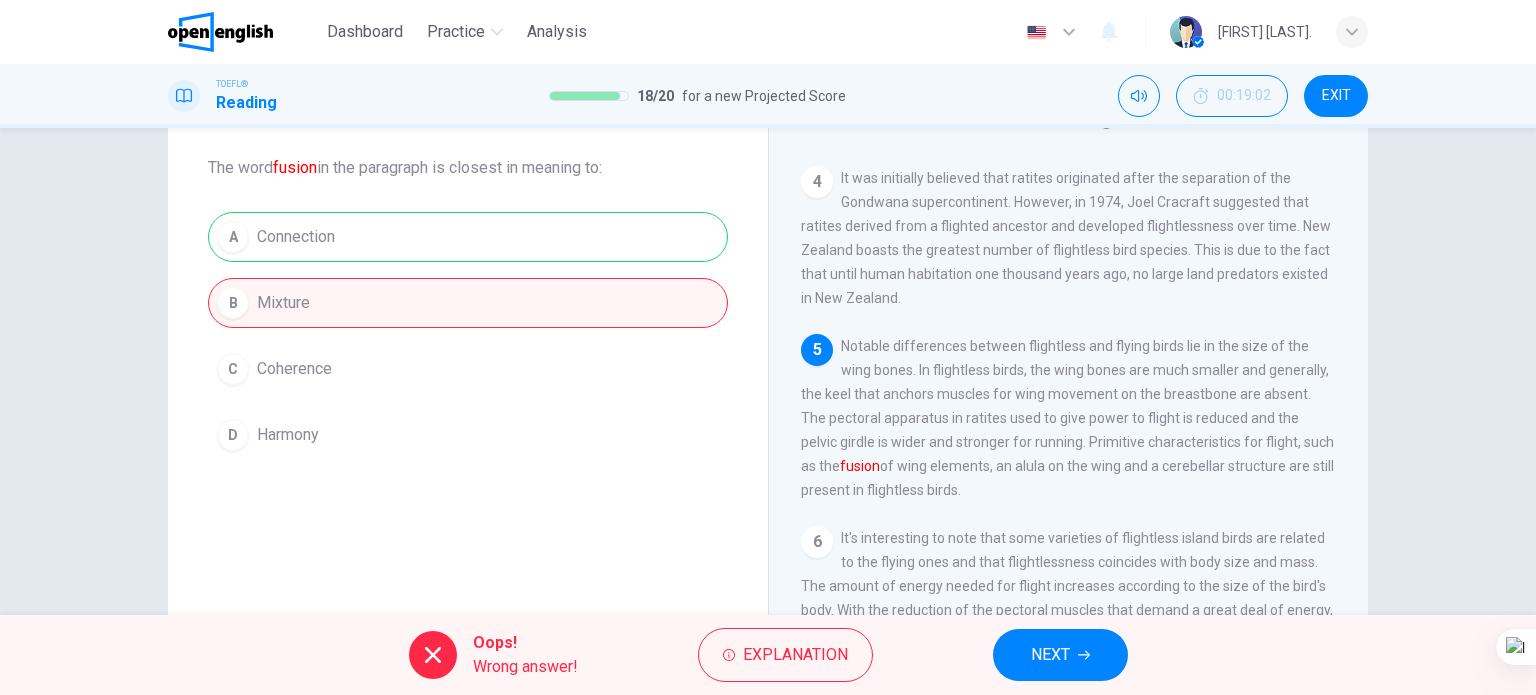 click on "NEXT" at bounding box center (1050, 655) 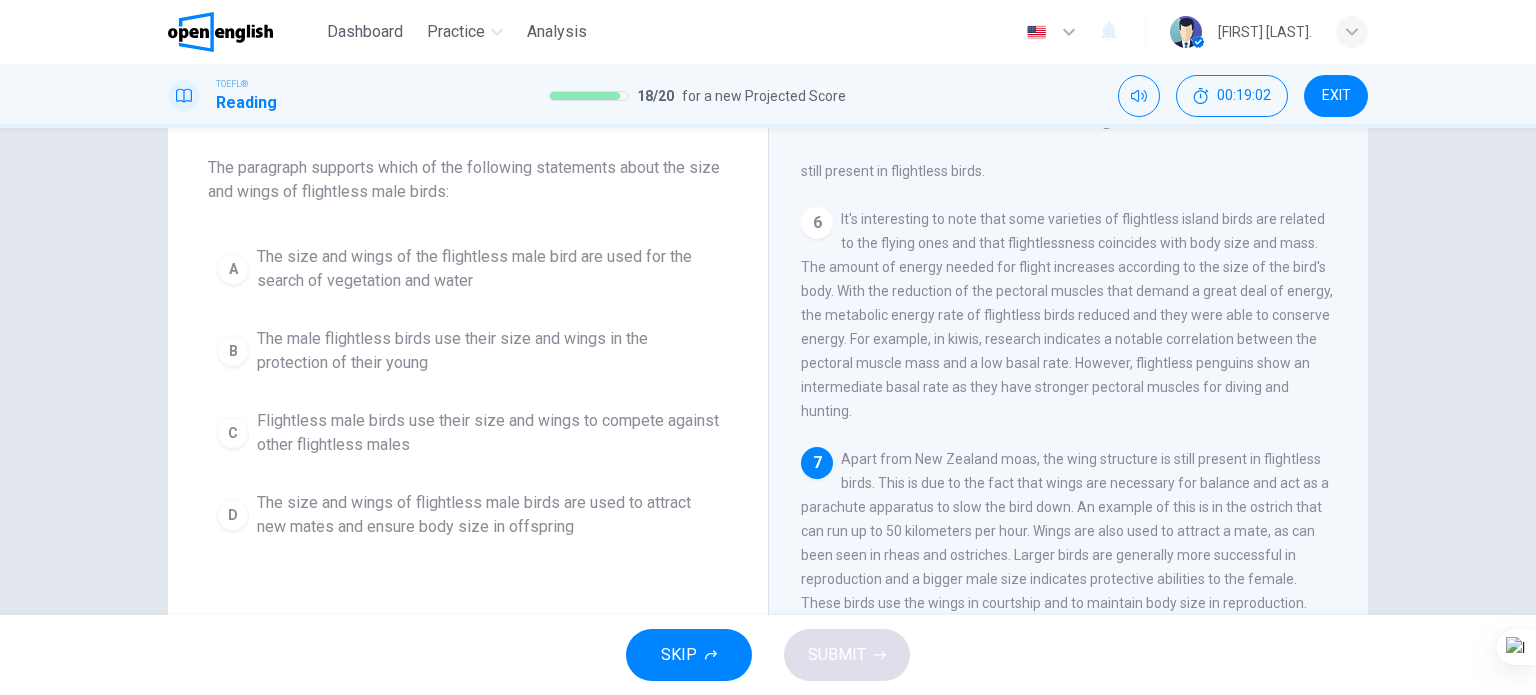 scroll, scrollTop: 1006, scrollLeft: 0, axis: vertical 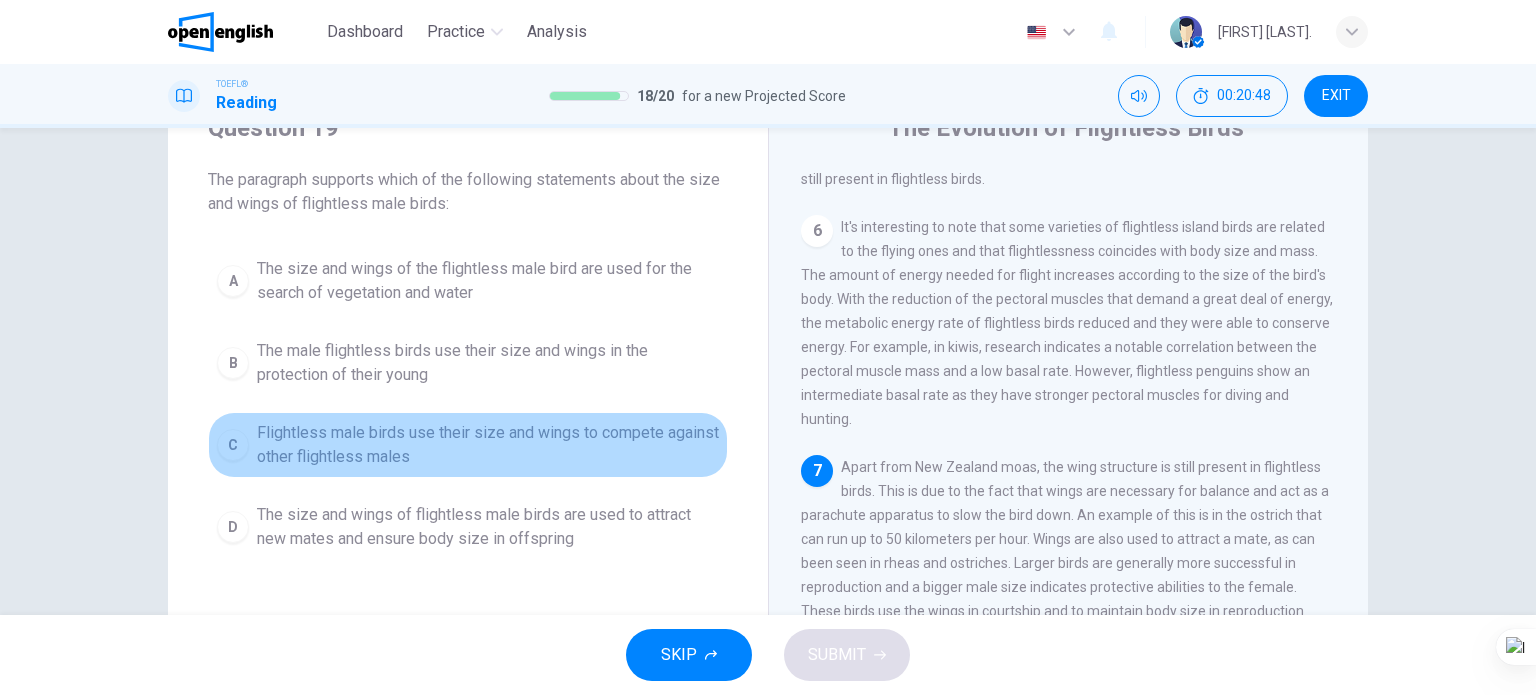 click on "Flightless male birds use their size and wings to compete against other flightless males" at bounding box center (488, 445) 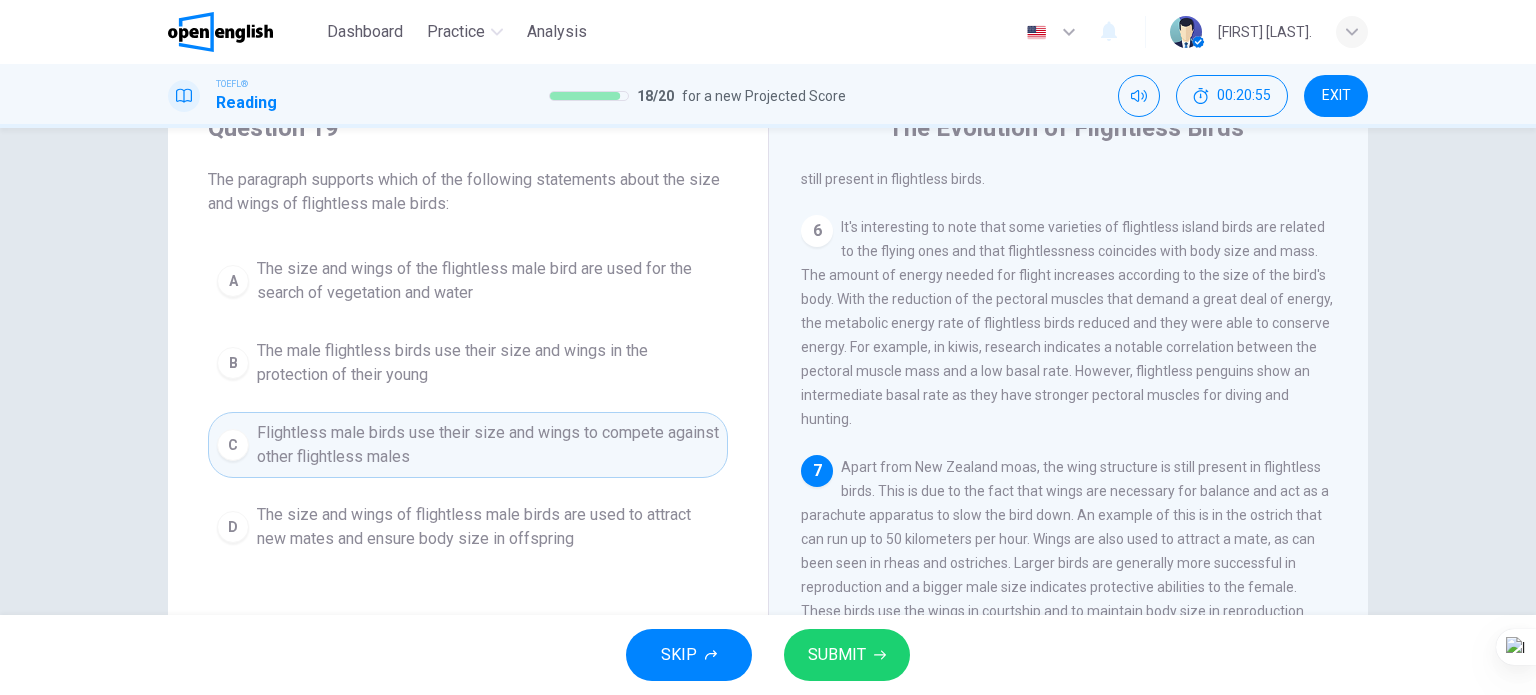 click on "The size and wings of flightless male birds are used to attract new mates and ensure body size in offspring" at bounding box center (488, 527) 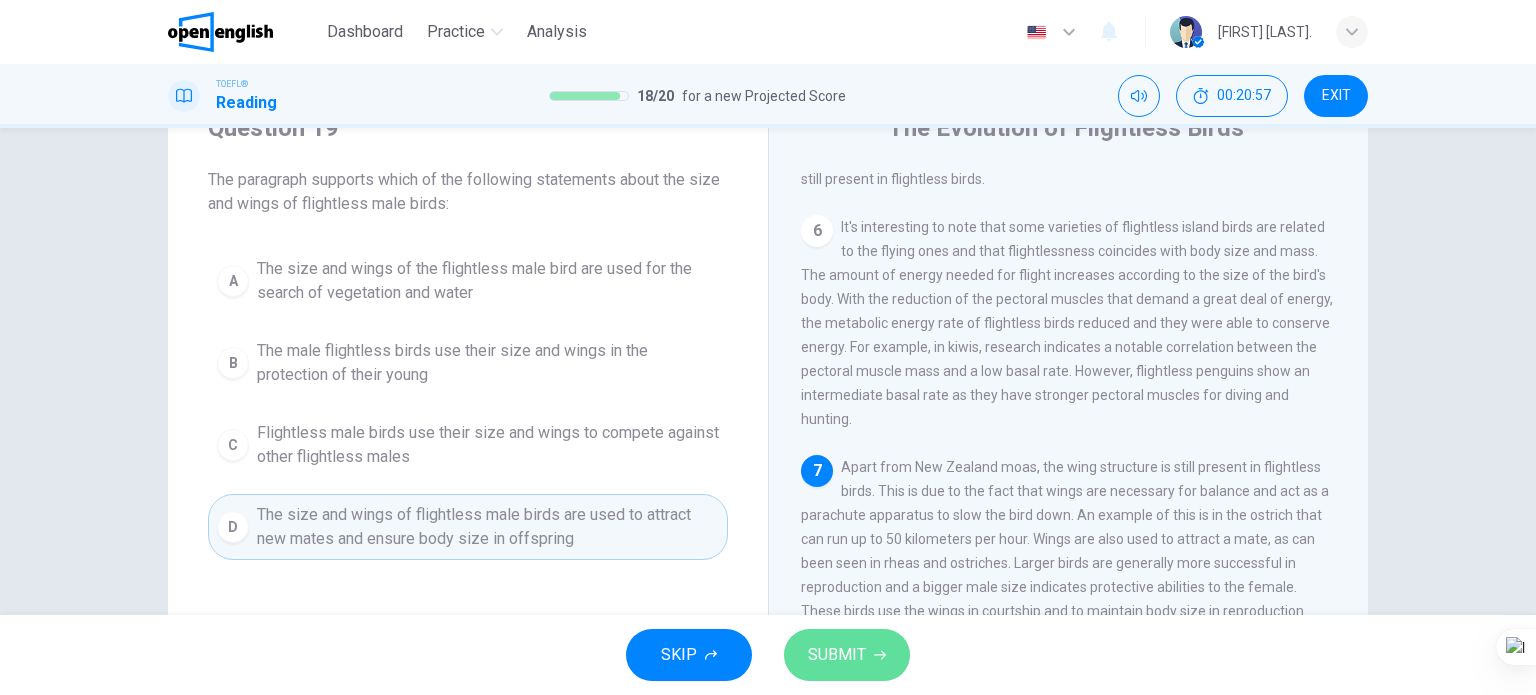 click on "SUBMIT" at bounding box center [837, 655] 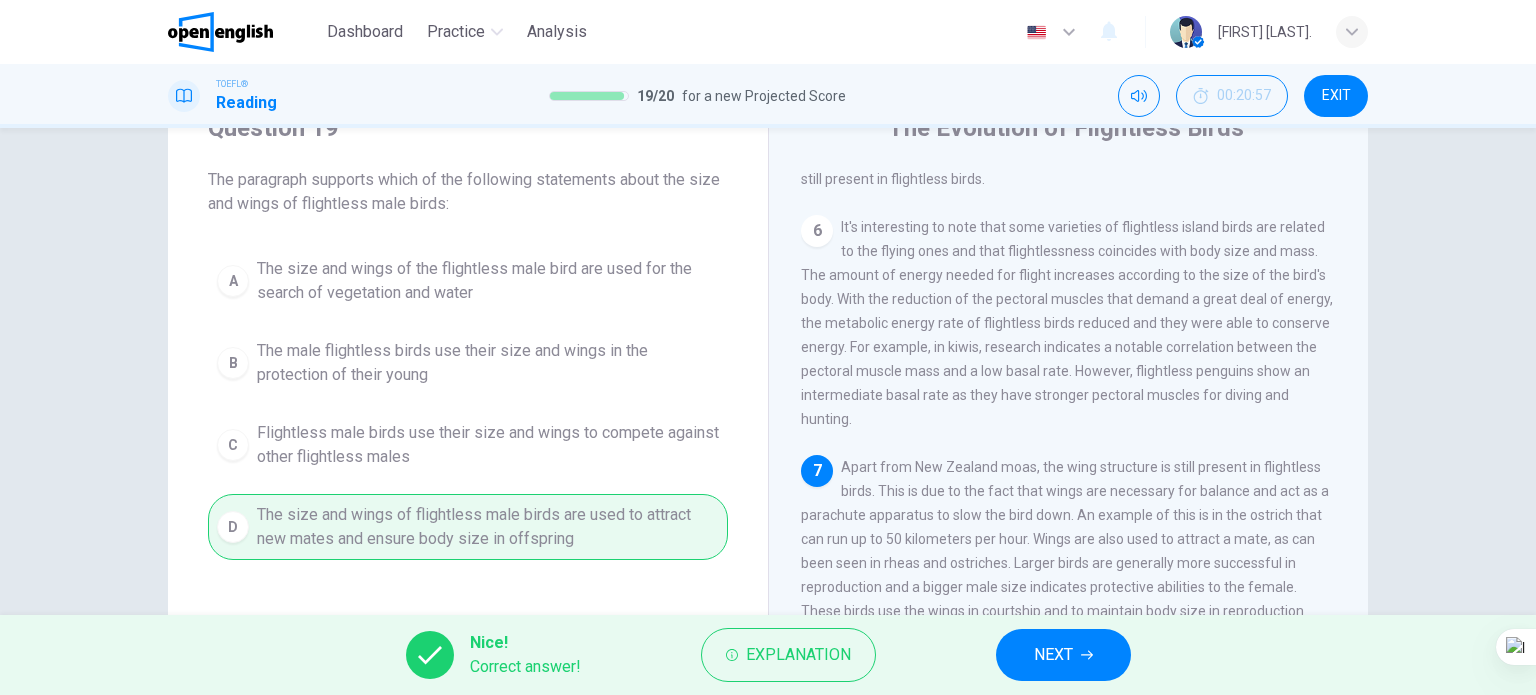 click on "NEXT" at bounding box center [1053, 655] 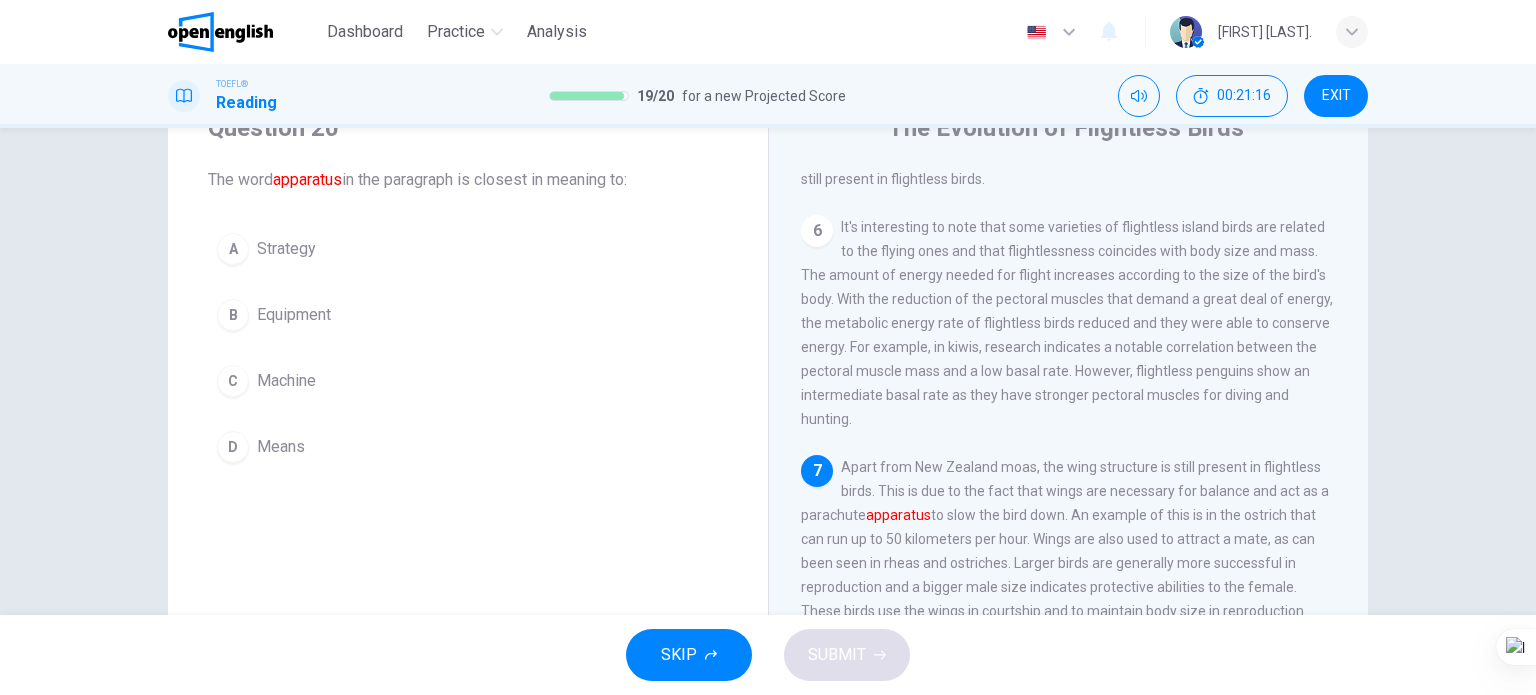 click on "Equipment" at bounding box center (294, 315) 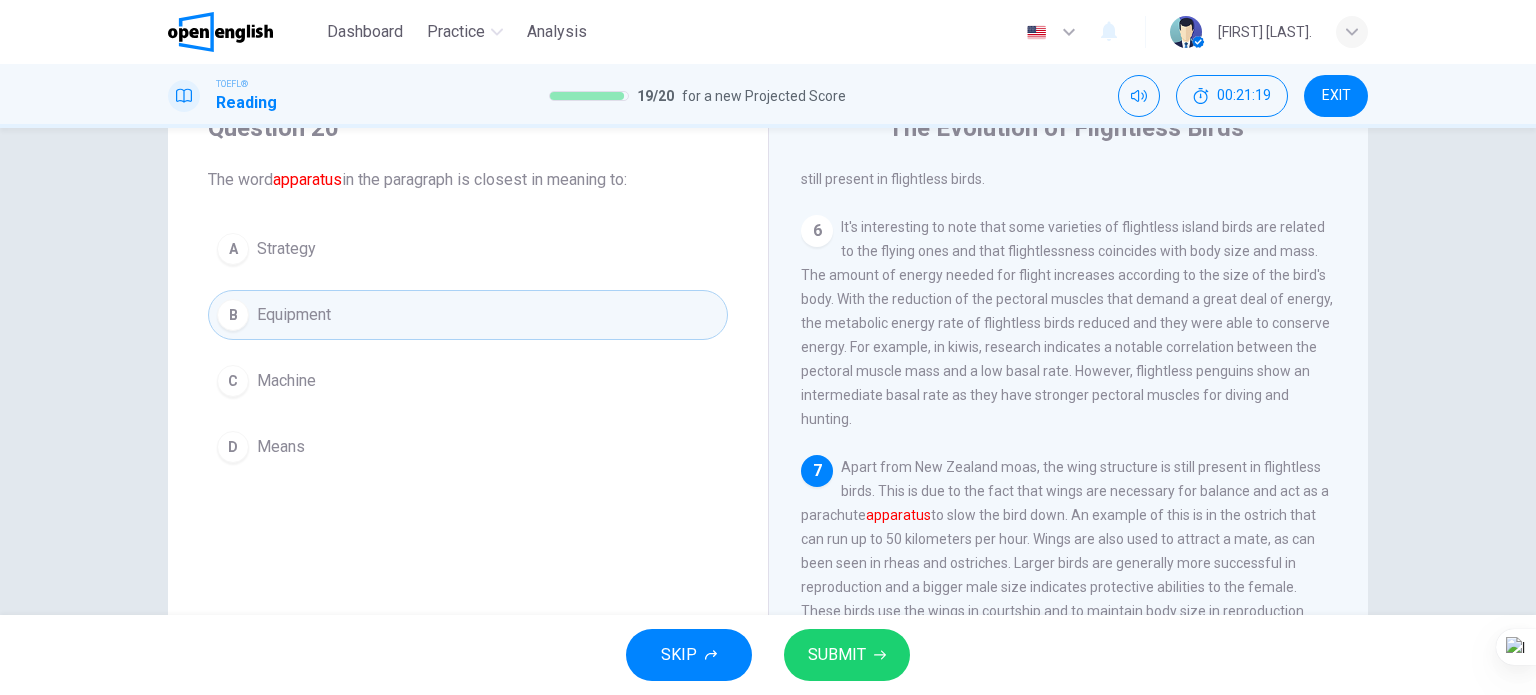 click on "SUBMIT" at bounding box center (837, 655) 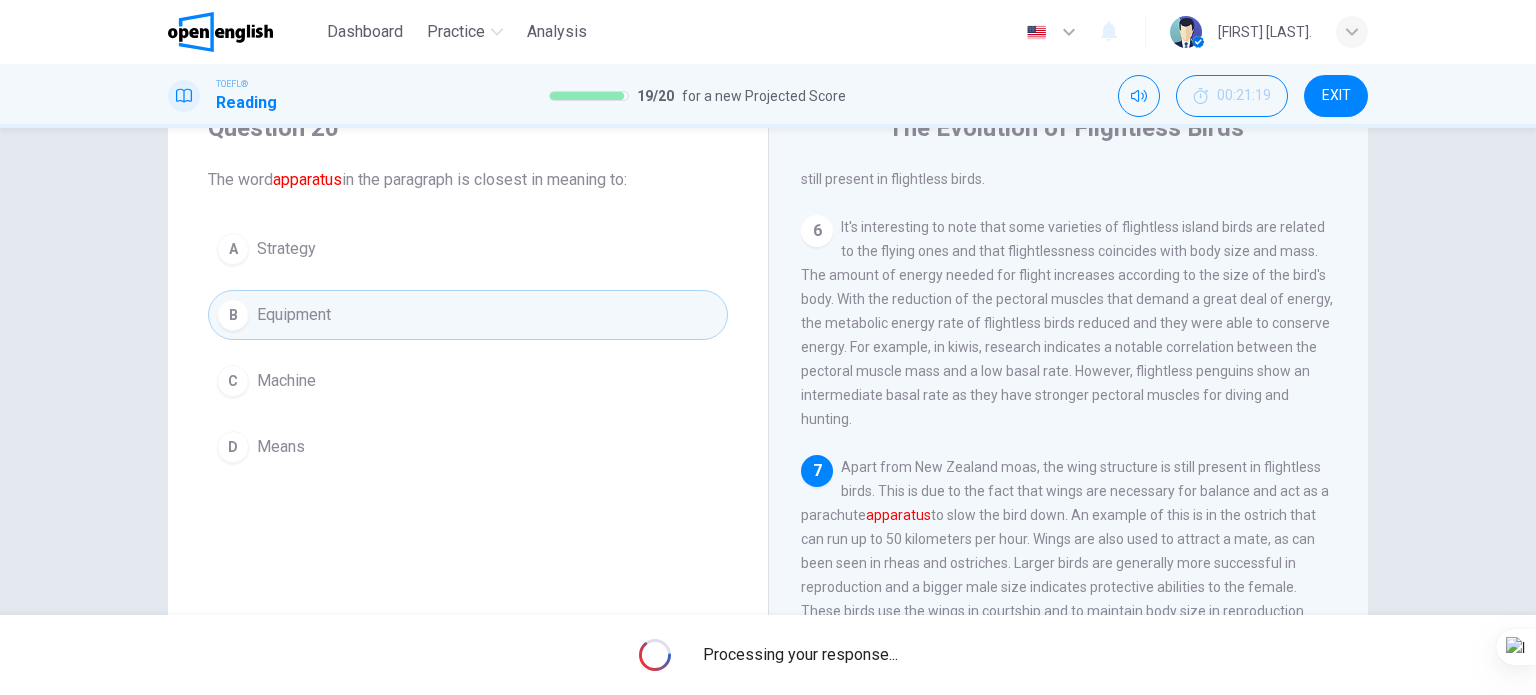 scroll, scrollTop: 0, scrollLeft: 0, axis: both 